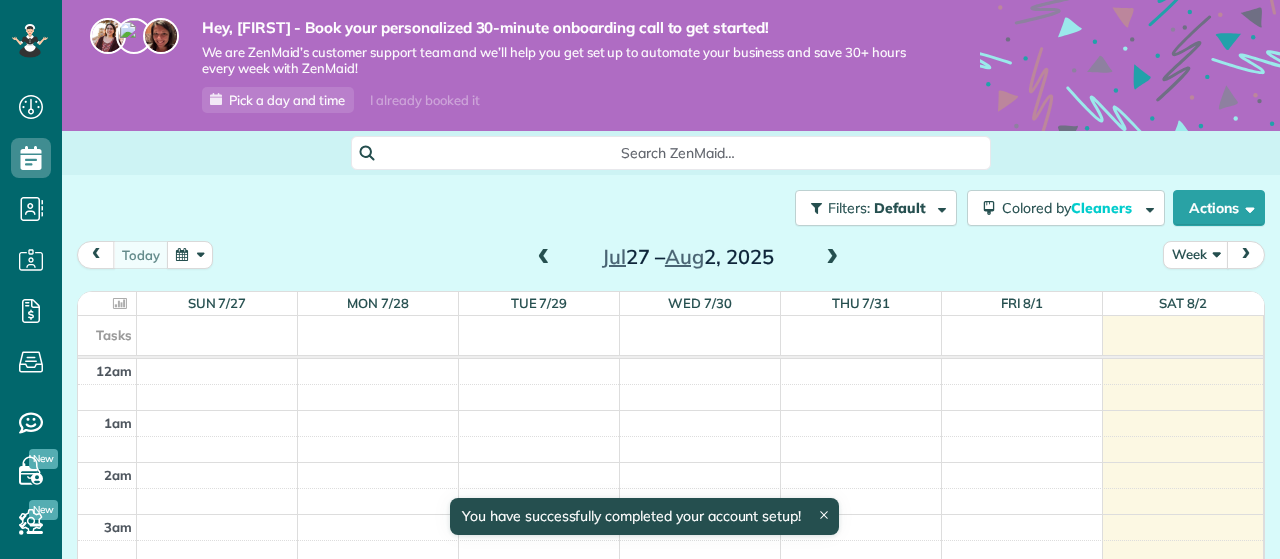 scroll, scrollTop: 0, scrollLeft: 0, axis: both 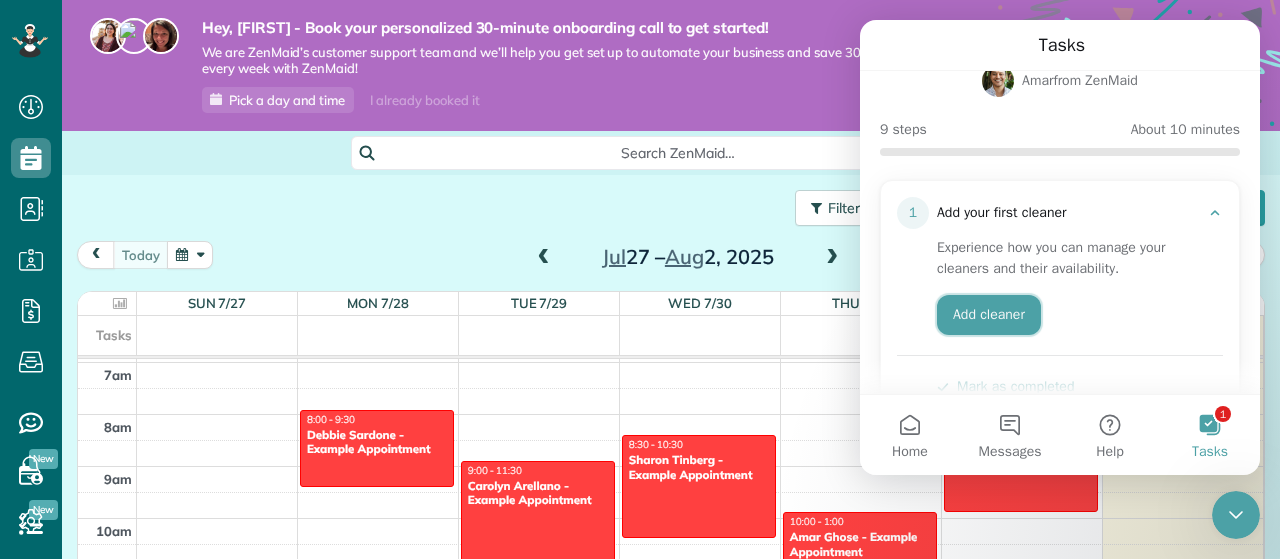 click on "Add cleaner" at bounding box center (989, 315) 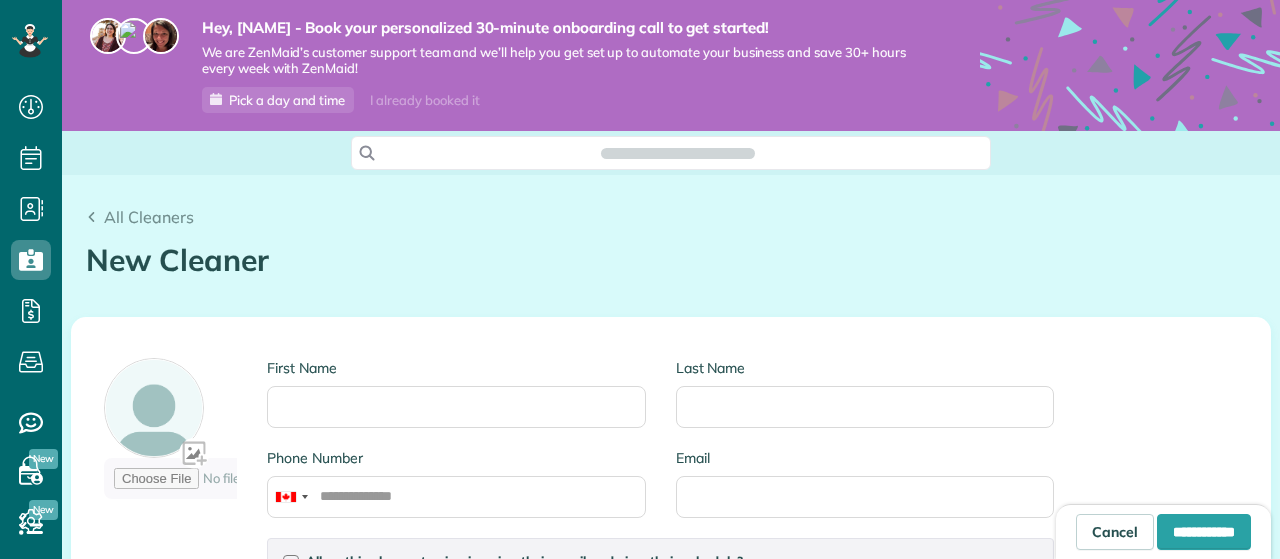 scroll, scrollTop: 0, scrollLeft: 0, axis: both 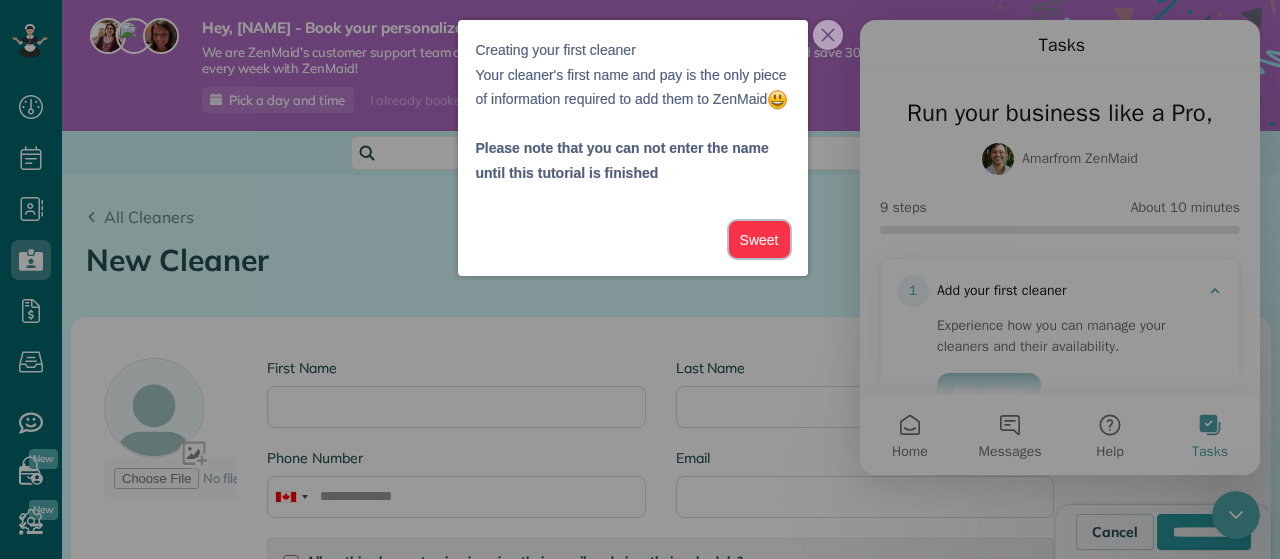 click on "Sweet" at bounding box center (759, 239) 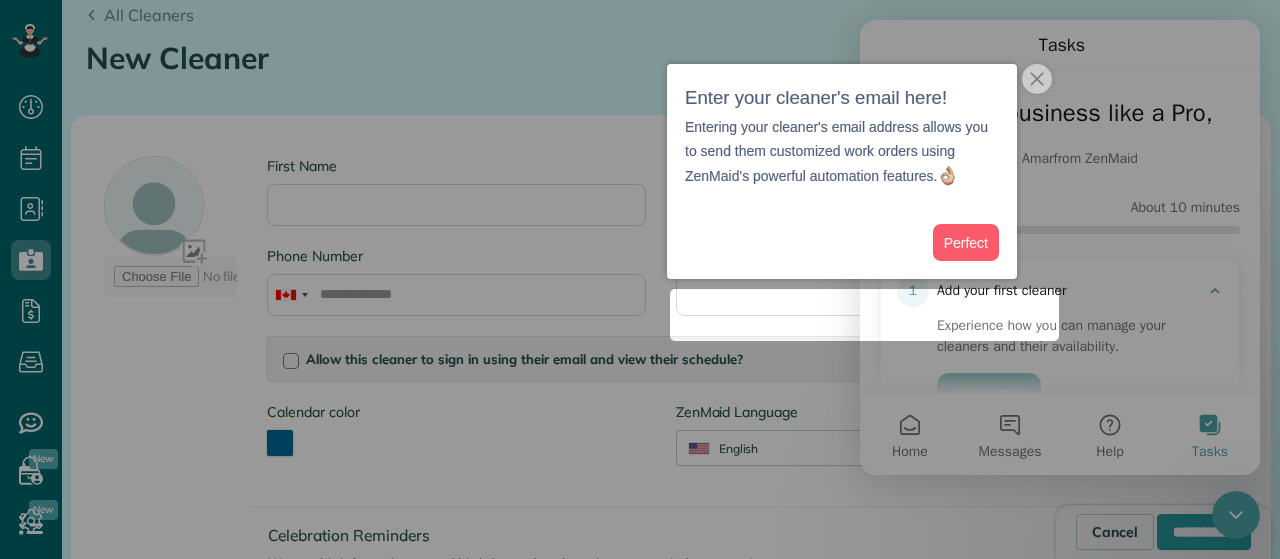 scroll, scrollTop: 215, scrollLeft: 0, axis: vertical 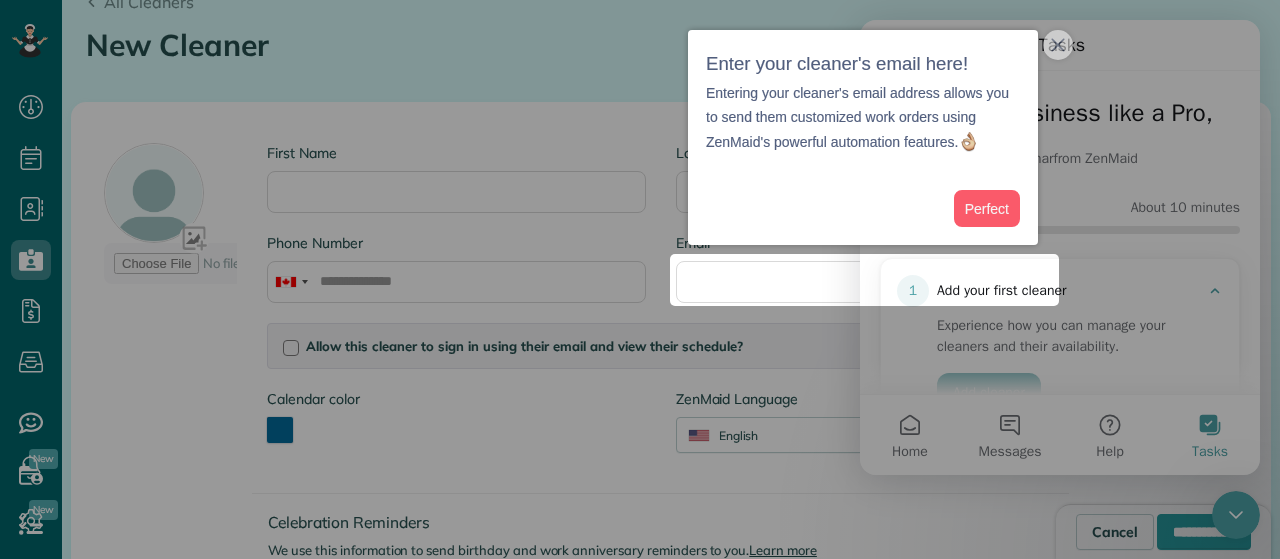 click at bounding box center (640, 127) 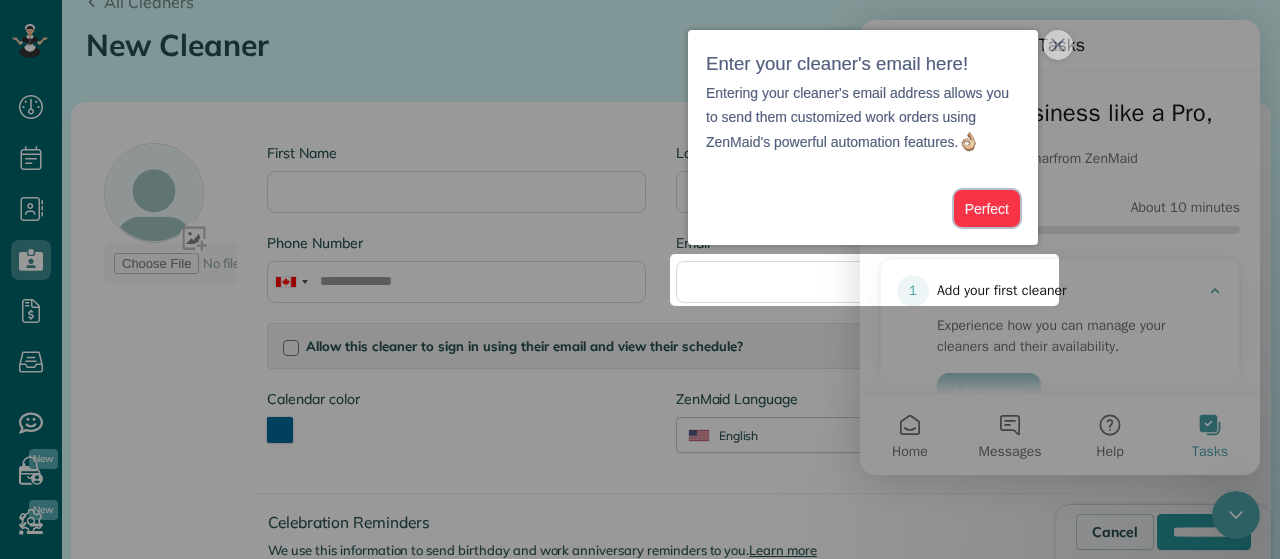 click on "Perfect" at bounding box center (987, 208) 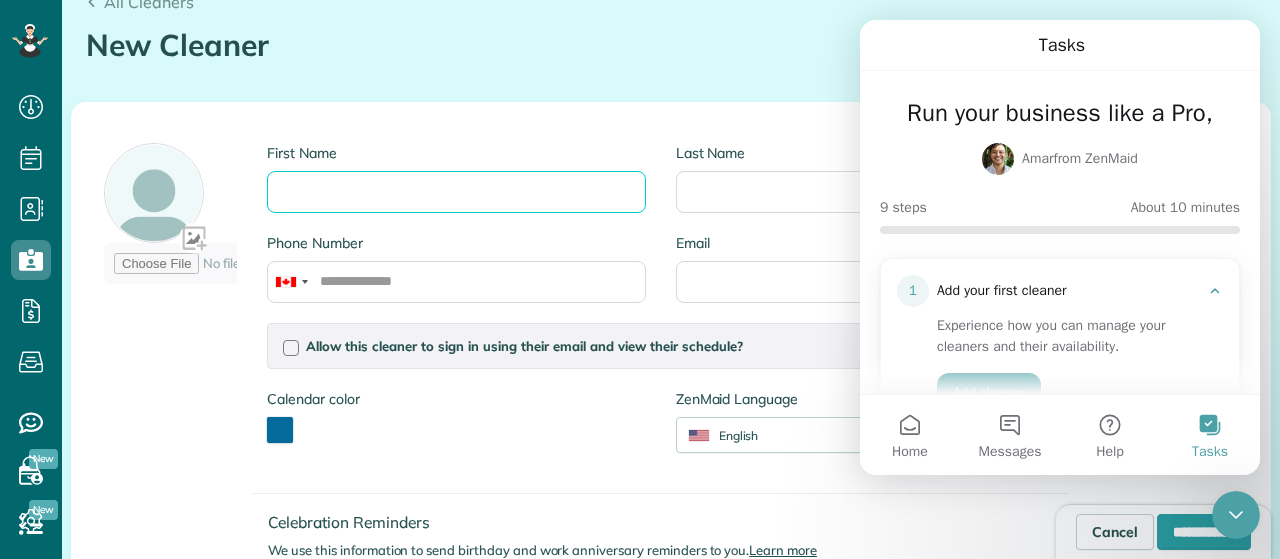click on "First Name" at bounding box center [456, 192] 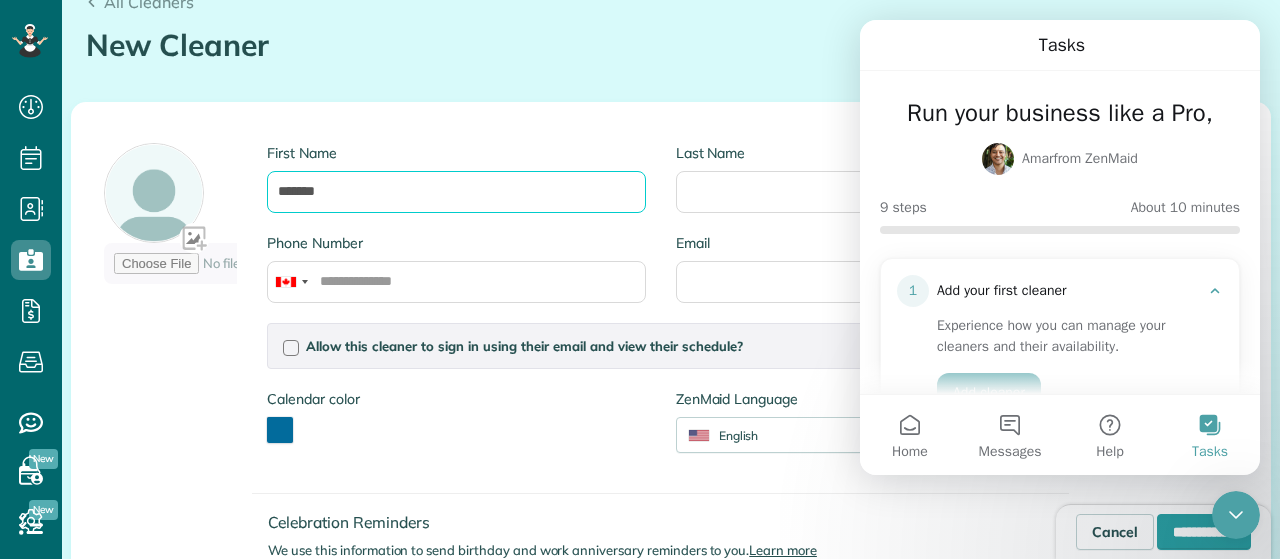 type on "*******" 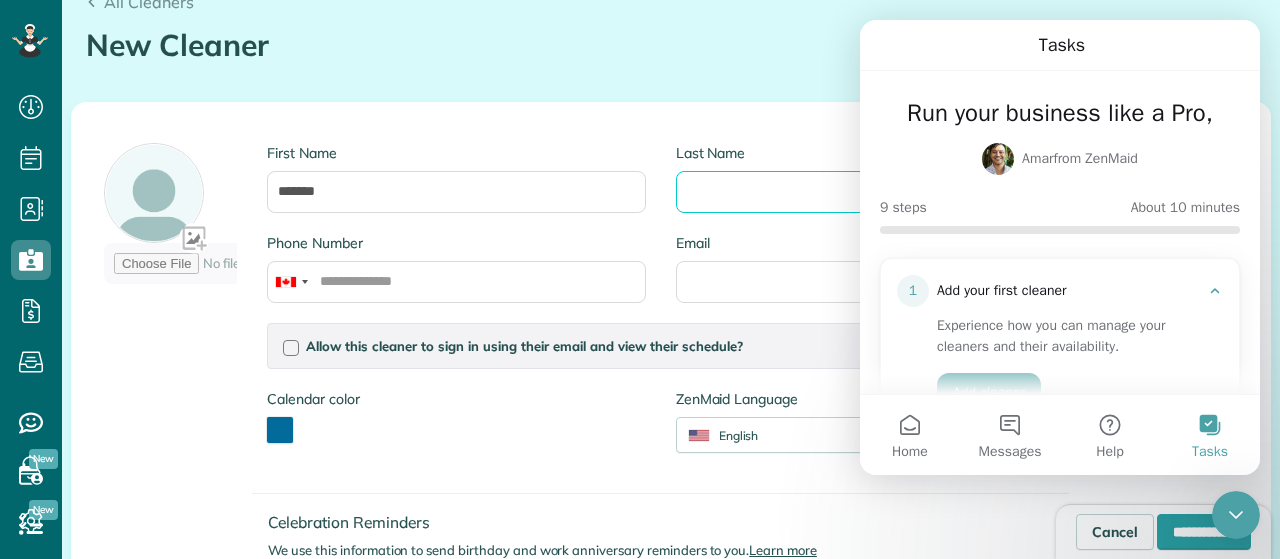 click on "Last Name" at bounding box center (865, 192) 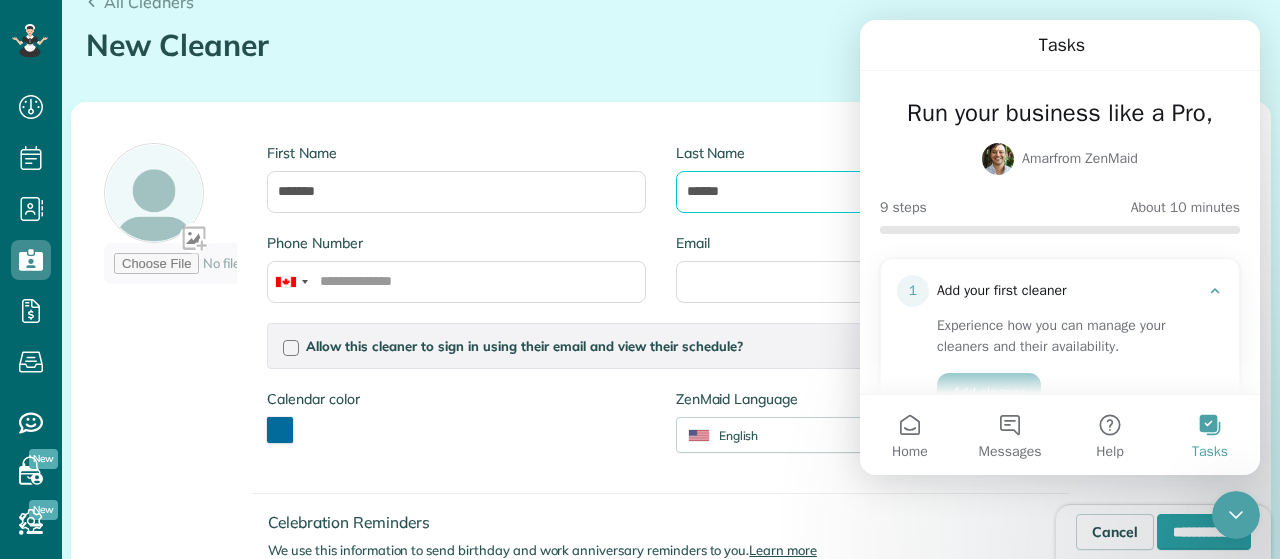 type on "******" 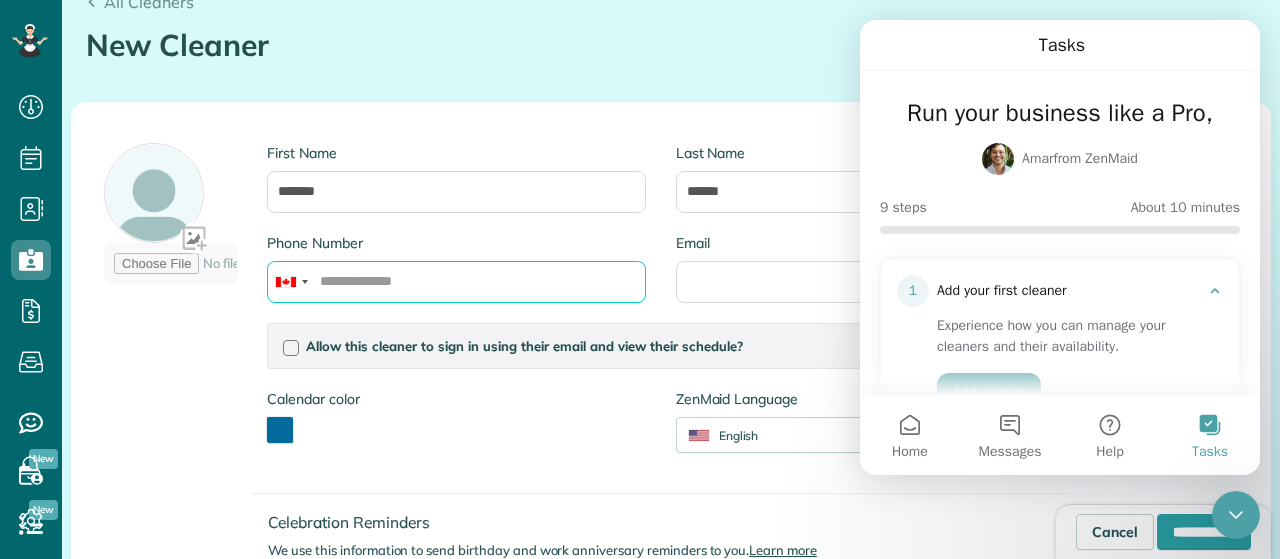 click on "Phone Number" at bounding box center [456, 282] 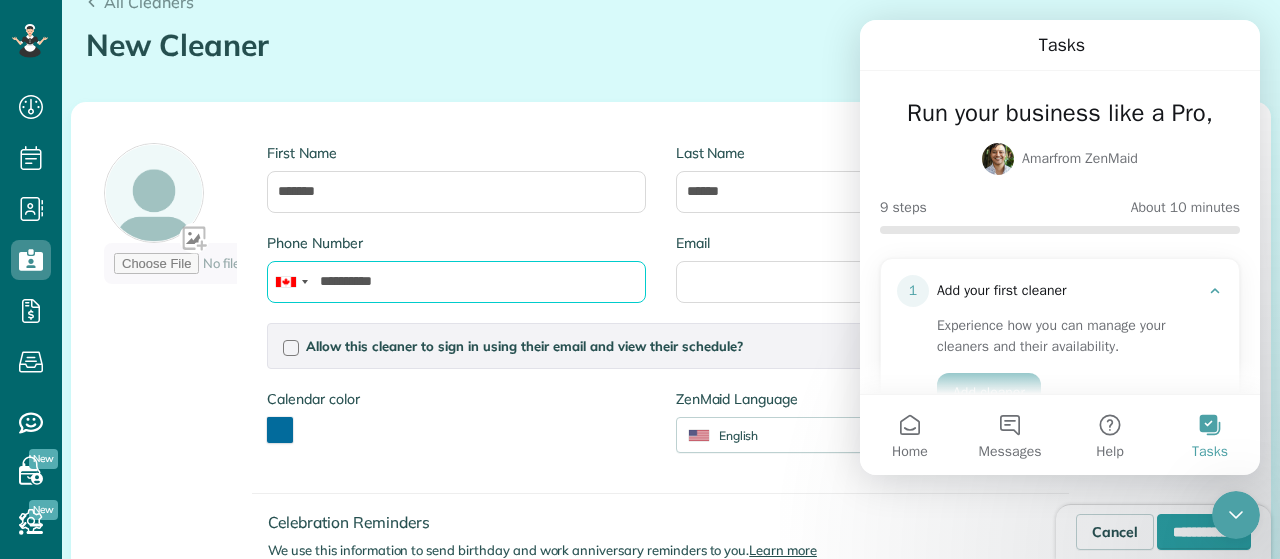 type on "**********" 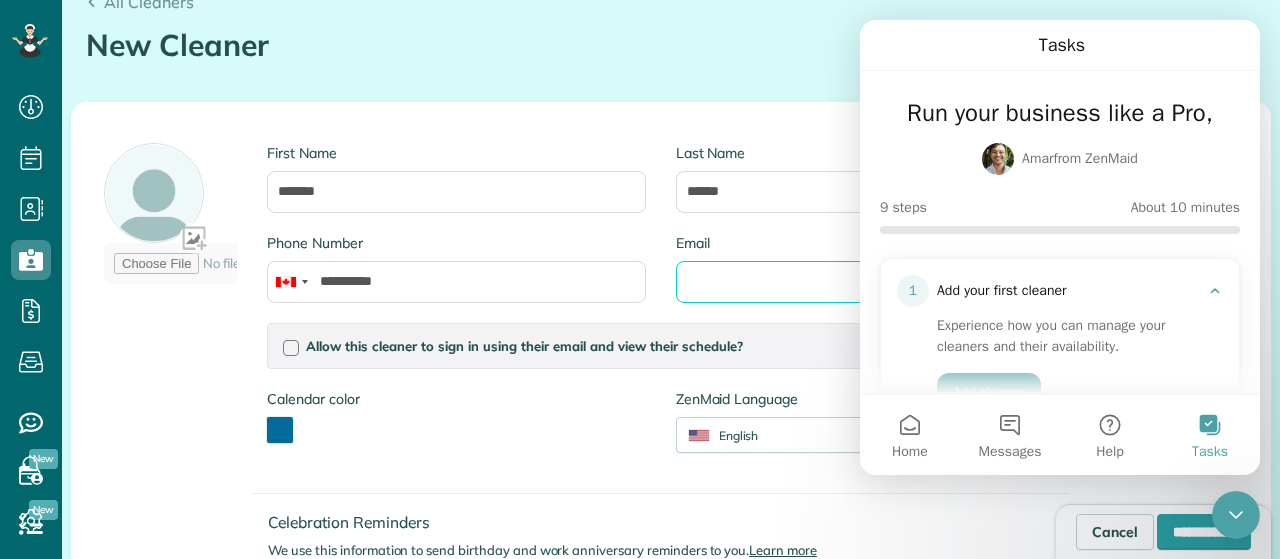 click on "Email" at bounding box center [865, 282] 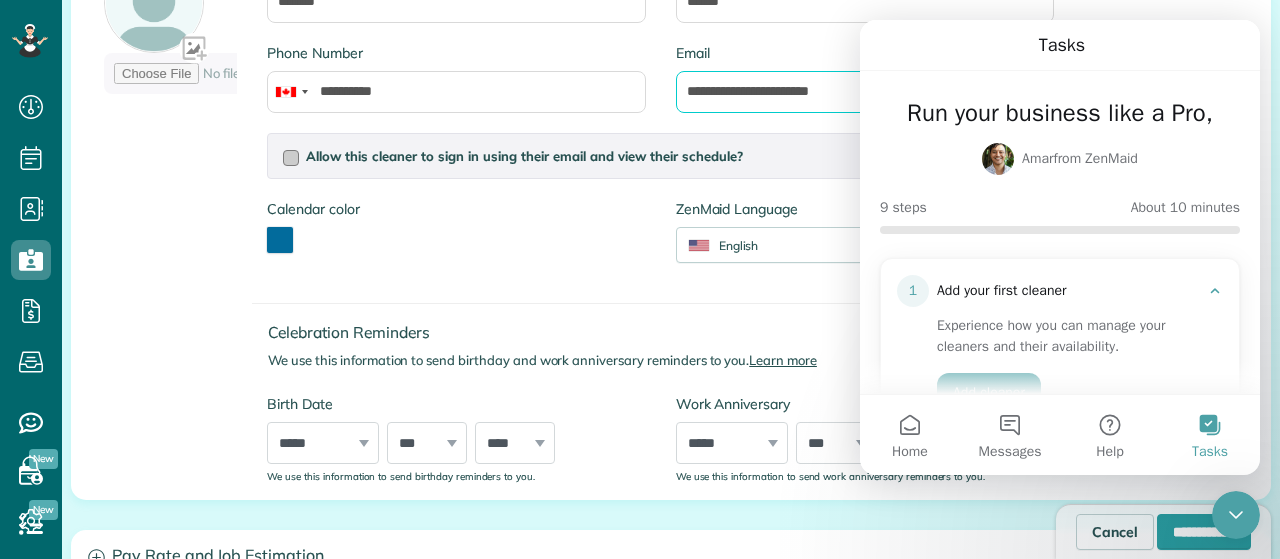 scroll, scrollTop: 410, scrollLeft: 0, axis: vertical 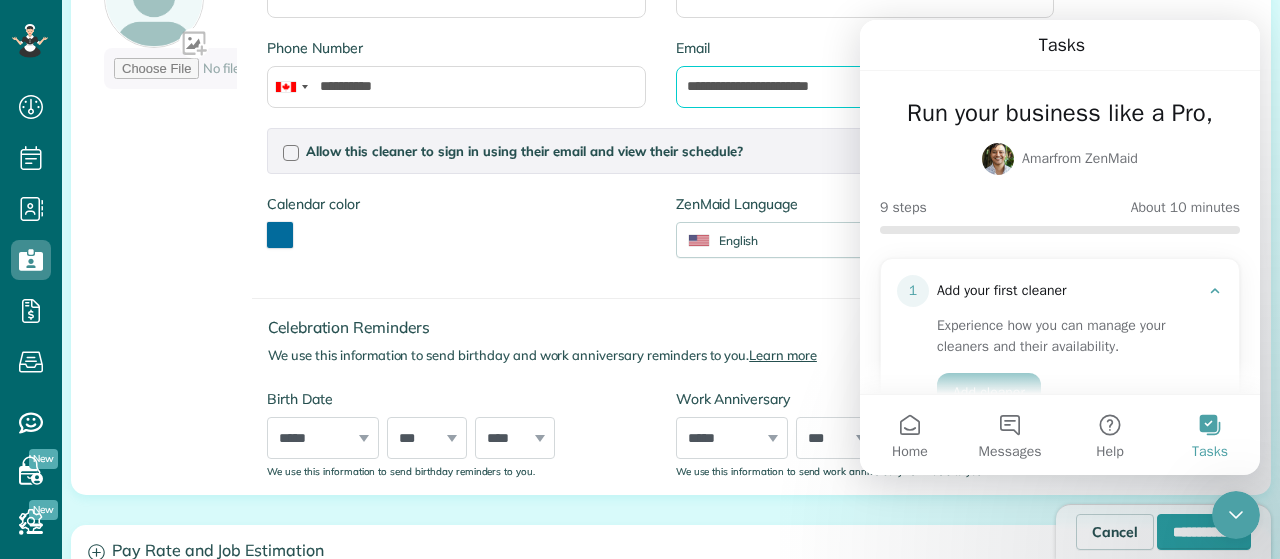 type on "**********" 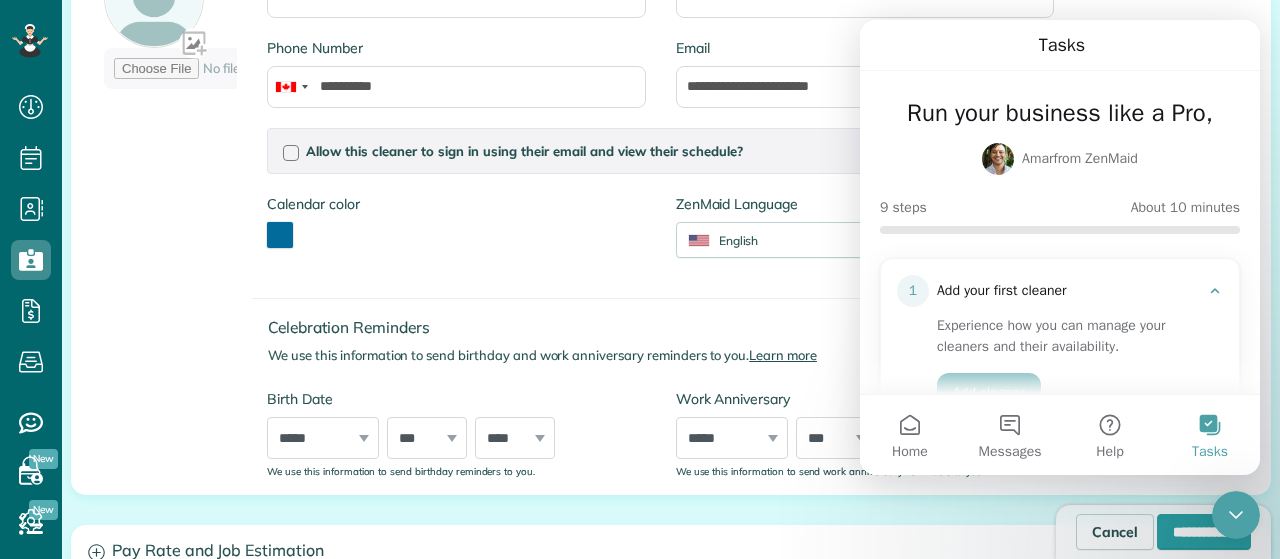 drag, startPoint x: 1027, startPoint y: 53, endPoint x: 848, endPoint y: 57, distance: 179.0447 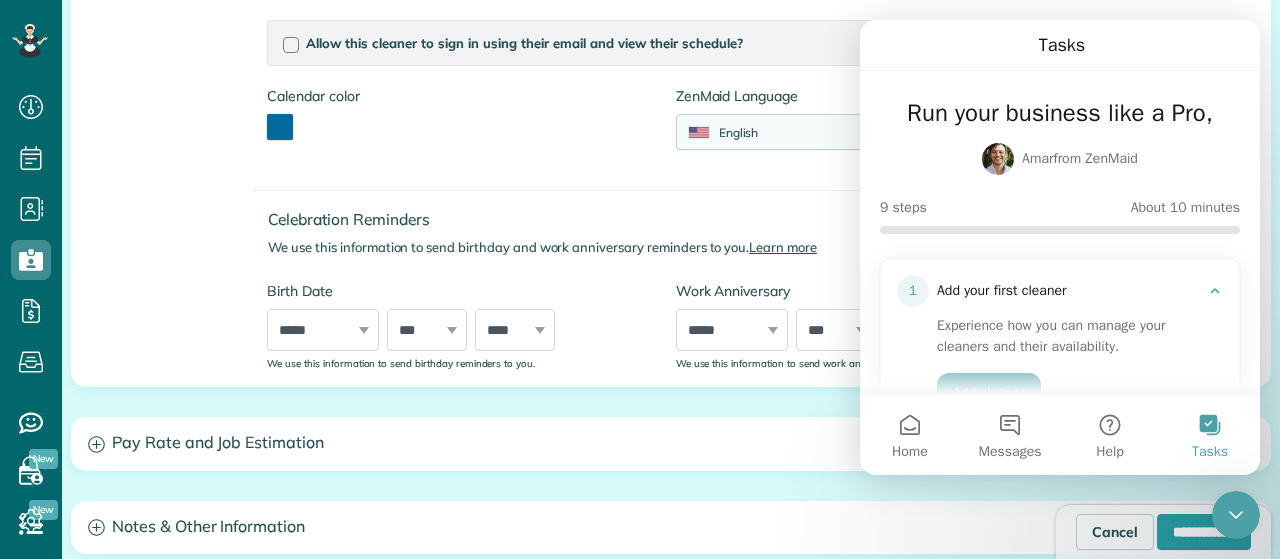 scroll, scrollTop: 732, scrollLeft: 0, axis: vertical 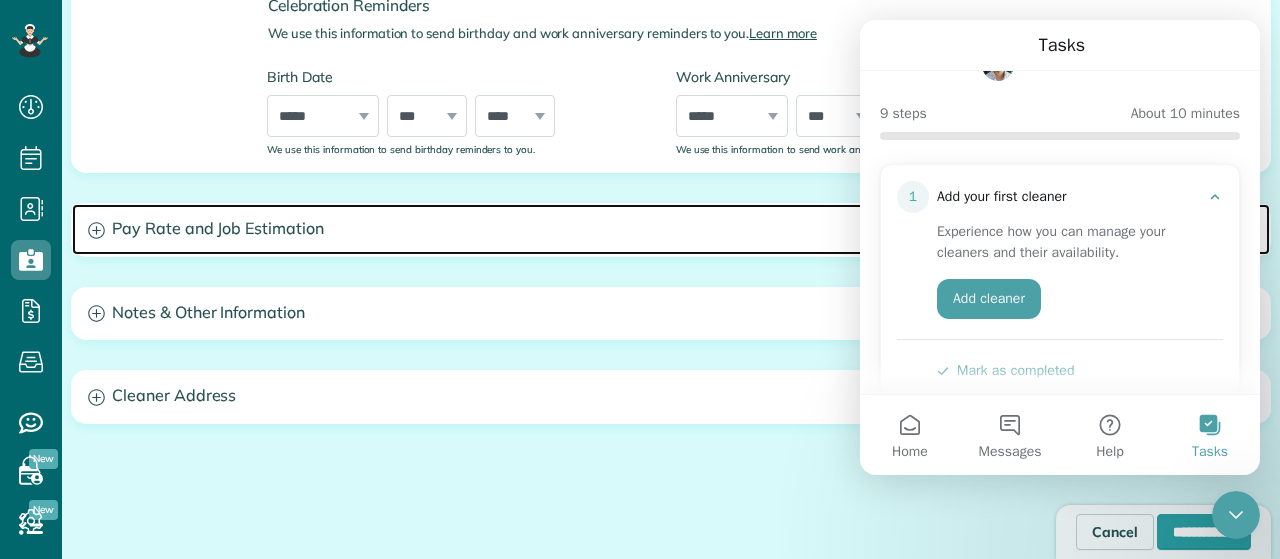 click 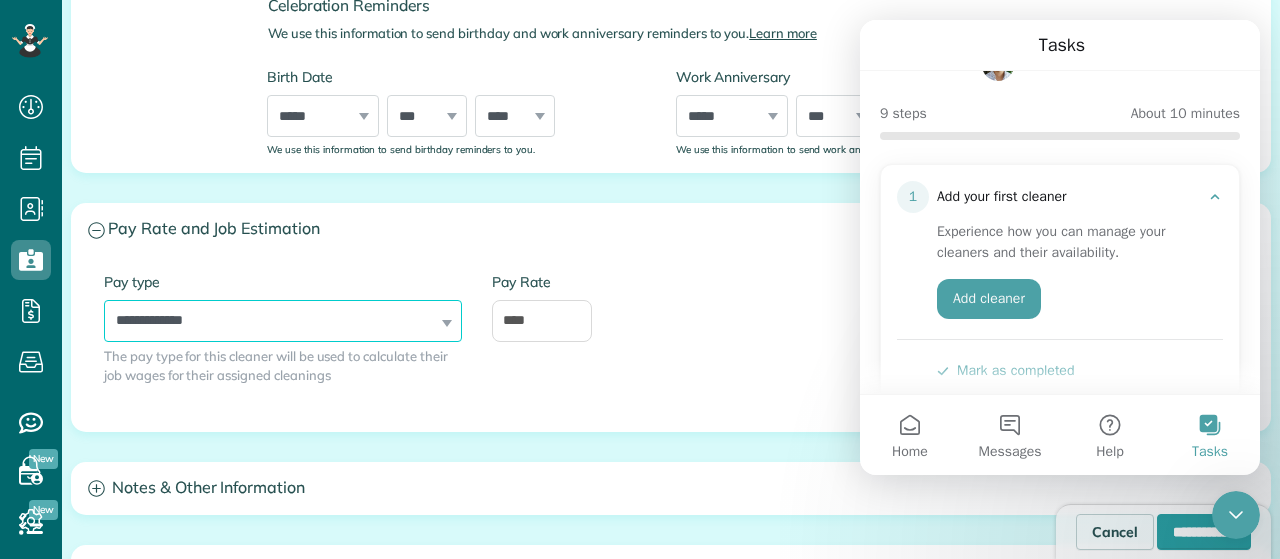 click on "**********" at bounding box center (283, 321) 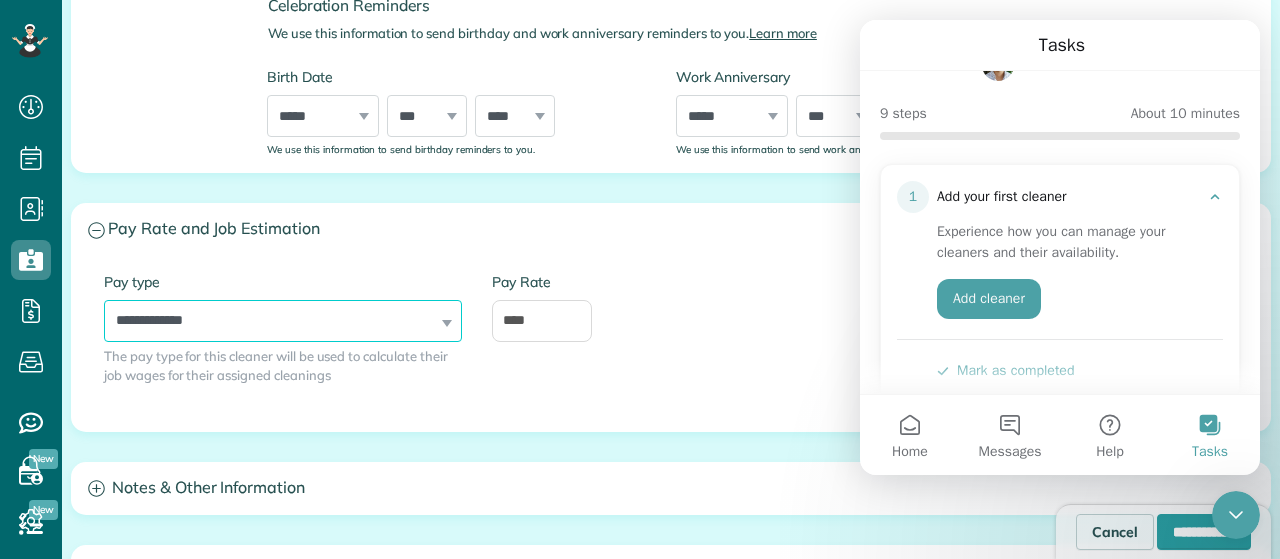select on "******" 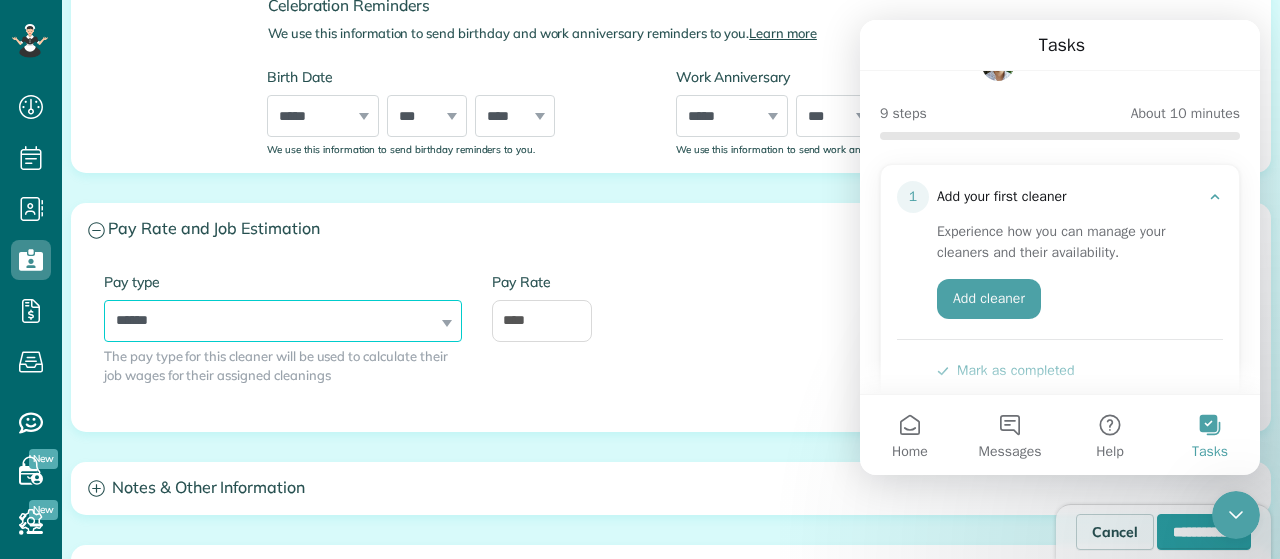 click on "******" at bounding box center [0, 0] 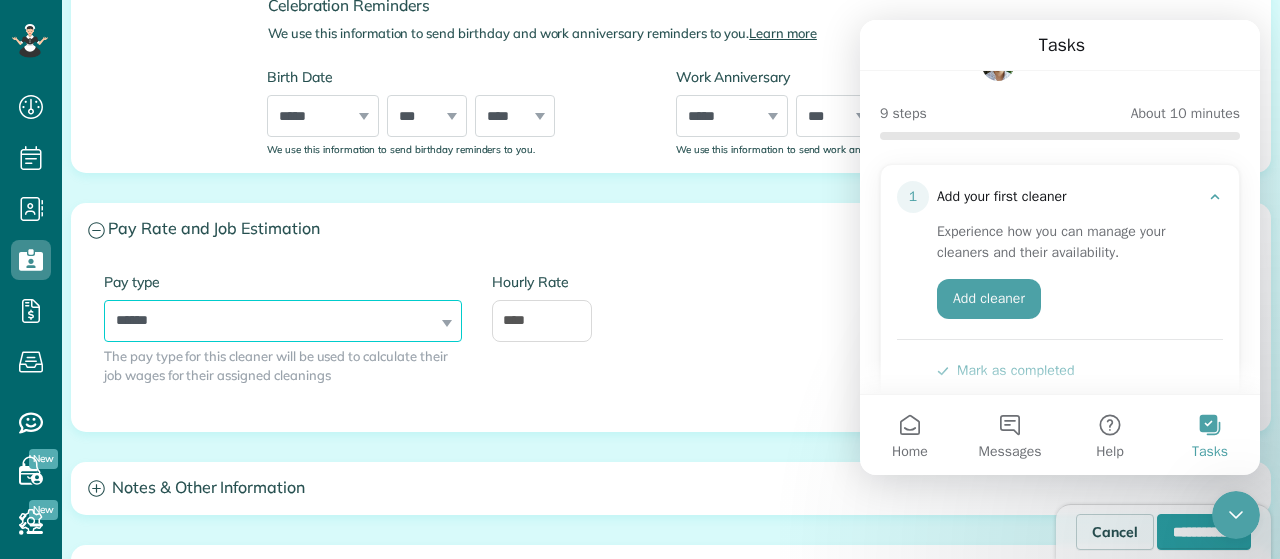 scroll, scrollTop: 836, scrollLeft: 0, axis: vertical 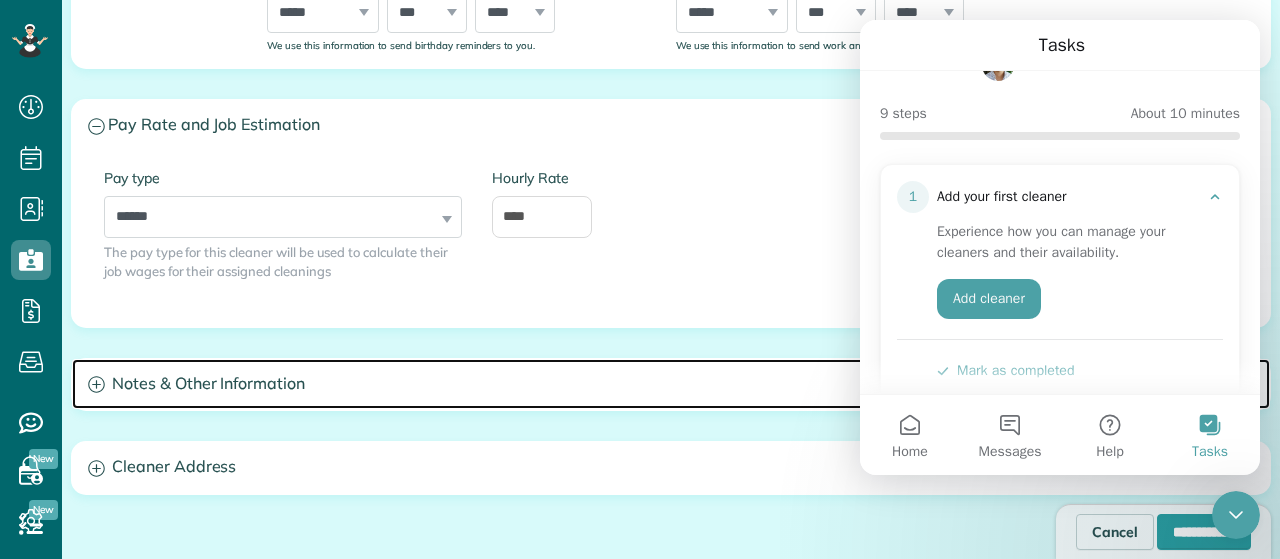 click 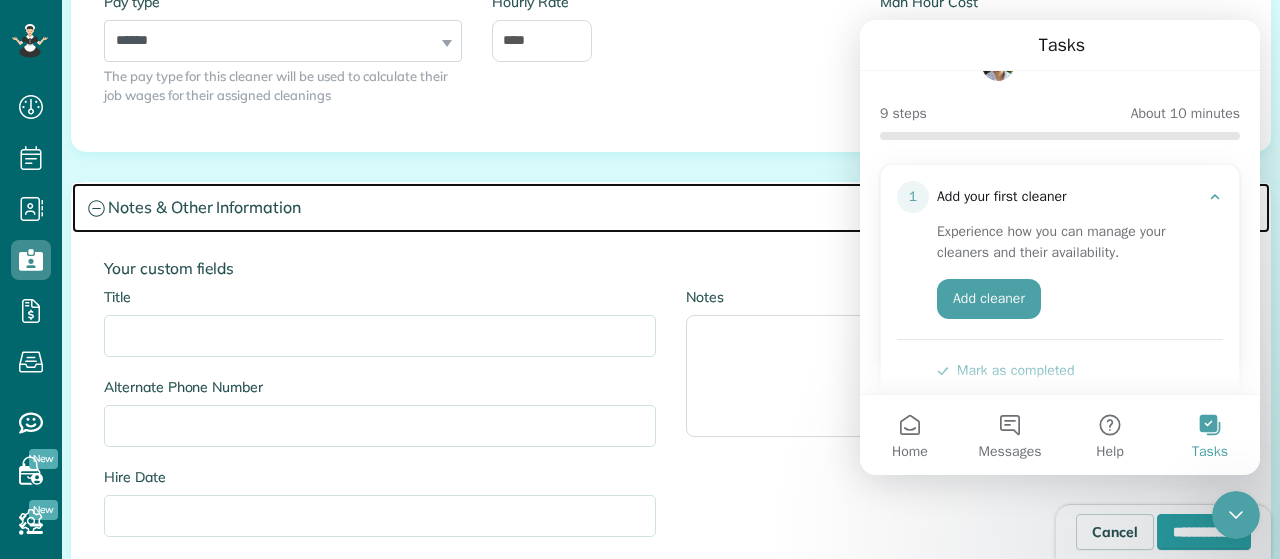 scroll, scrollTop: 1072, scrollLeft: 0, axis: vertical 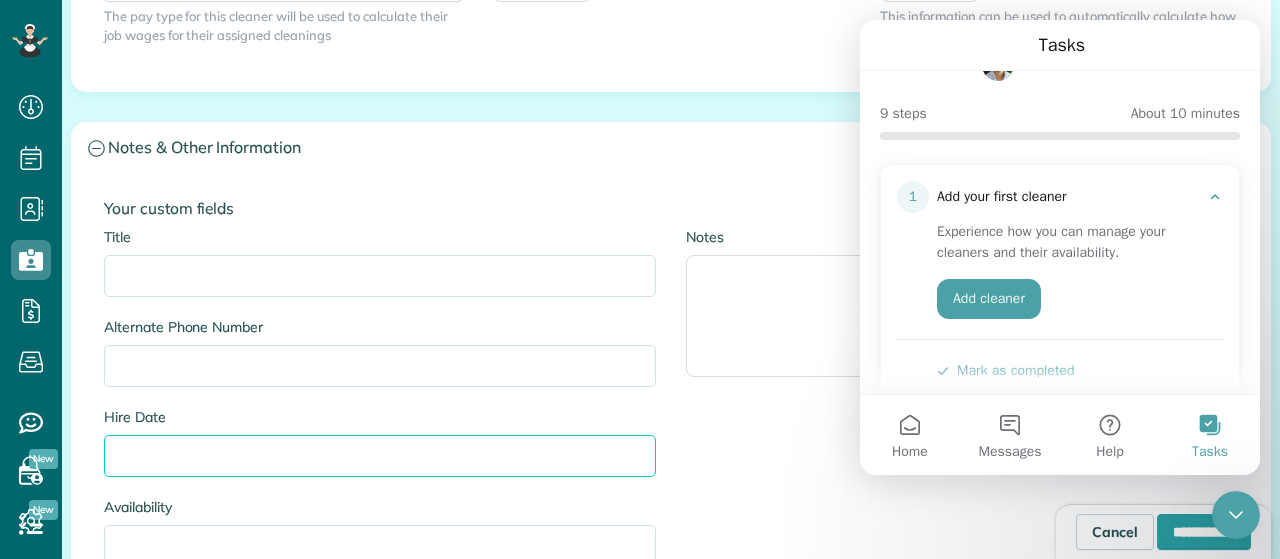 click on "Hire Date" at bounding box center [380, 456] 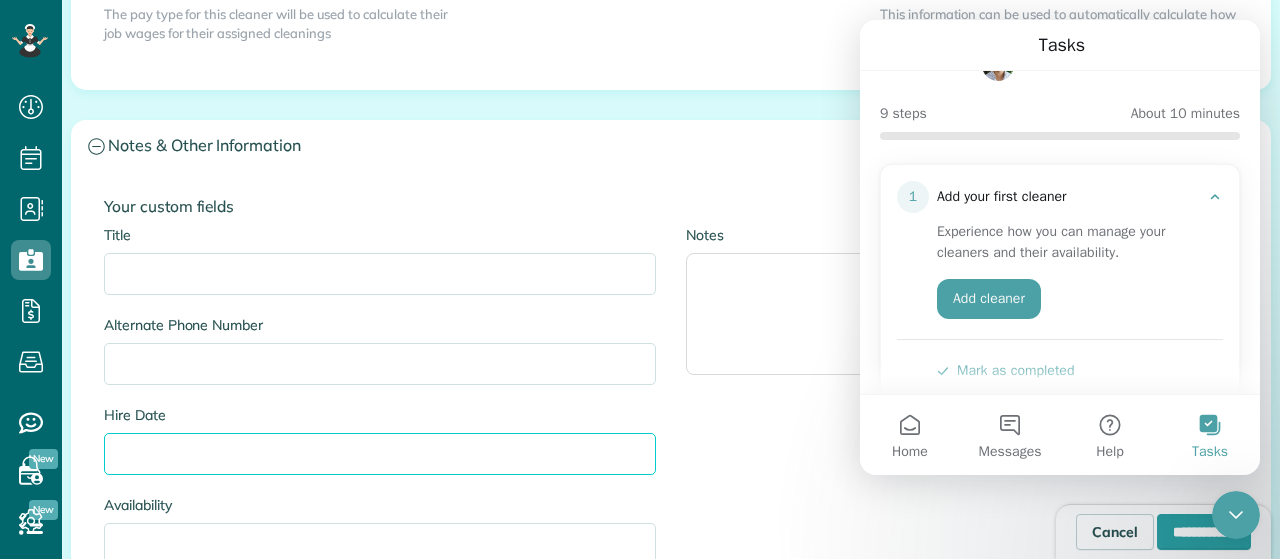 scroll, scrollTop: 1074, scrollLeft: 0, axis: vertical 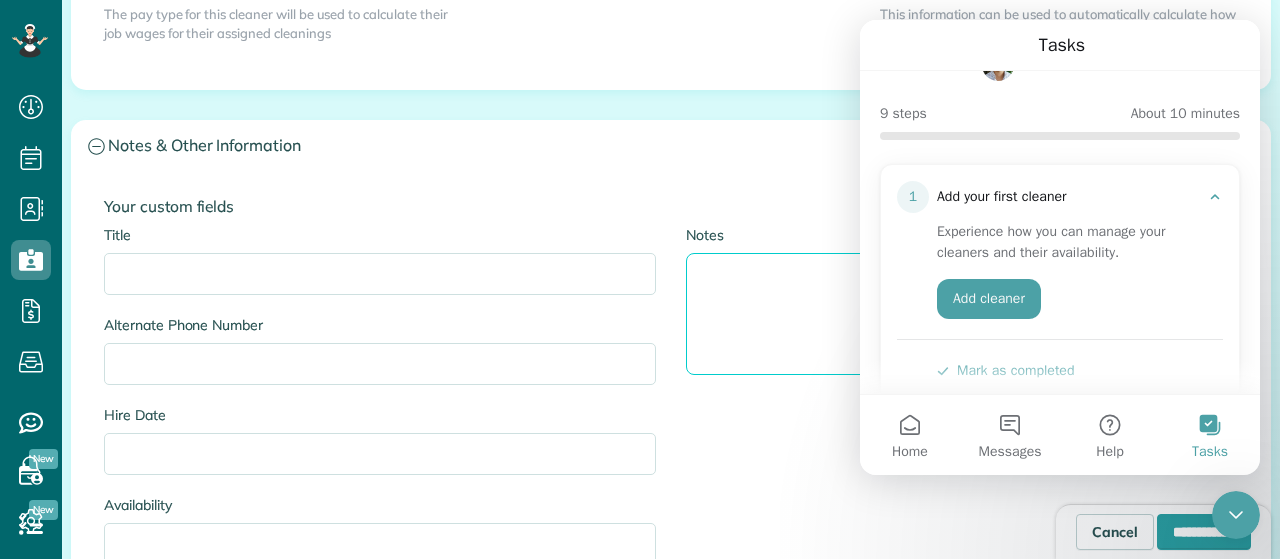 click on "Notes" at bounding box center [962, 314] 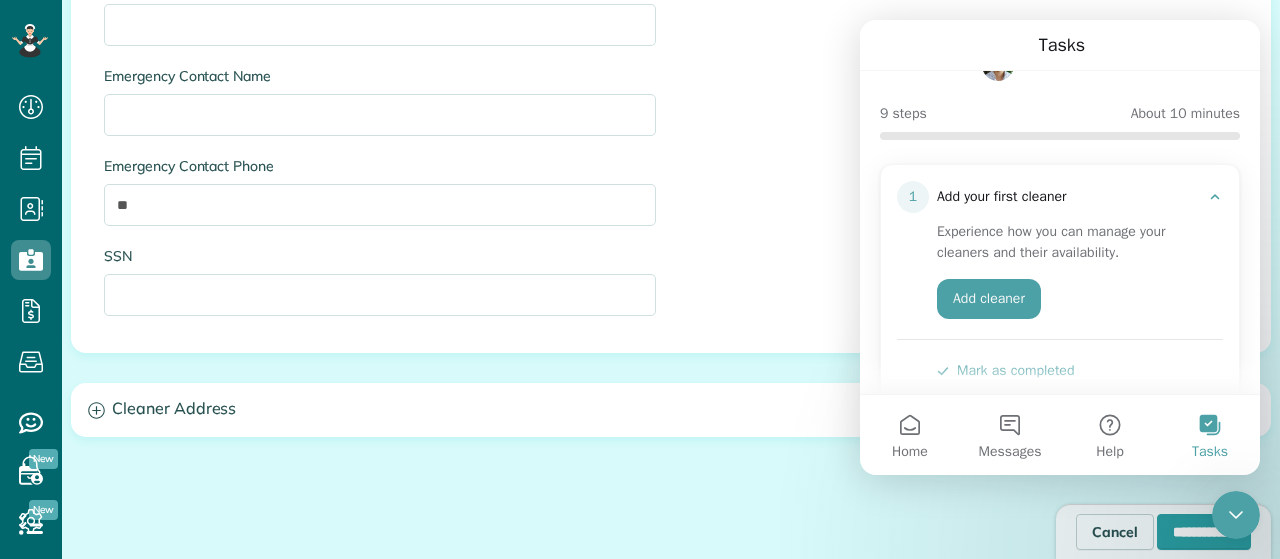 scroll, scrollTop: 1596, scrollLeft: 0, axis: vertical 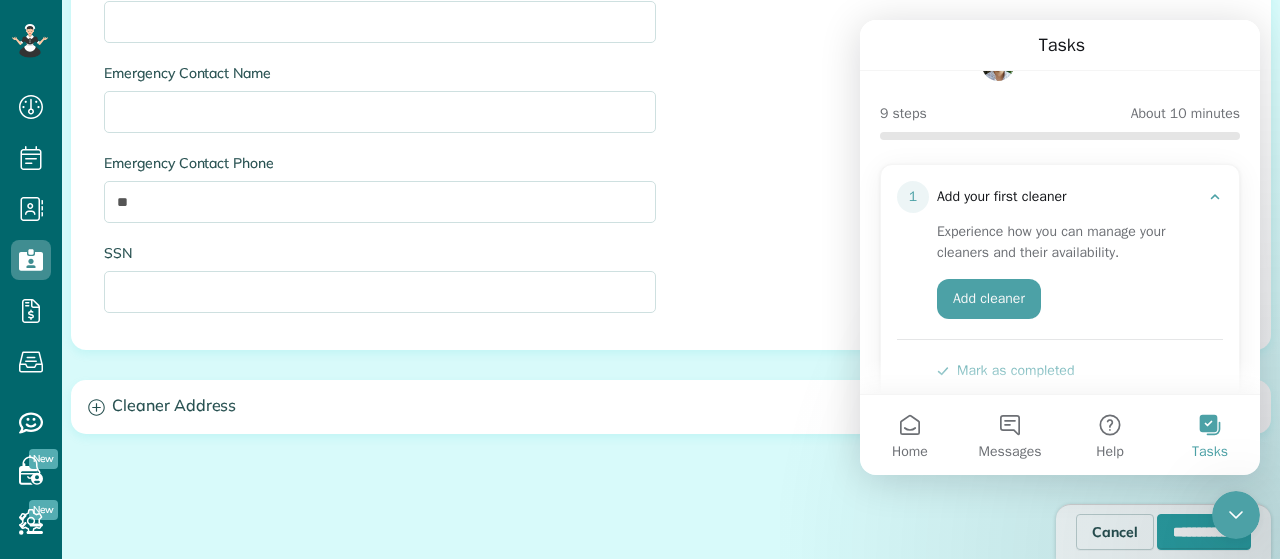 type on "**********" 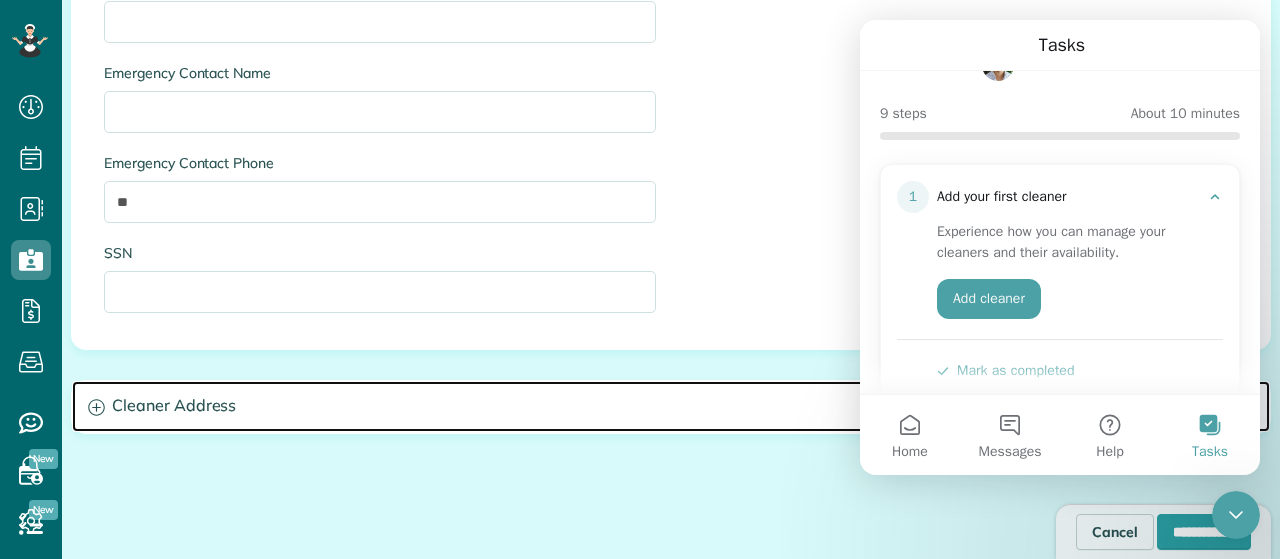 click on "Cleaner Address" at bounding box center [671, 406] 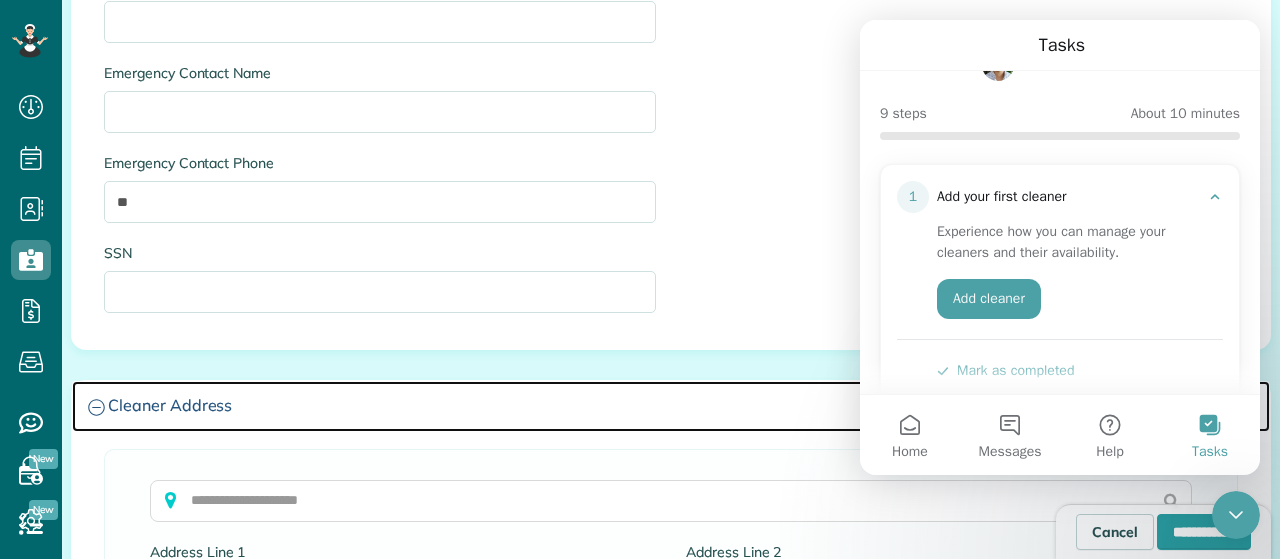 scroll, scrollTop: 1768, scrollLeft: 0, axis: vertical 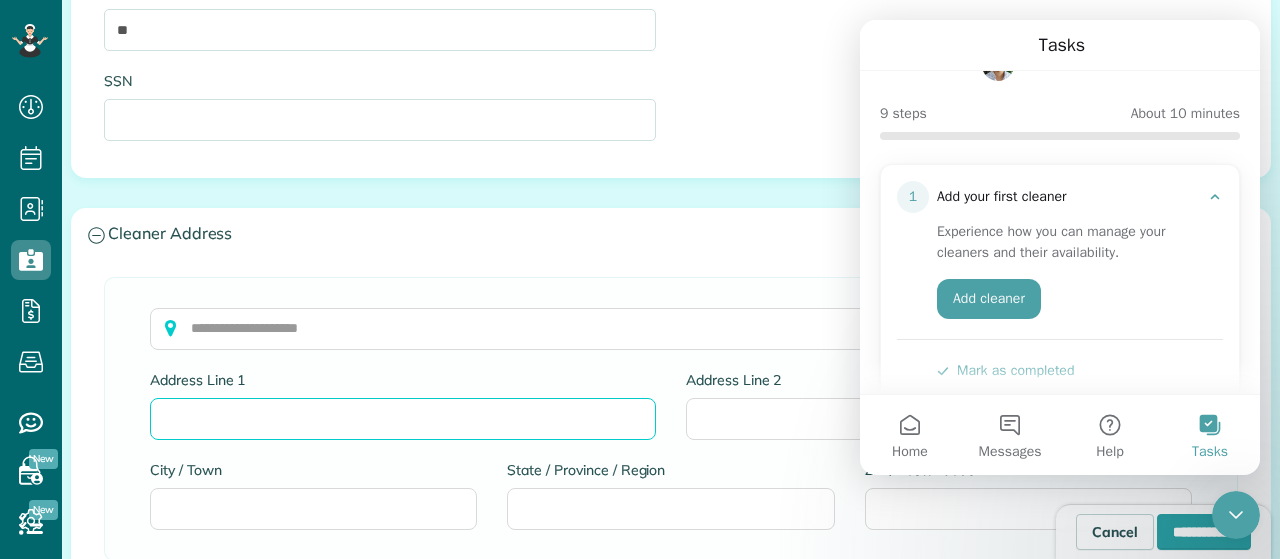 click on "Address Line 1" at bounding box center [403, 419] 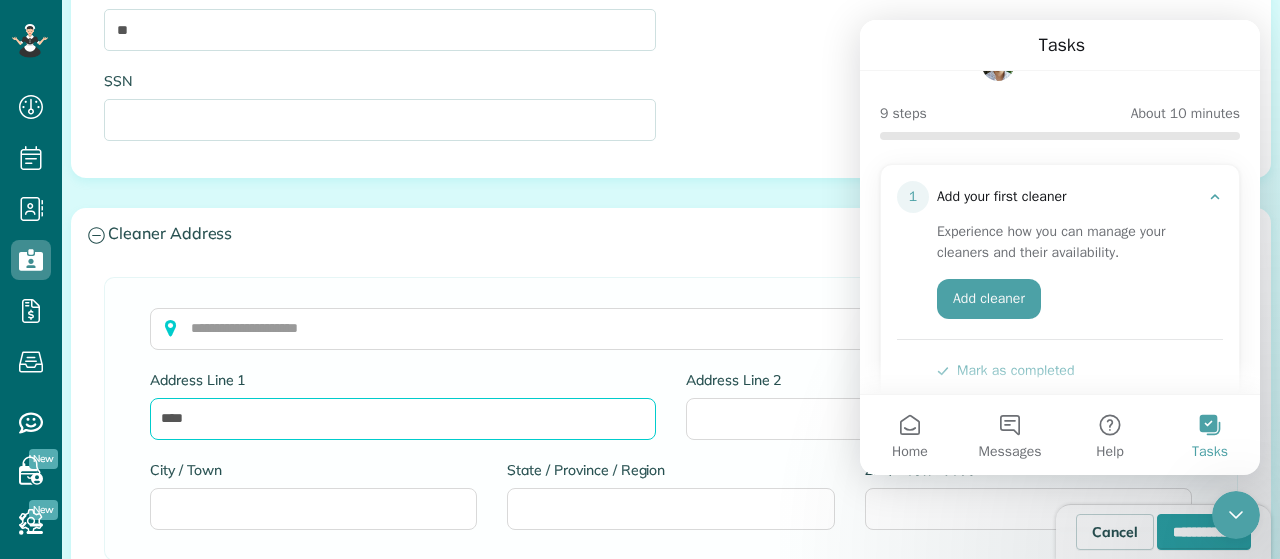 type on "***" 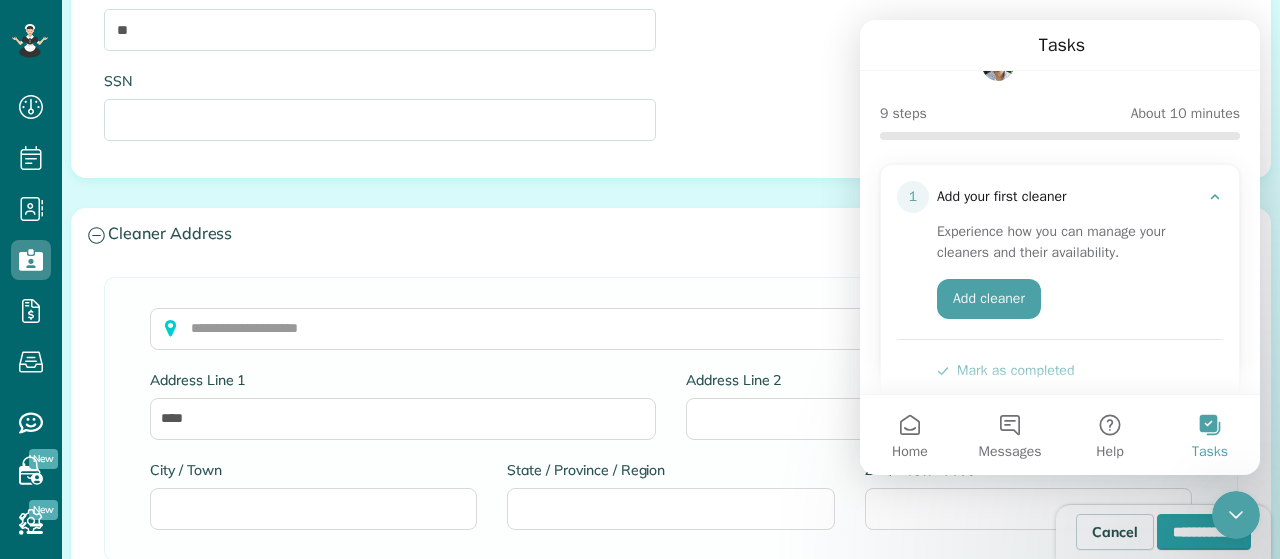 type on "**********" 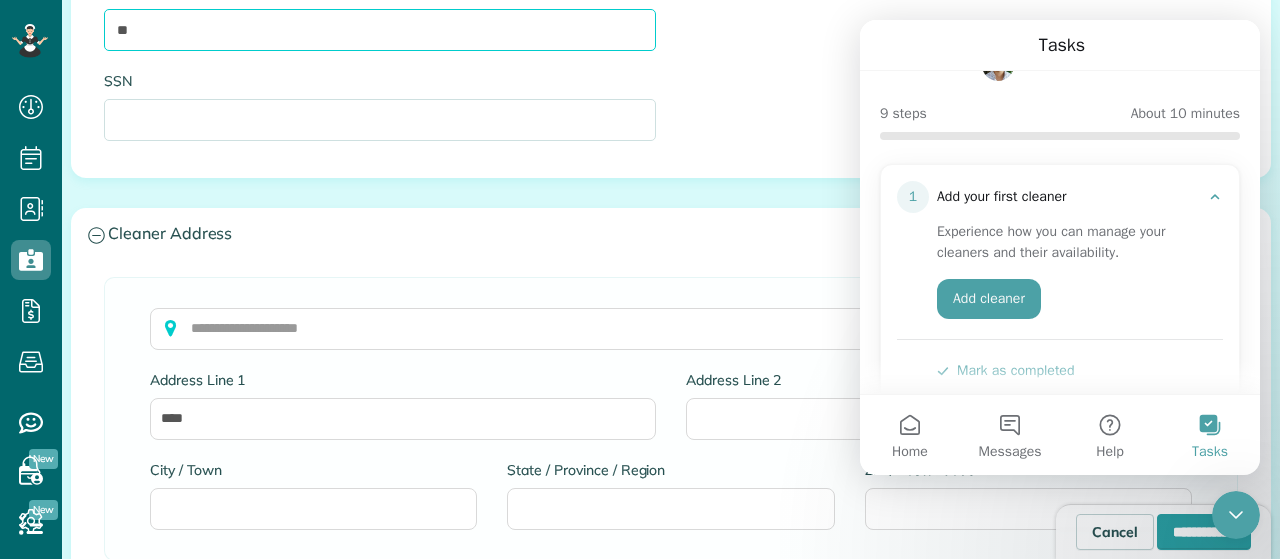 type on "**********" 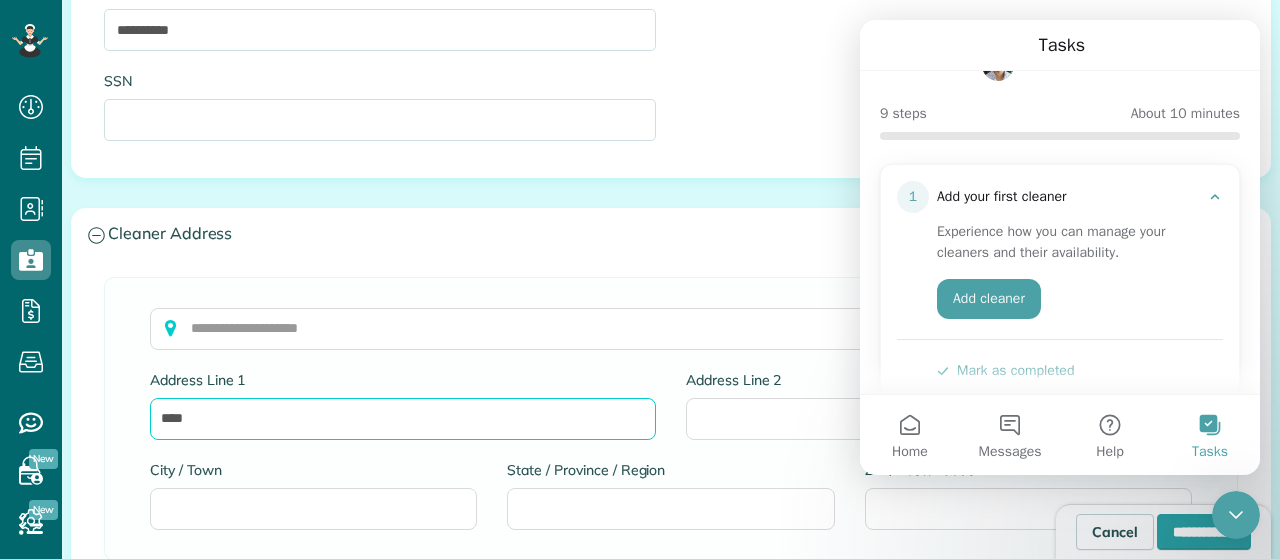 type on "**********" 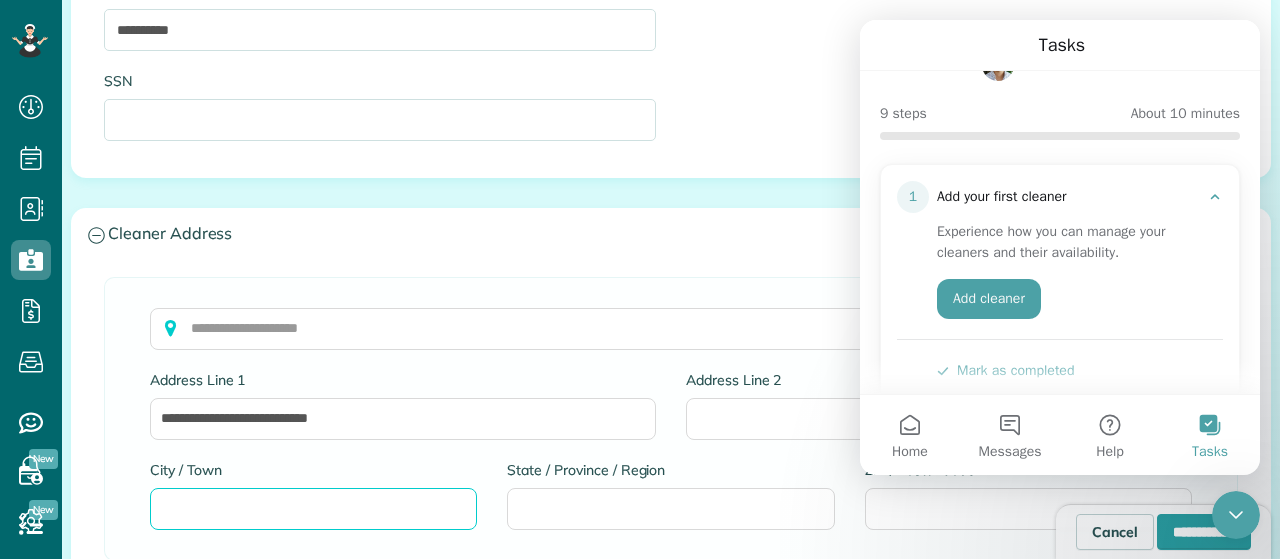 type on "********" 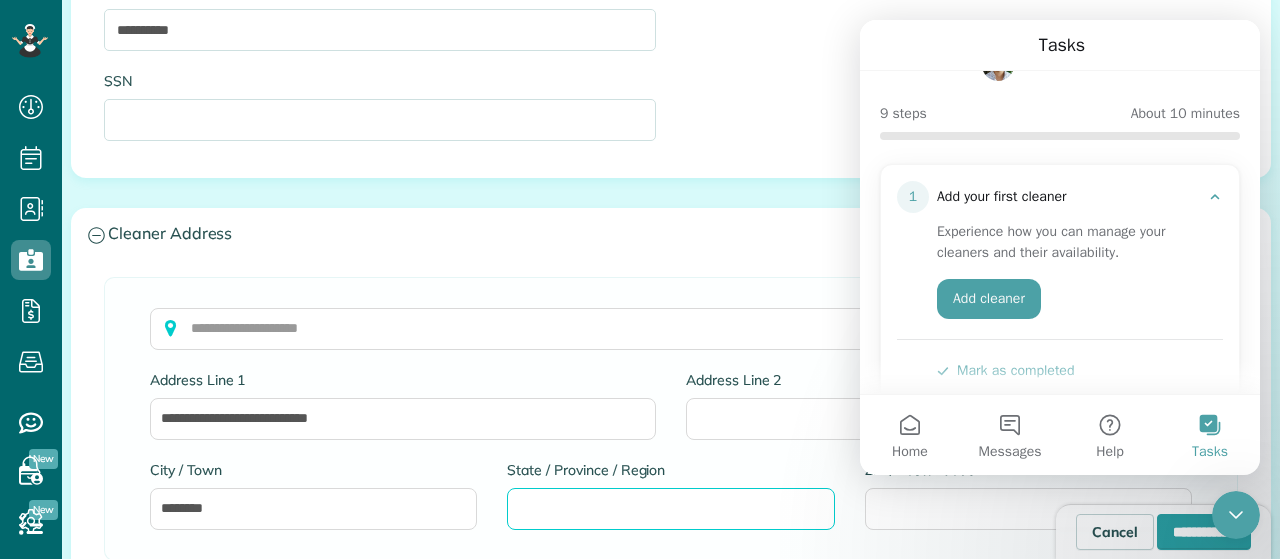 type on "**" 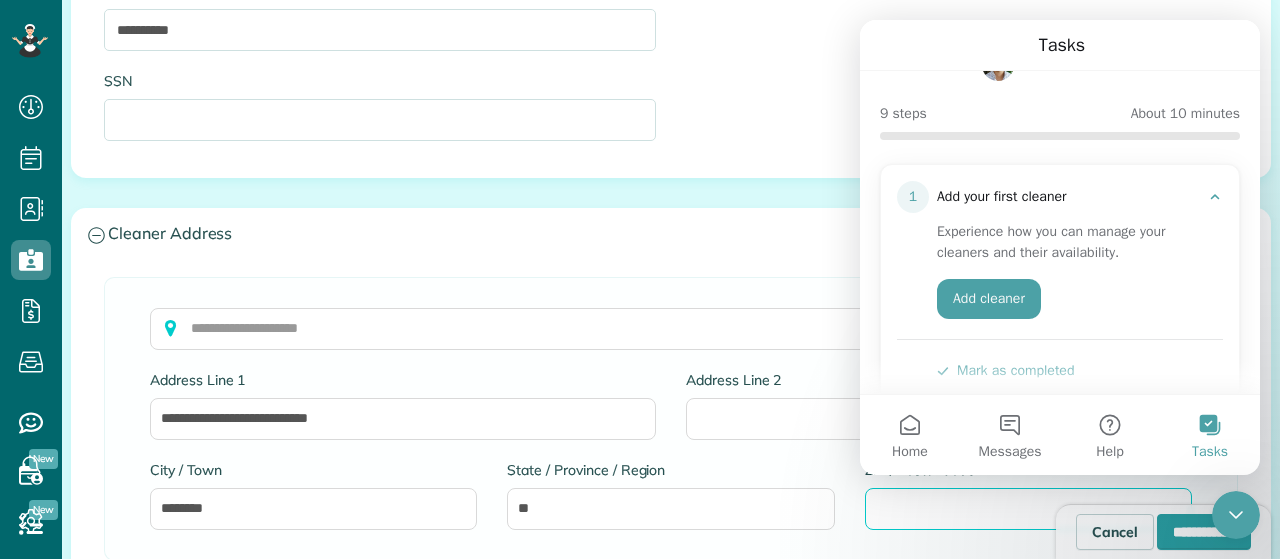 type on "*******" 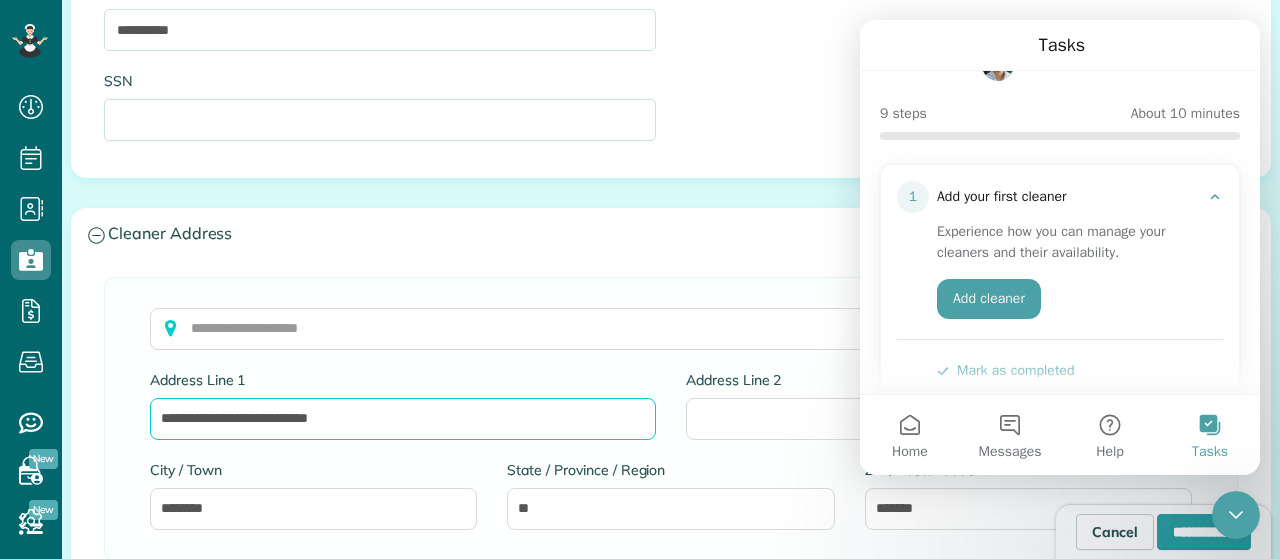click on "**********" at bounding box center [403, 419] 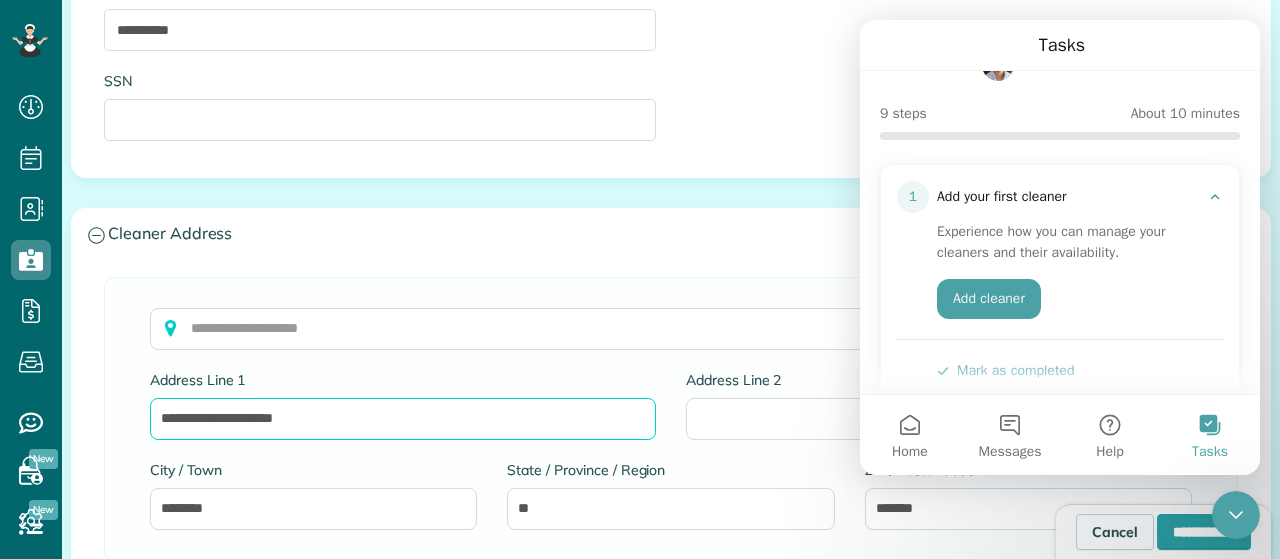 type on "**********" 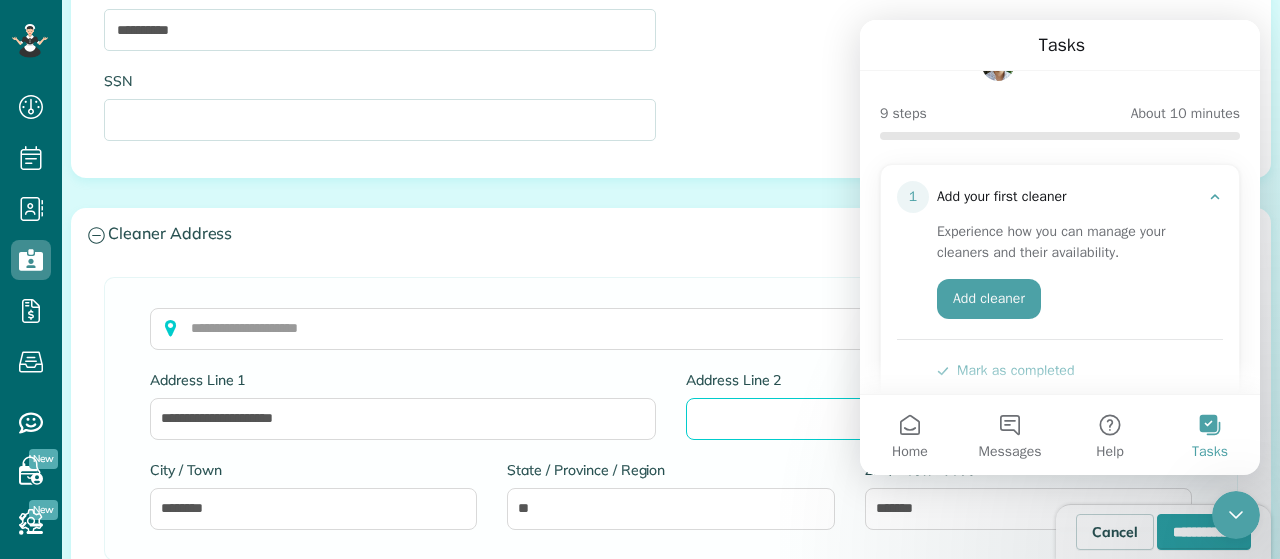 click on "Address Line 2" at bounding box center [939, 419] 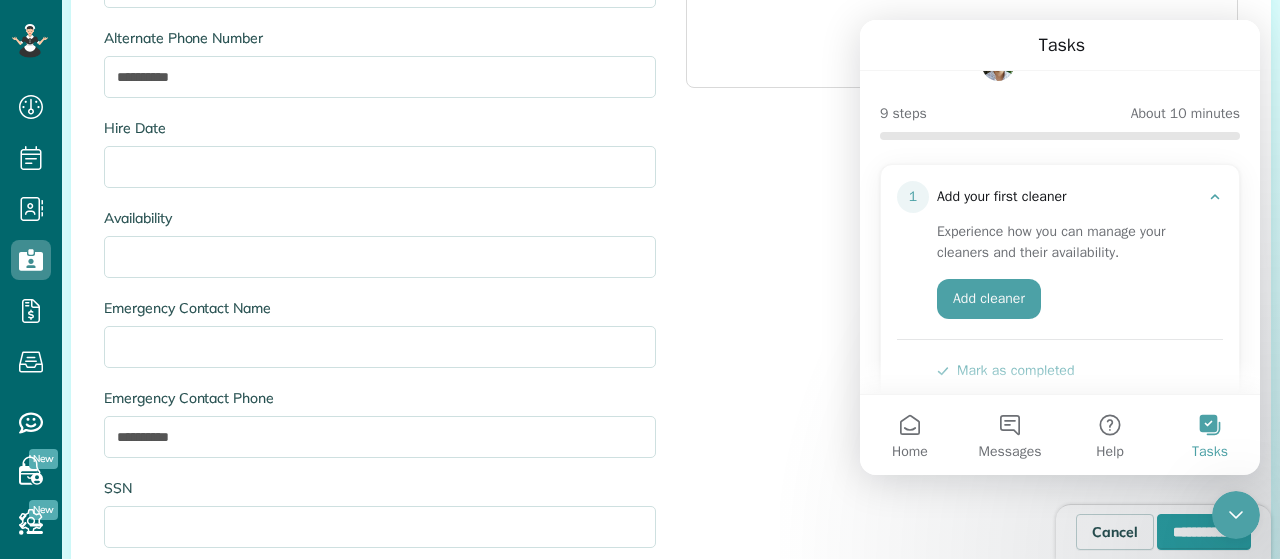 scroll, scrollTop: 1298, scrollLeft: 0, axis: vertical 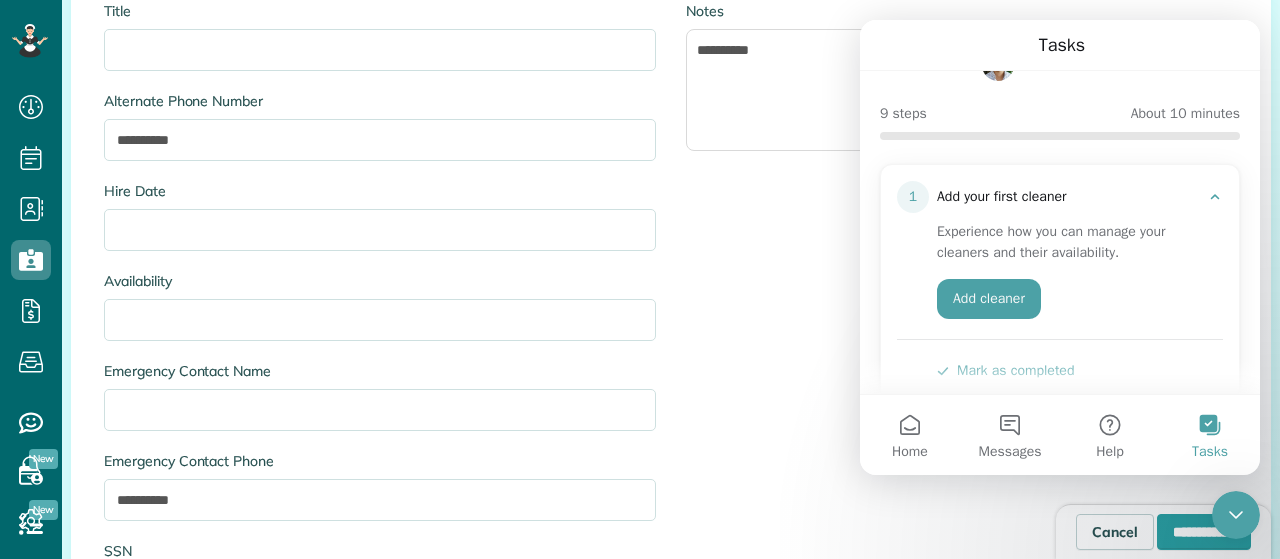 type on "***" 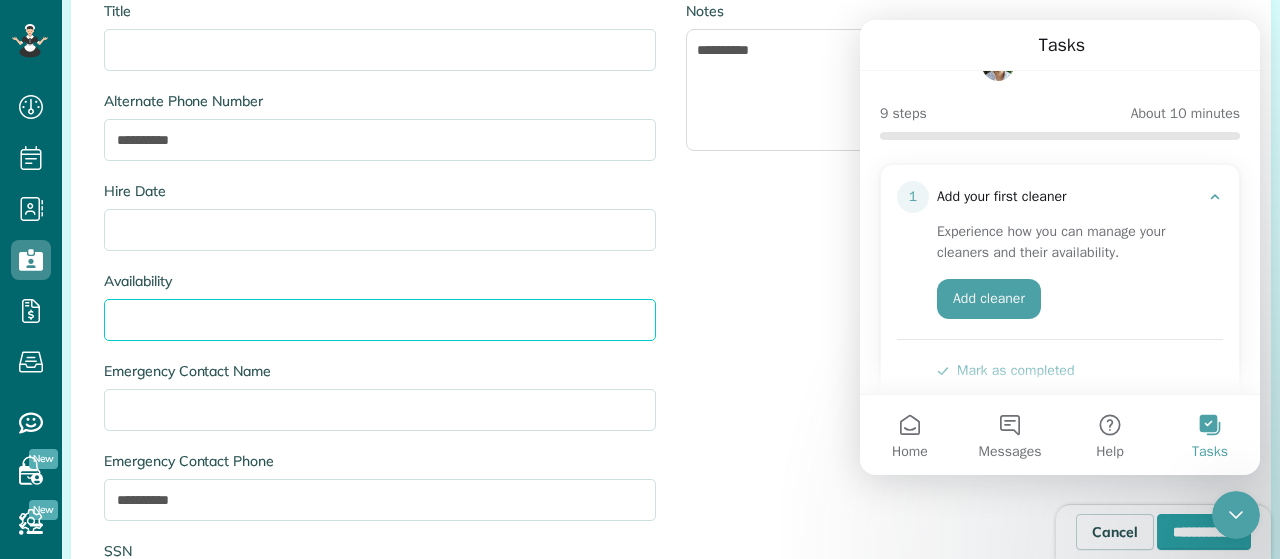 click on "Availability" at bounding box center [380, 320] 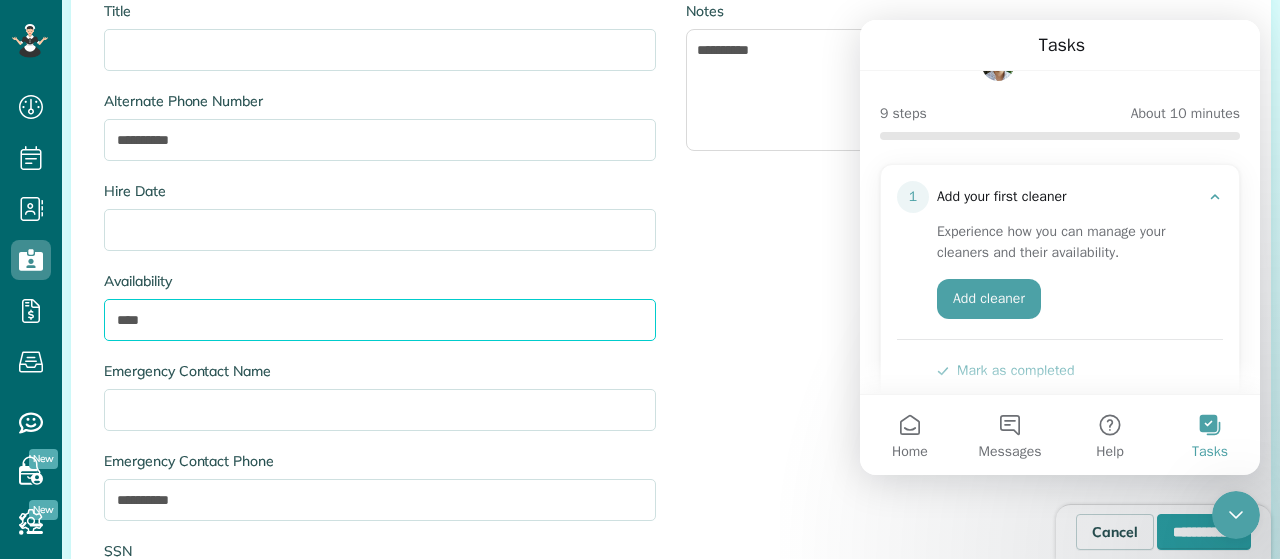 click on "****" at bounding box center (380, 320) 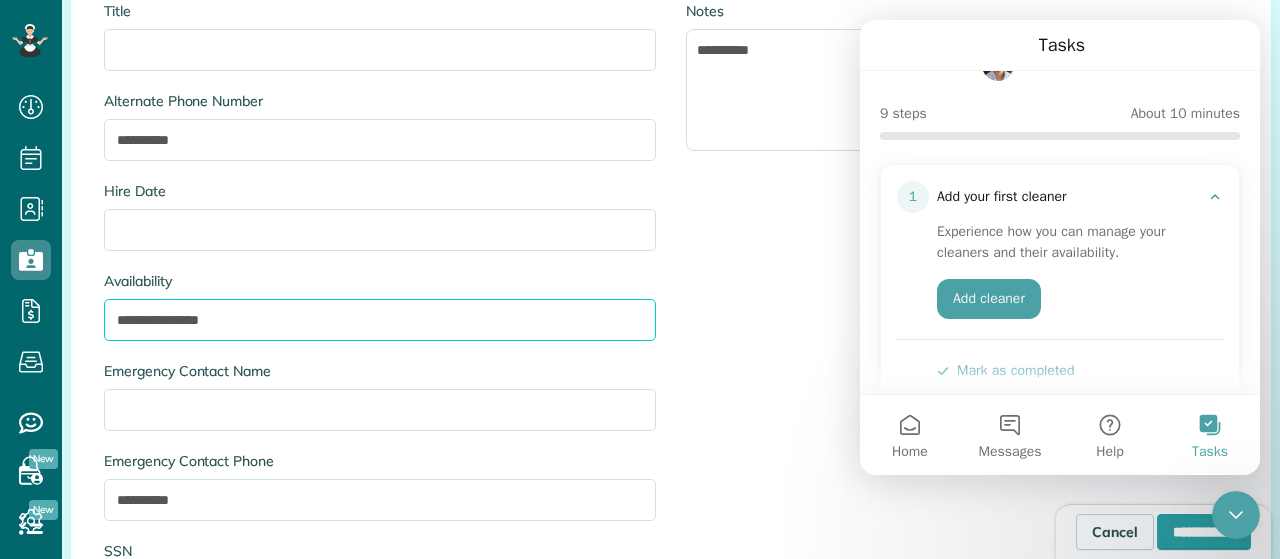 type on "**********" 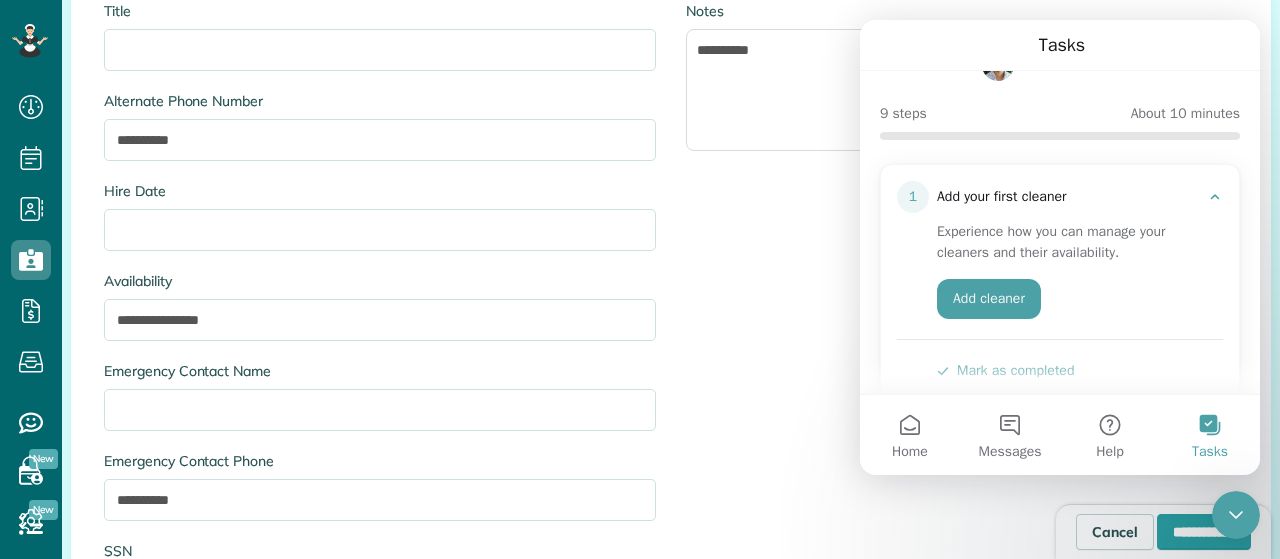 click on "Mark as completed" at bounding box center (1005, 370) 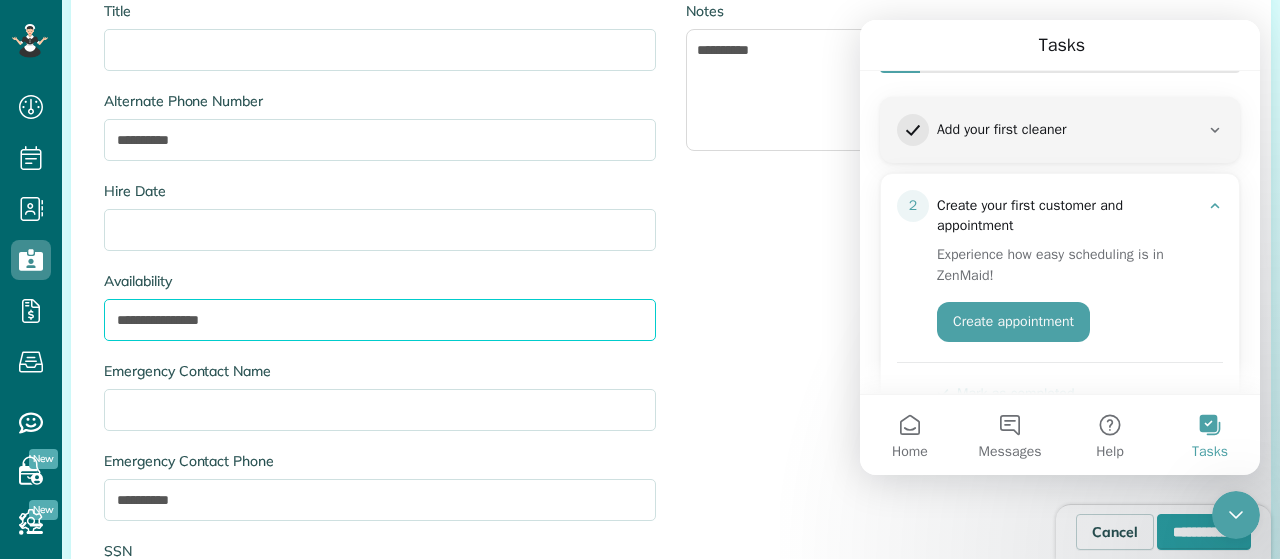 scroll, scrollTop: 166, scrollLeft: 0, axis: vertical 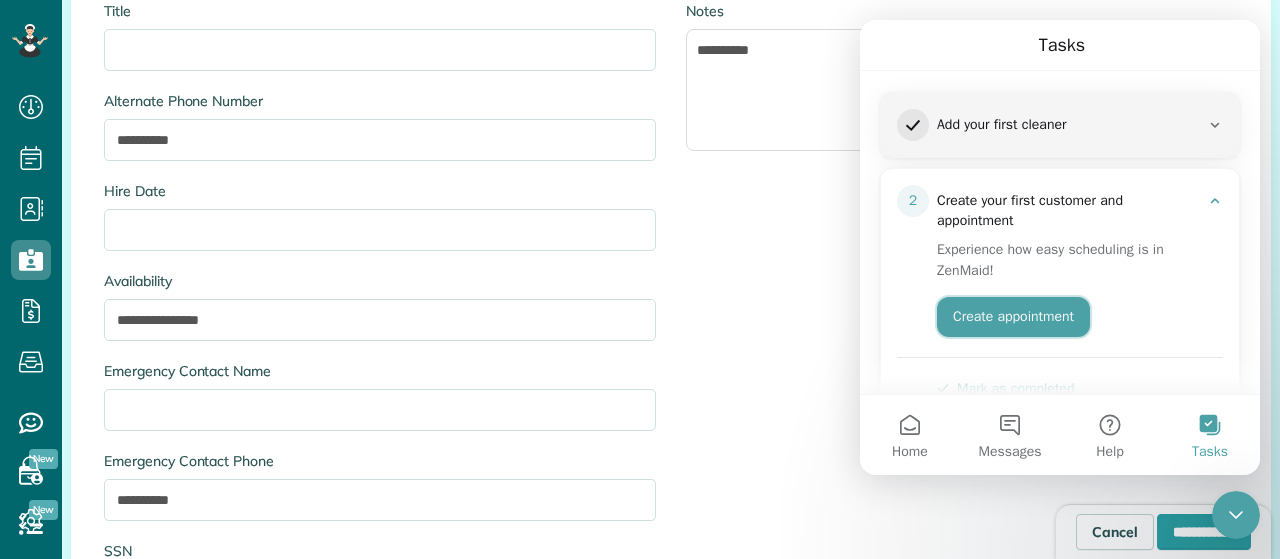 click on "Create appointment" at bounding box center (1013, 317) 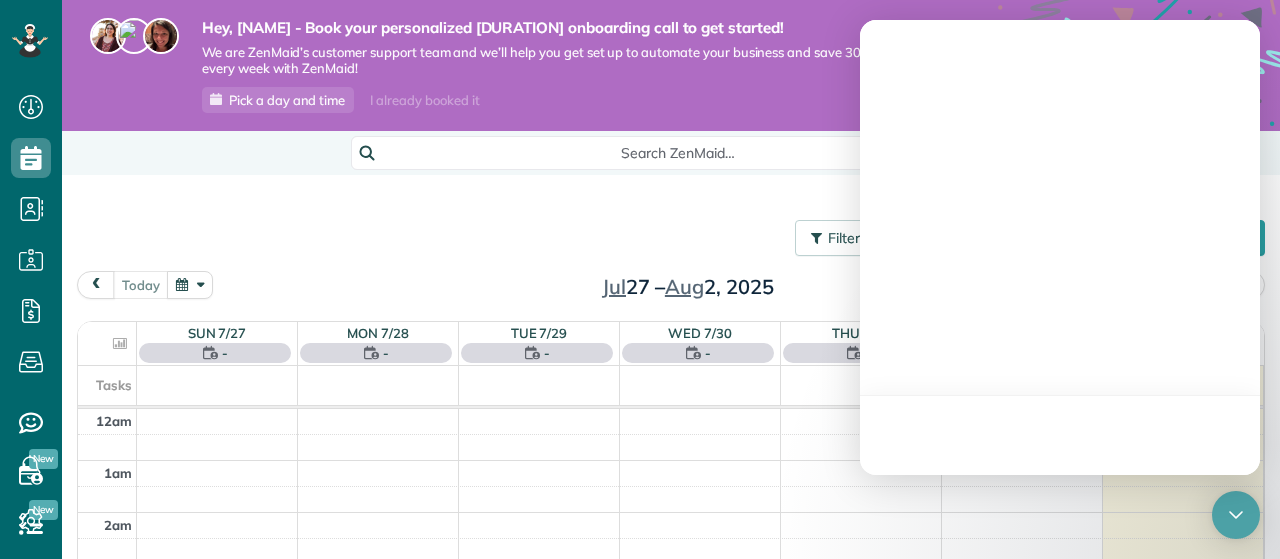 scroll, scrollTop: 0, scrollLeft: 0, axis: both 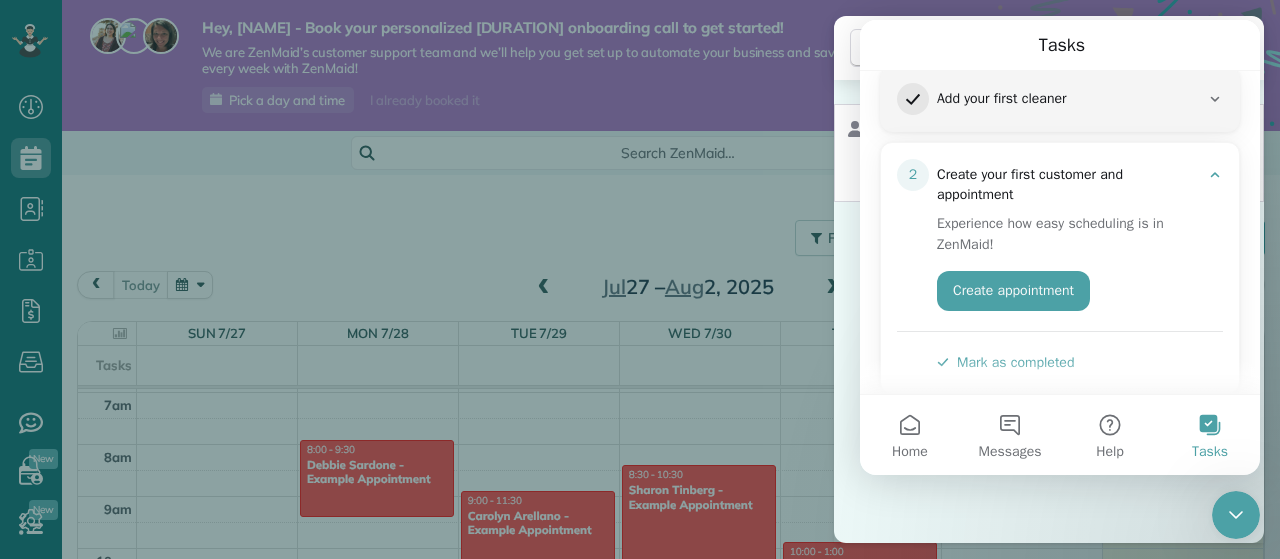 click on "Cancel New appointment Select a contact Add new" at bounding box center [640, 279] 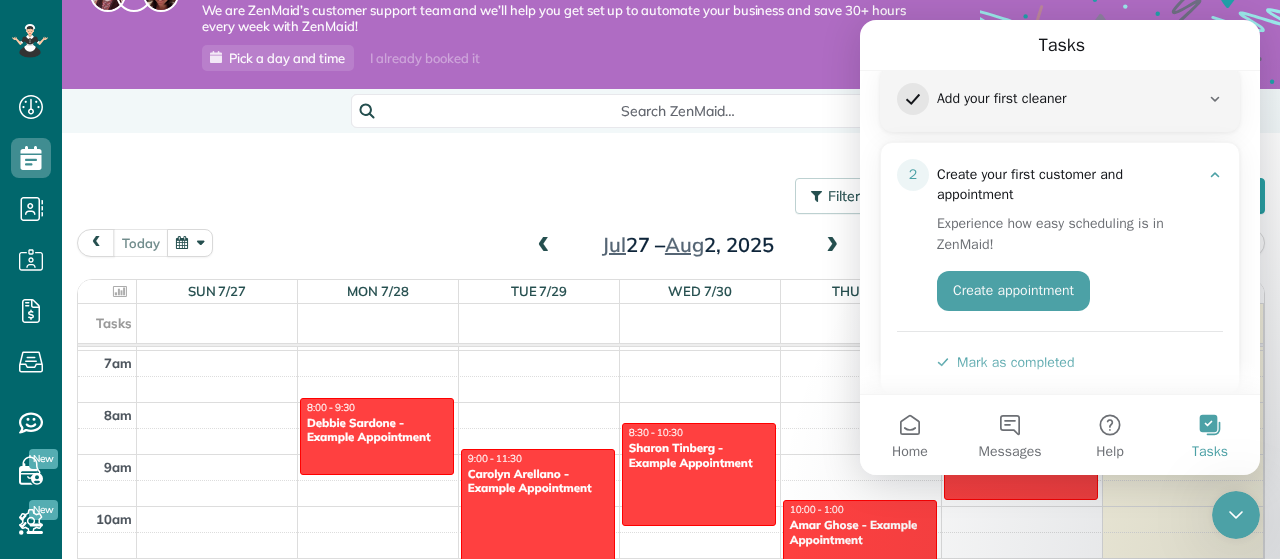 scroll, scrollTop: 41, scrollLeft: 0, axis: vertical 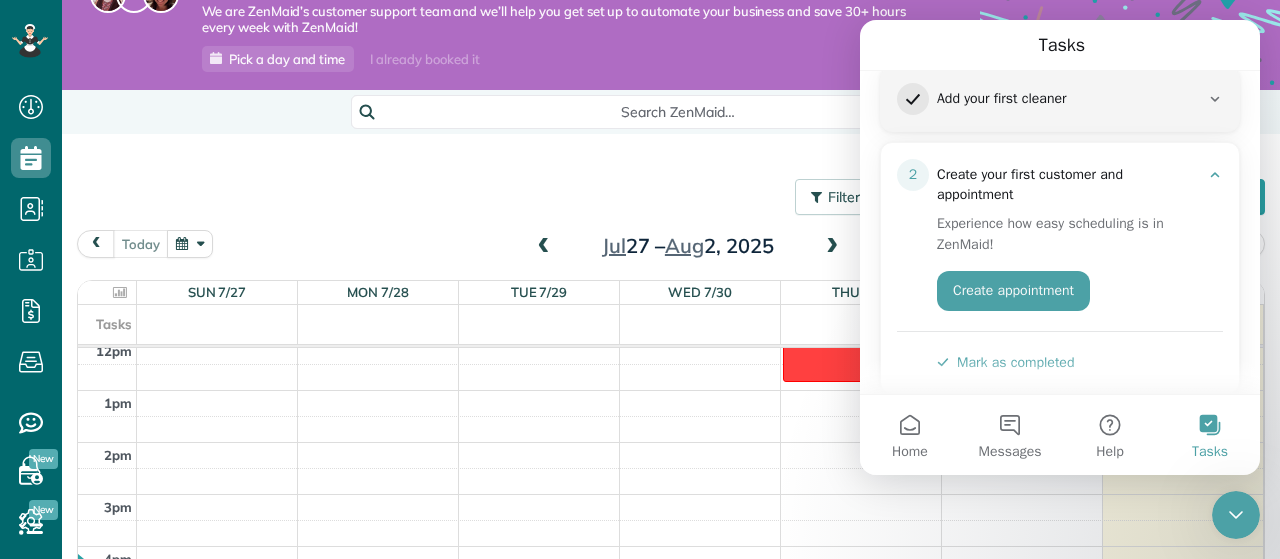 click at bounding box center [832, 247] 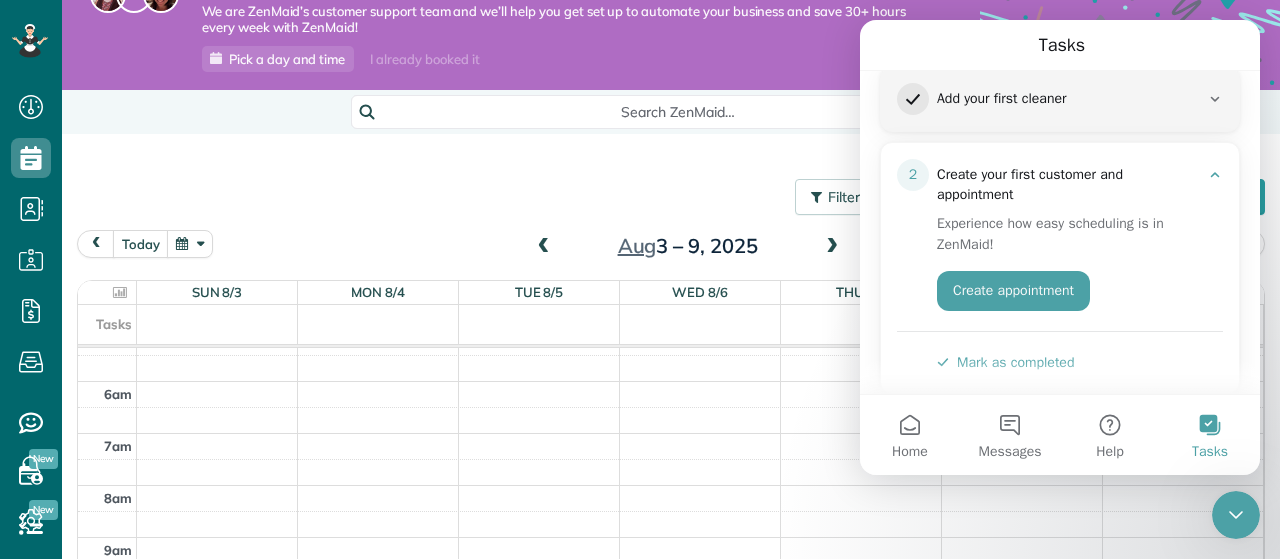 scroll, scrollTop: 277, scrollLeft: 0, axis: vertical 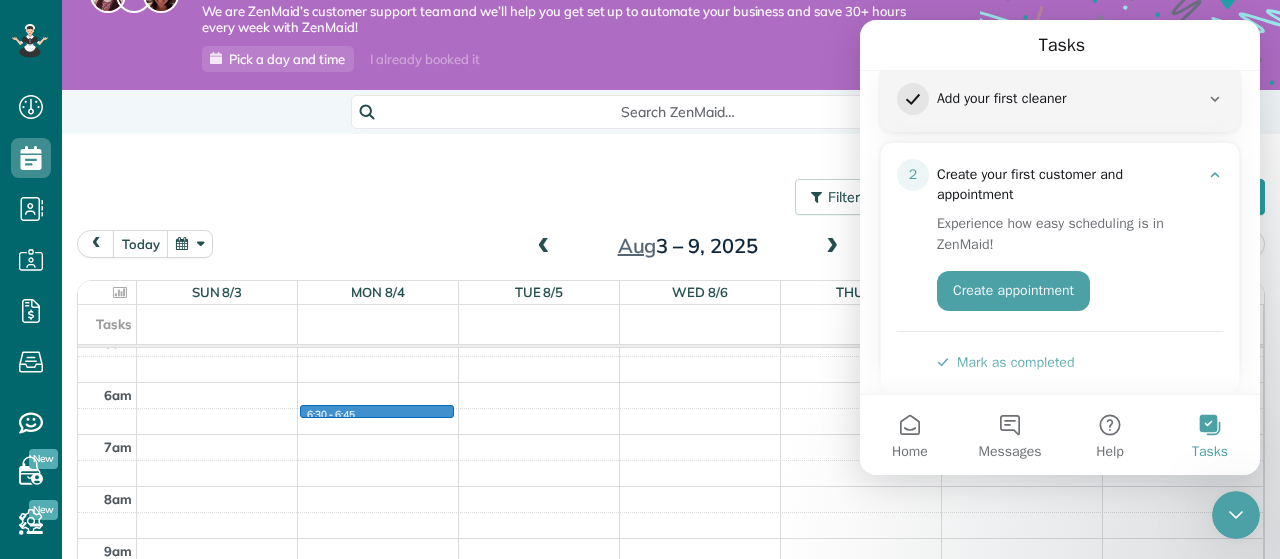 click on "12am 1am 2am 3am 4am 5am 6am 7am 8am 9am 10am 11am 12pm 1pm 2pm 3pm 4pm 5pm 6pm 7pm 8pm 9pm 10pm 11pm 6:30 - 6:45" at bounding box center (670, 694) 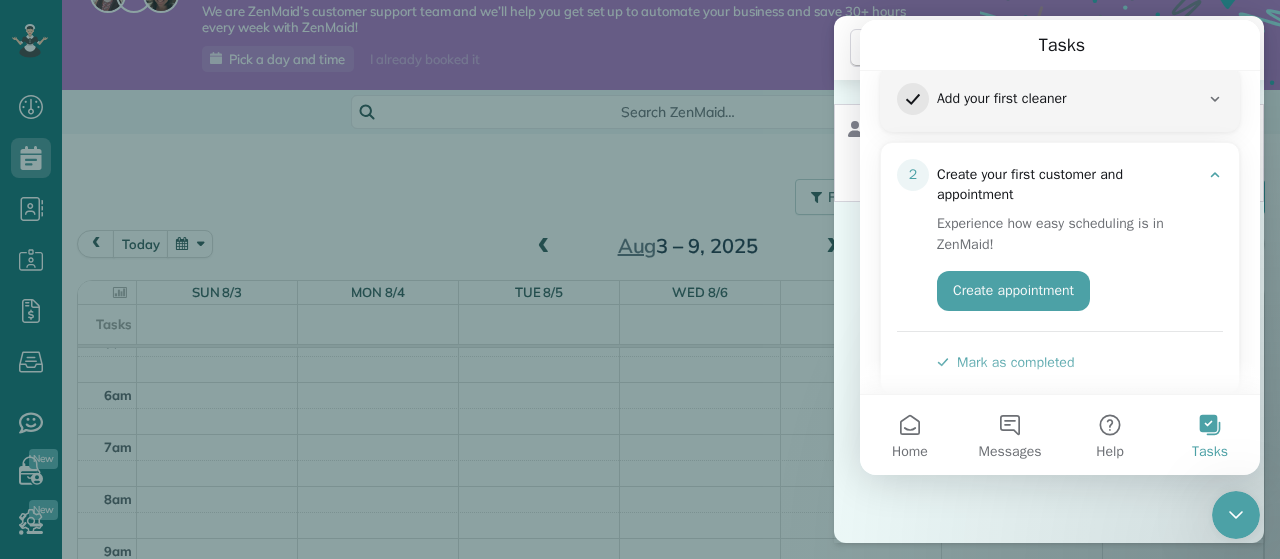 drag, startPoint x: 853, startPoint y: 73, endPoint x: 735, endPoint y: 96, distance: 120.22063 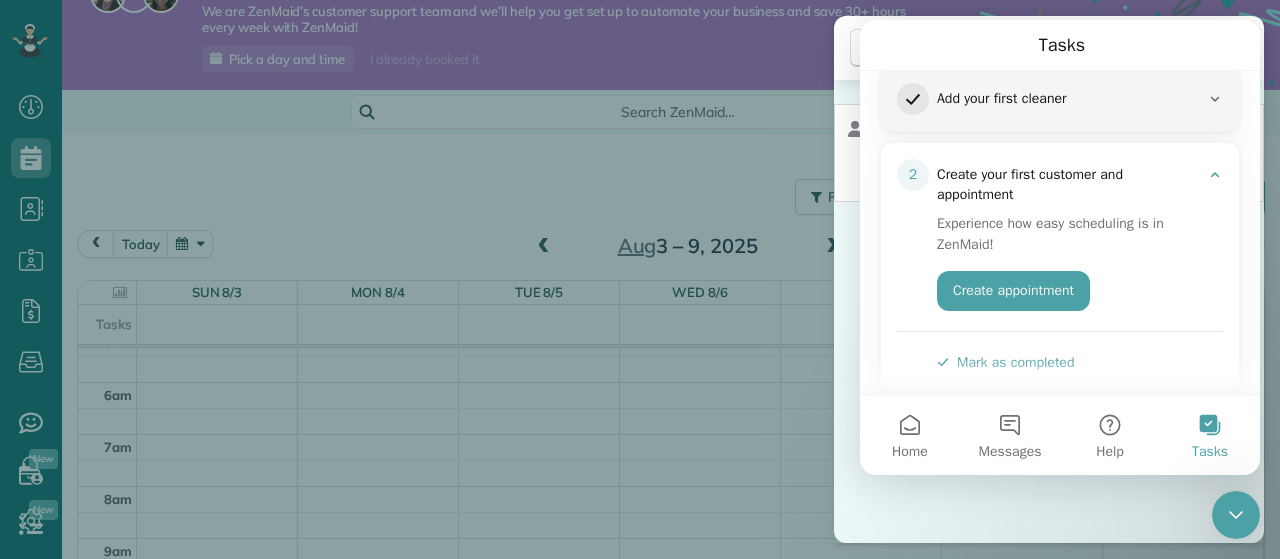 click on "Cancel New appointment" at bounding box center [1049, 48] 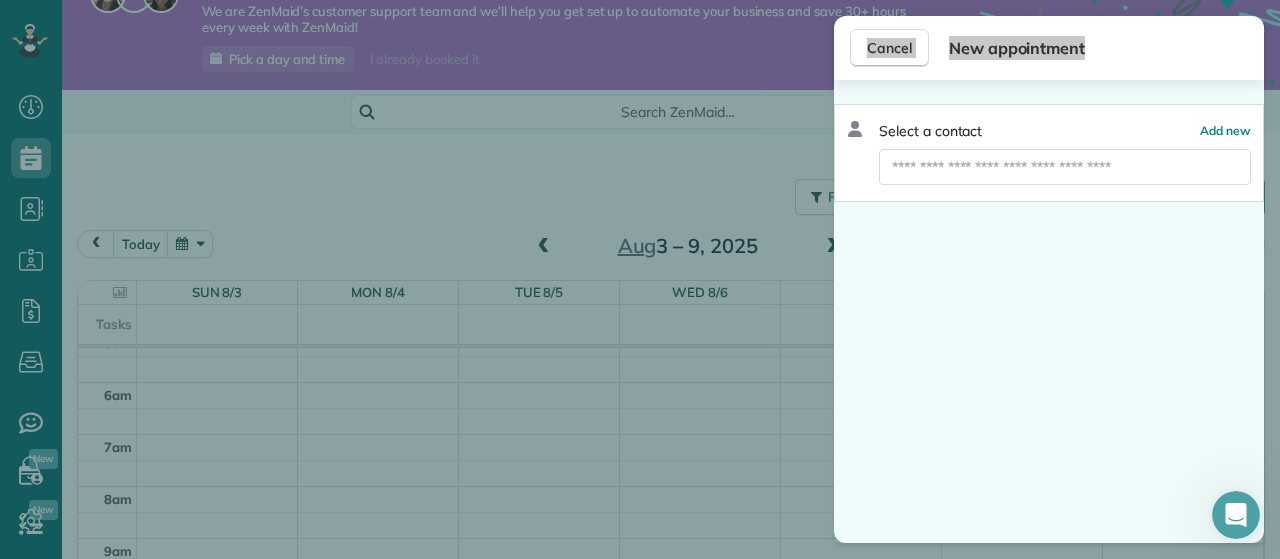 scroll, scrollTop: 0, scrollLeft: 0, axis: both 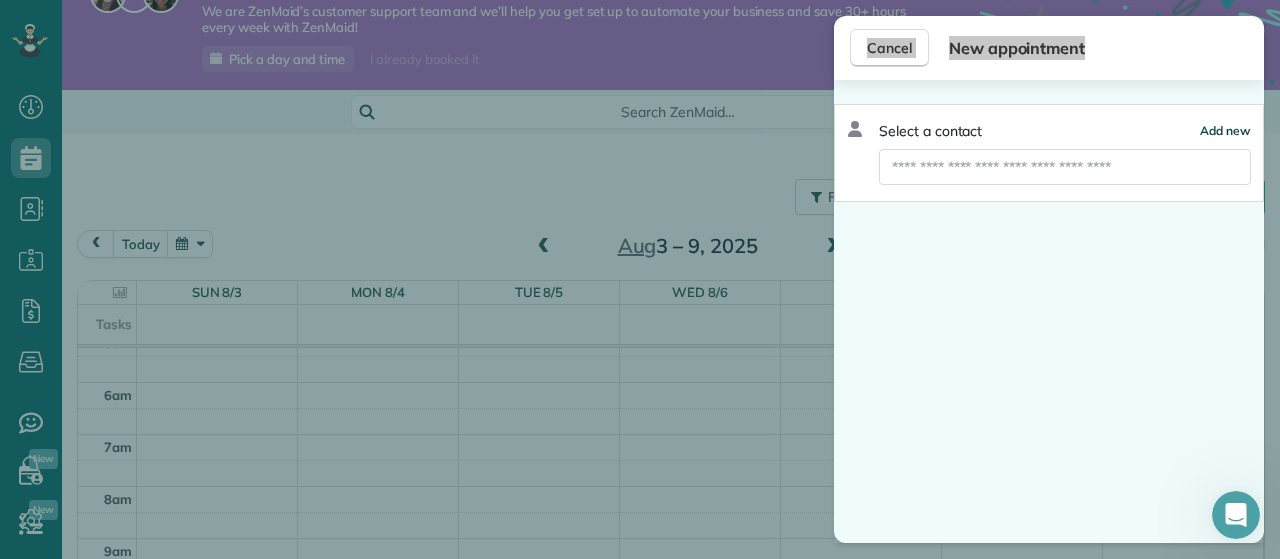 click on "Add new" at bounding box center (1225, 130) 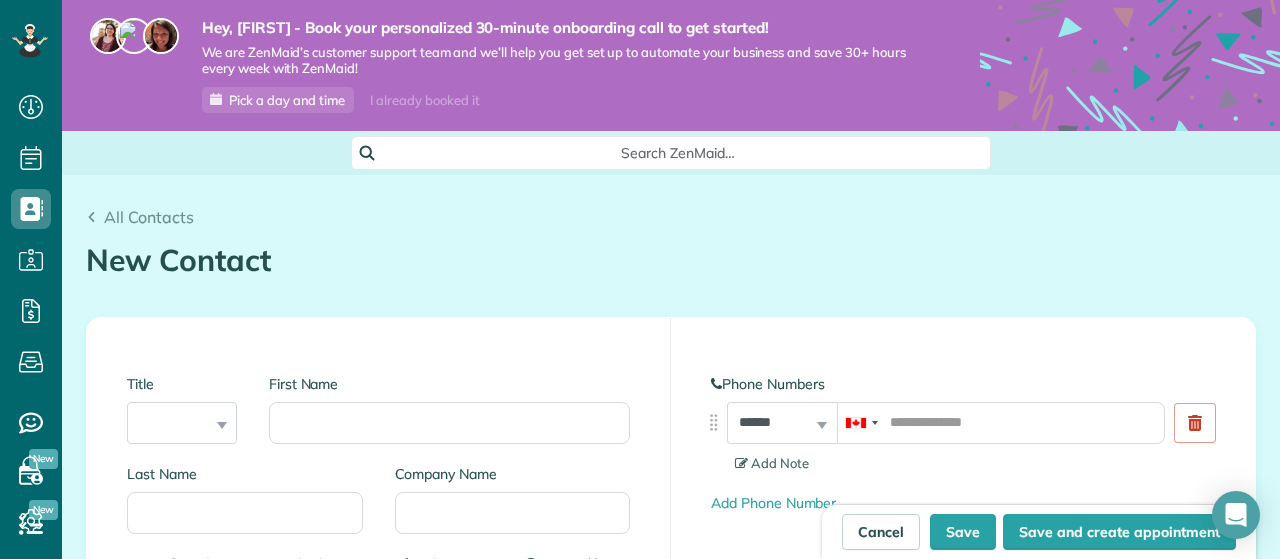 scroll, scrollTop: 0, scrollLeft: 0, axis: both 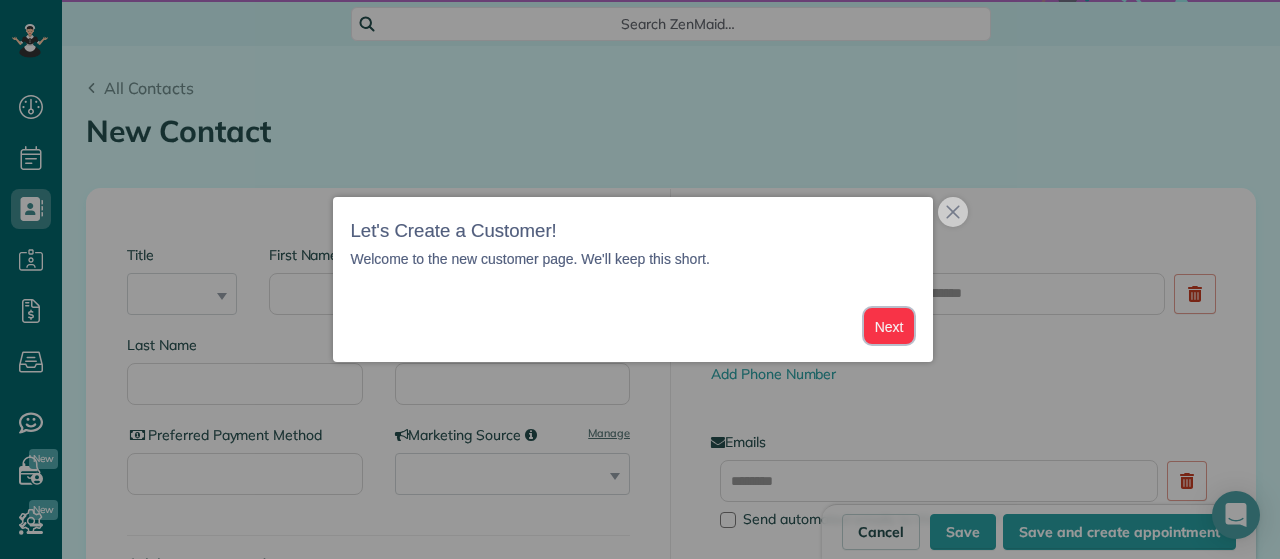 click on "Next" at bounding box center (889, 326) 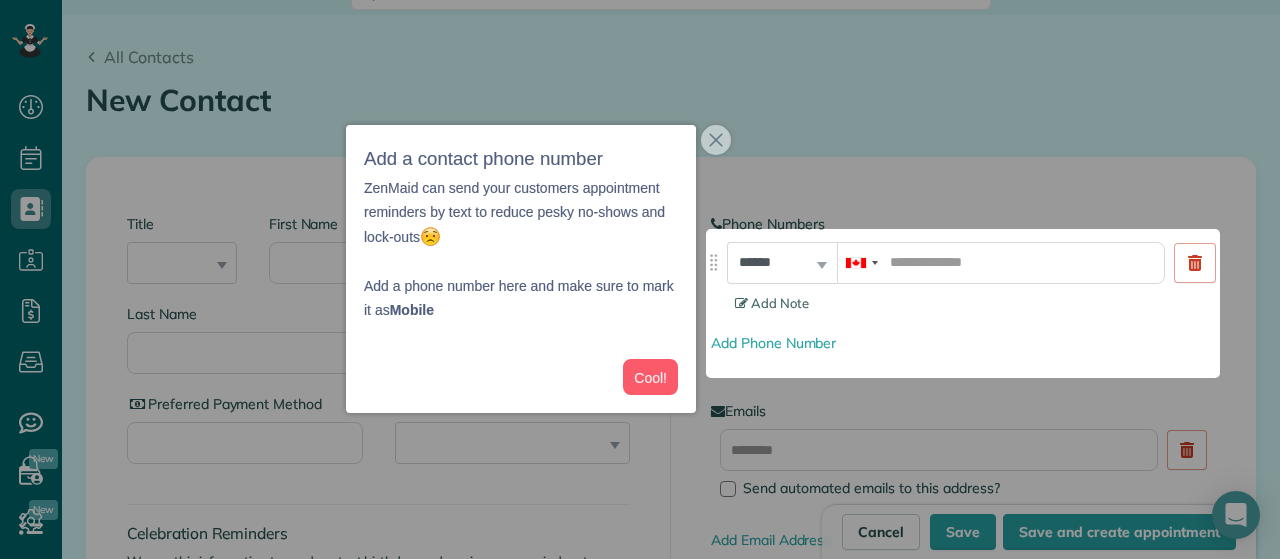 scroll, scrollTop: 162, scrollLeft: 0, axis: vertical 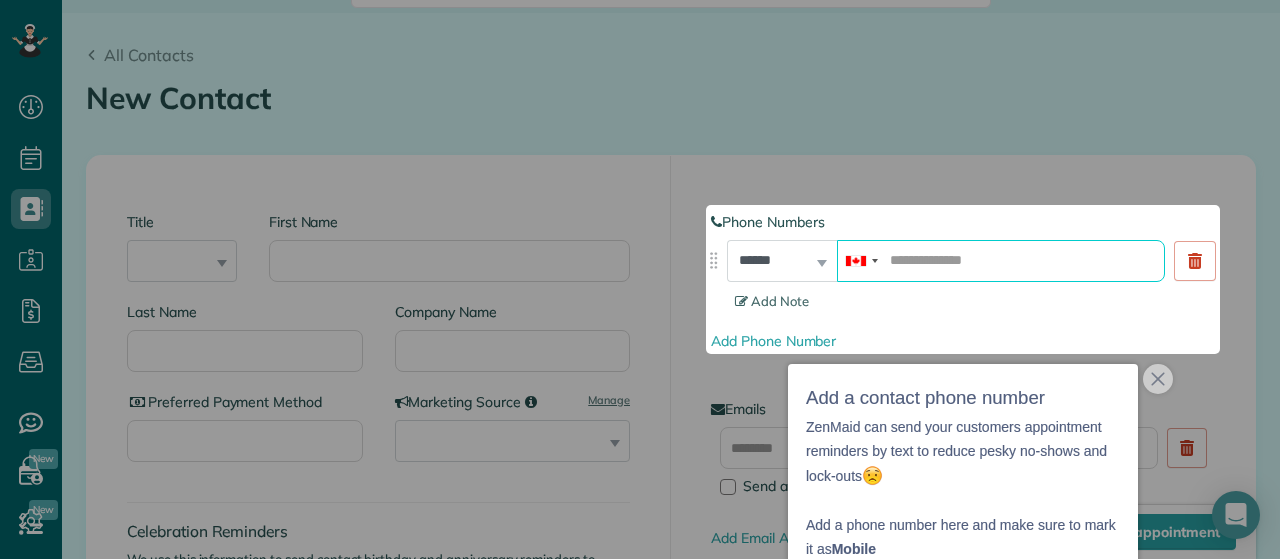 click at bounding box center [1001, 261] 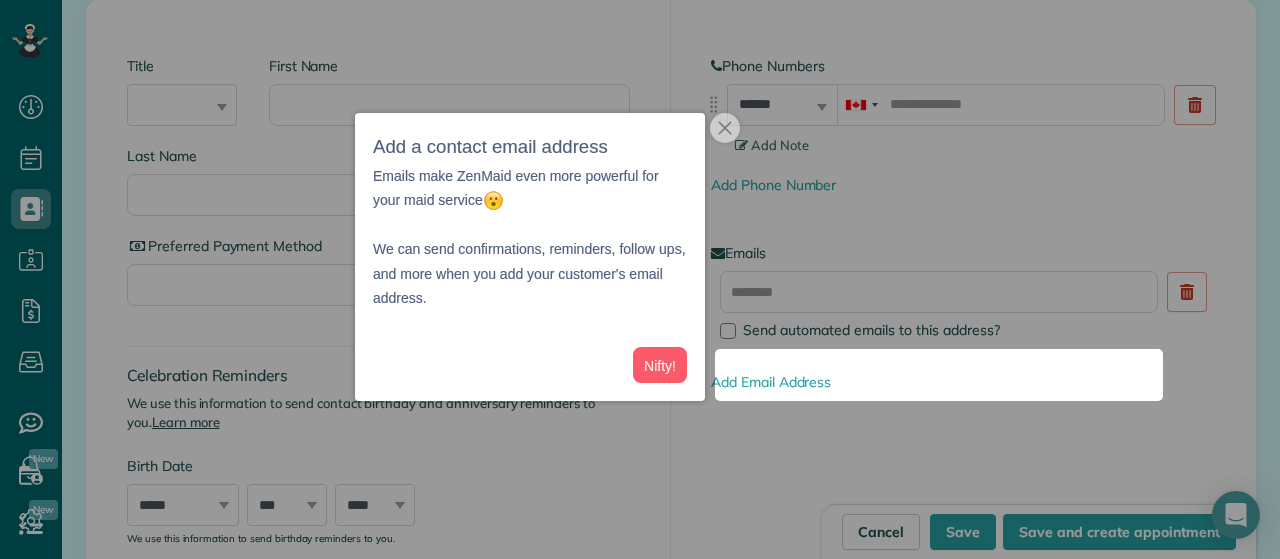 scroll, scrollTop: 329, scrollLeft: 0, axis: vertical 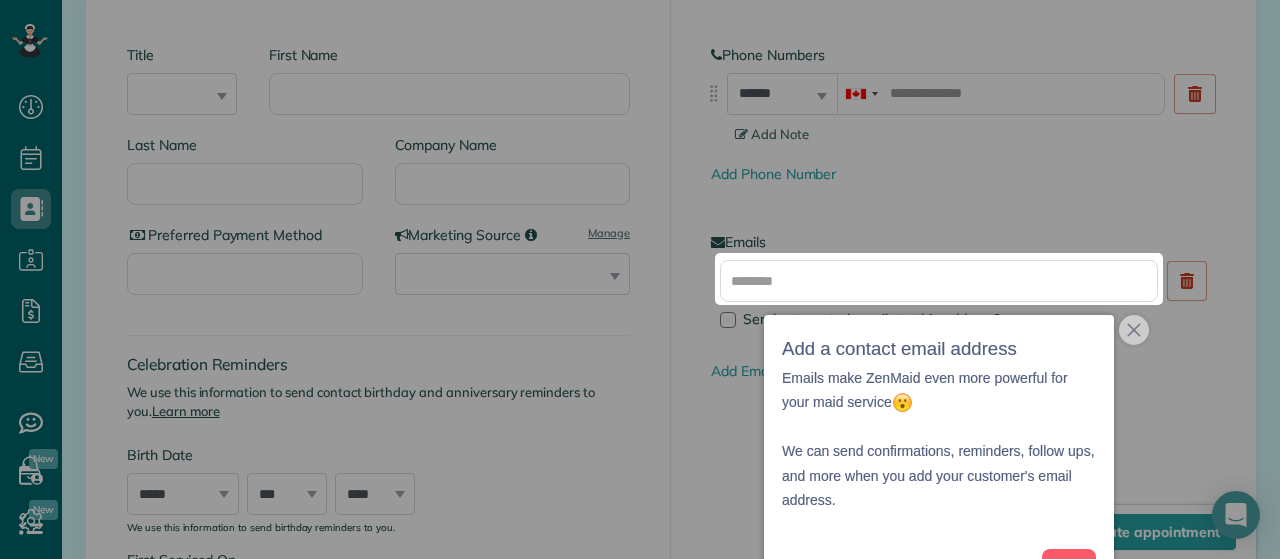 click at bounding box center [640, 126] 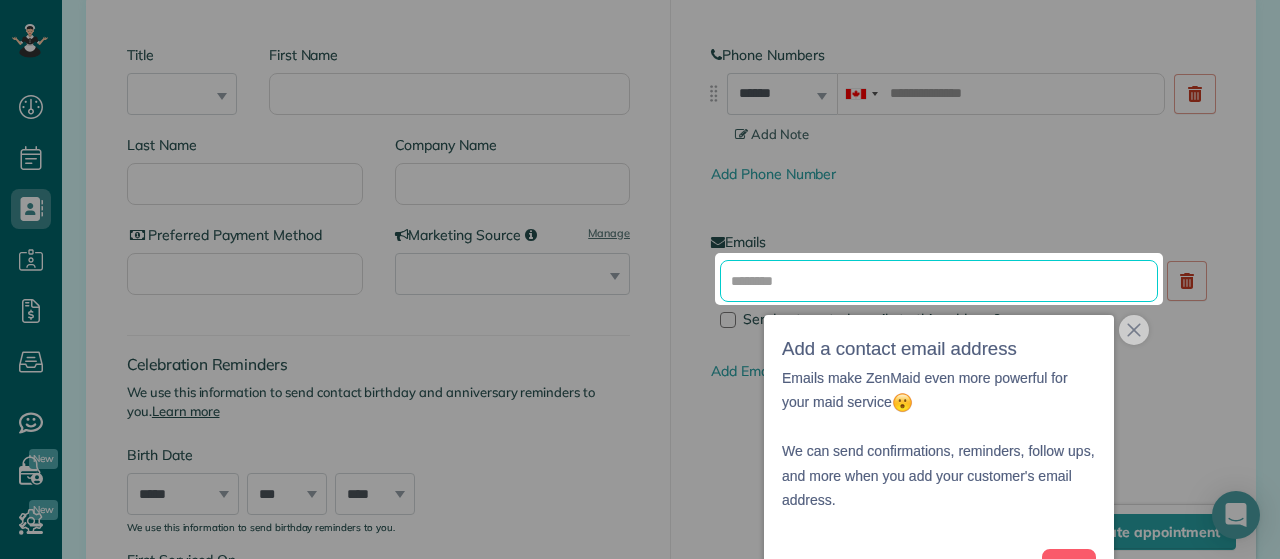 click at bounding box center [939, 281] 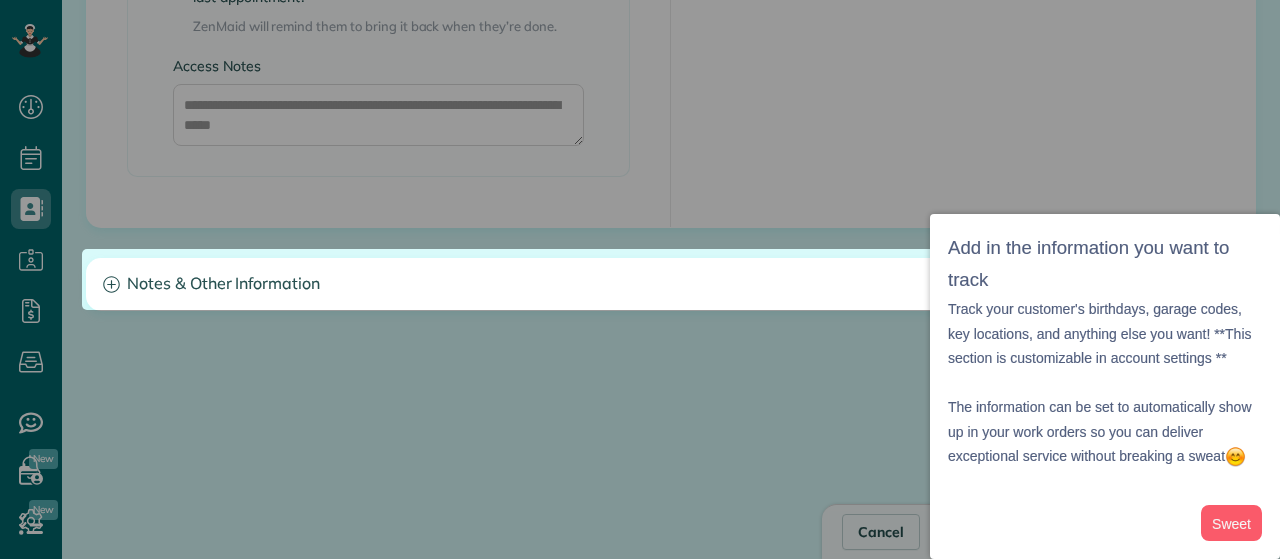 scroll, scrollTop: 1713, scrollLeft: 0, axis: vertical 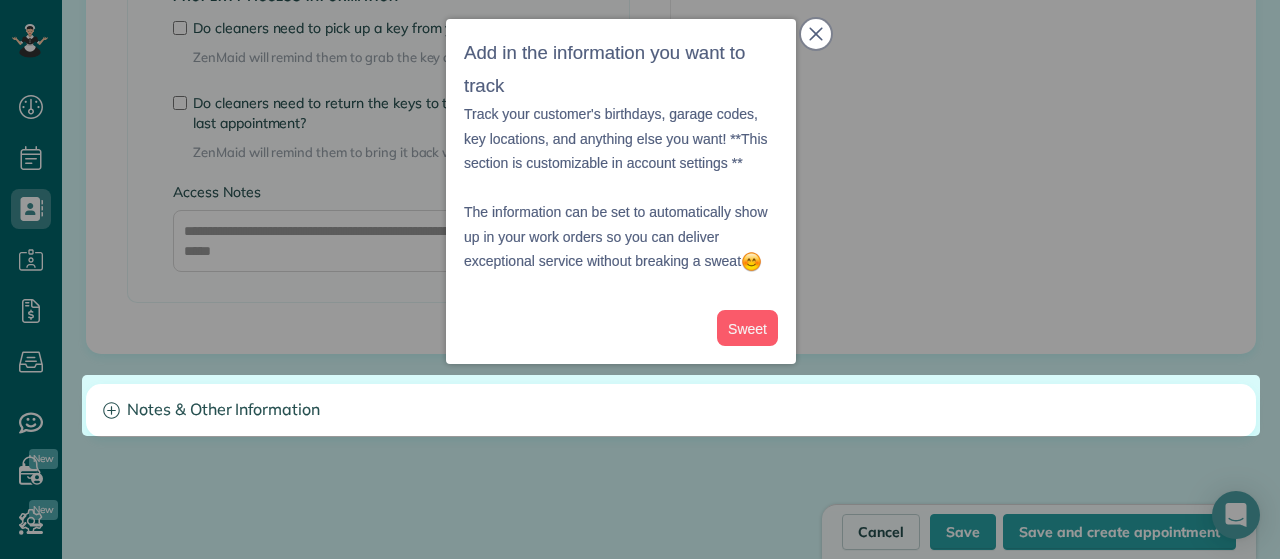 click 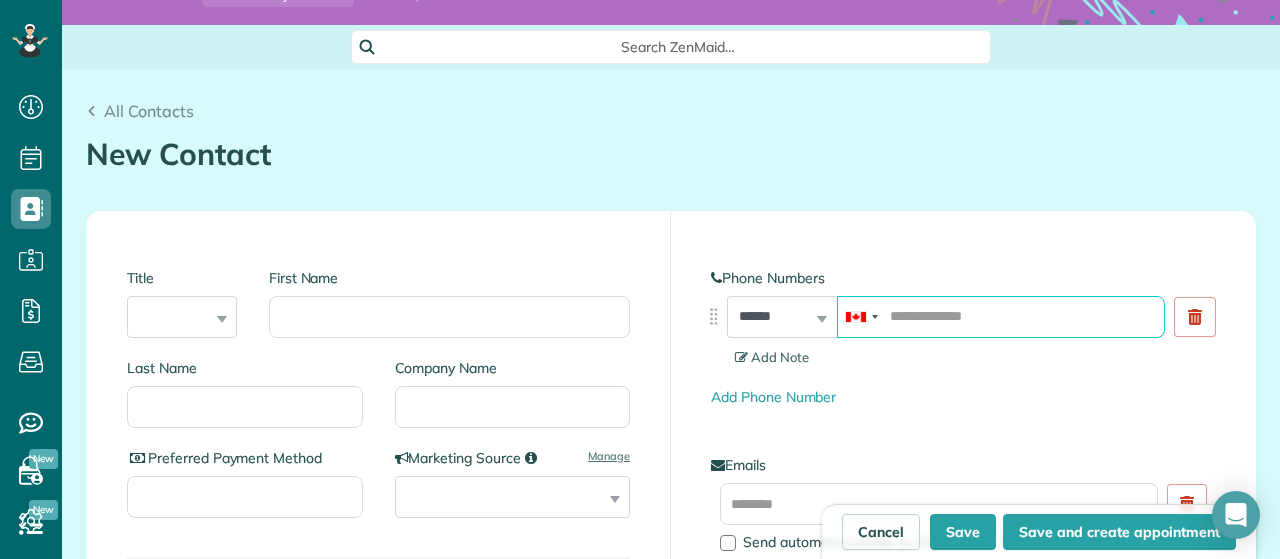 scroll, scrollTop: 91, scrollLeft: 0, axis: vertical 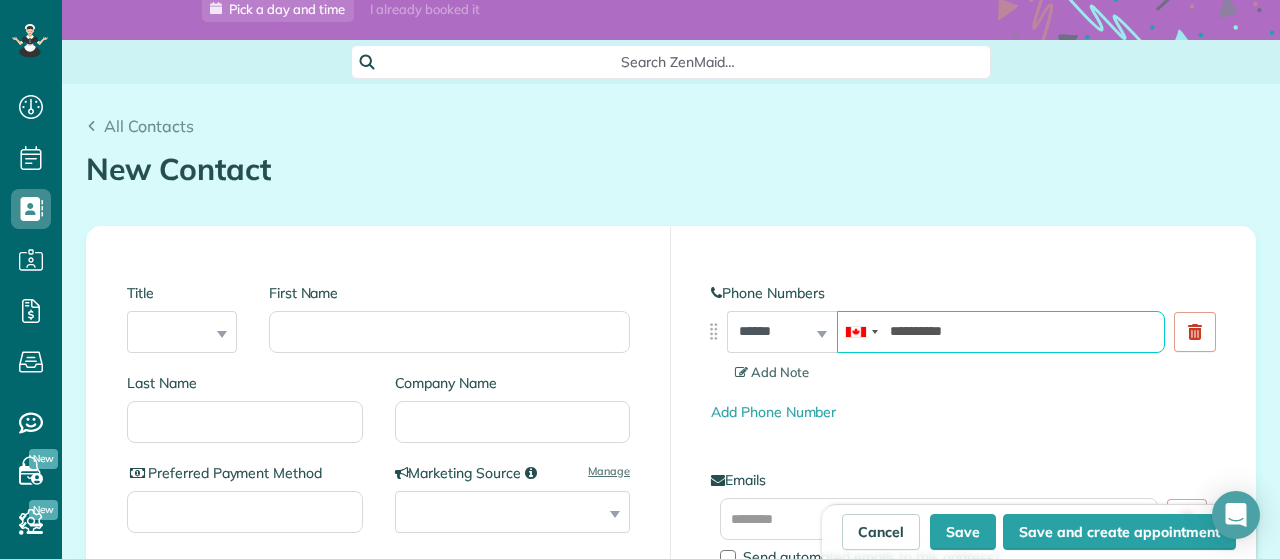 type on "**********" 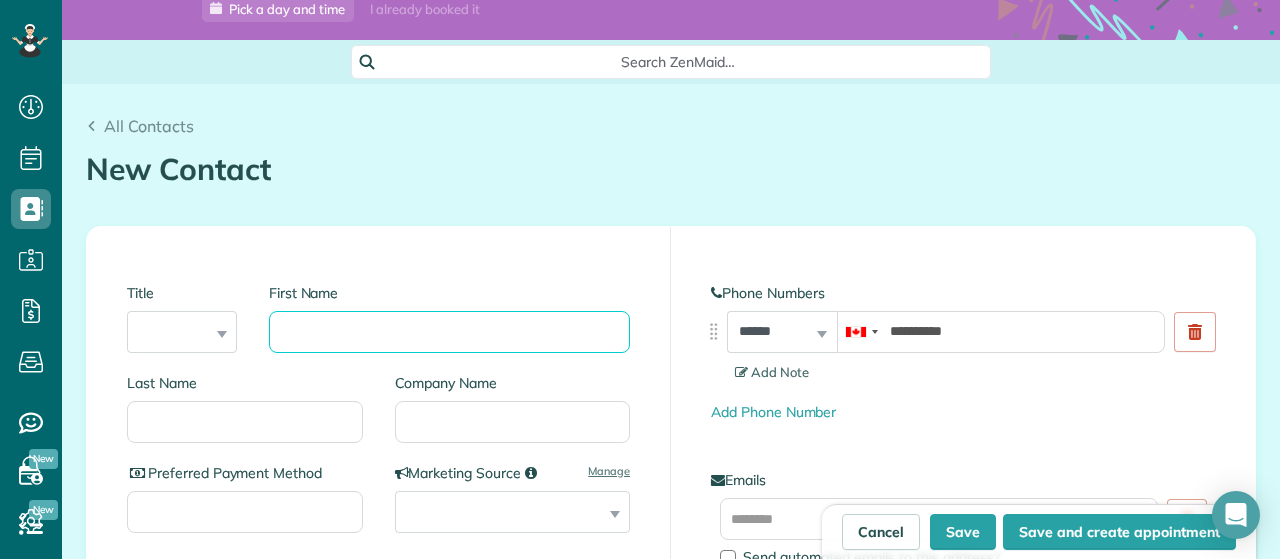 click on "First Name" at bounding box center [449, 332] 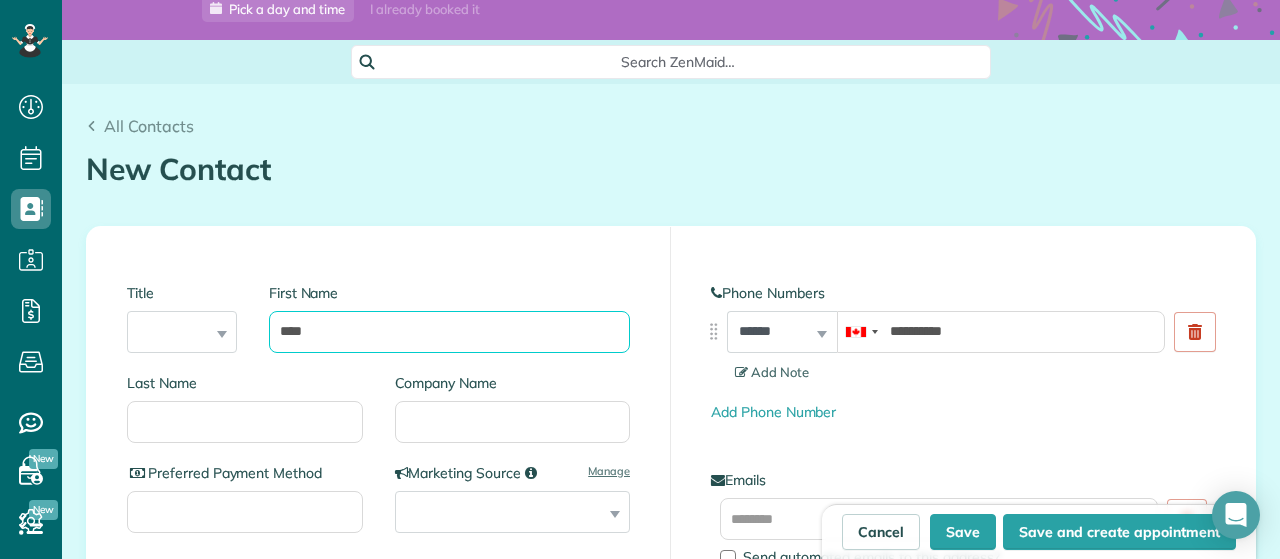 type on "****" 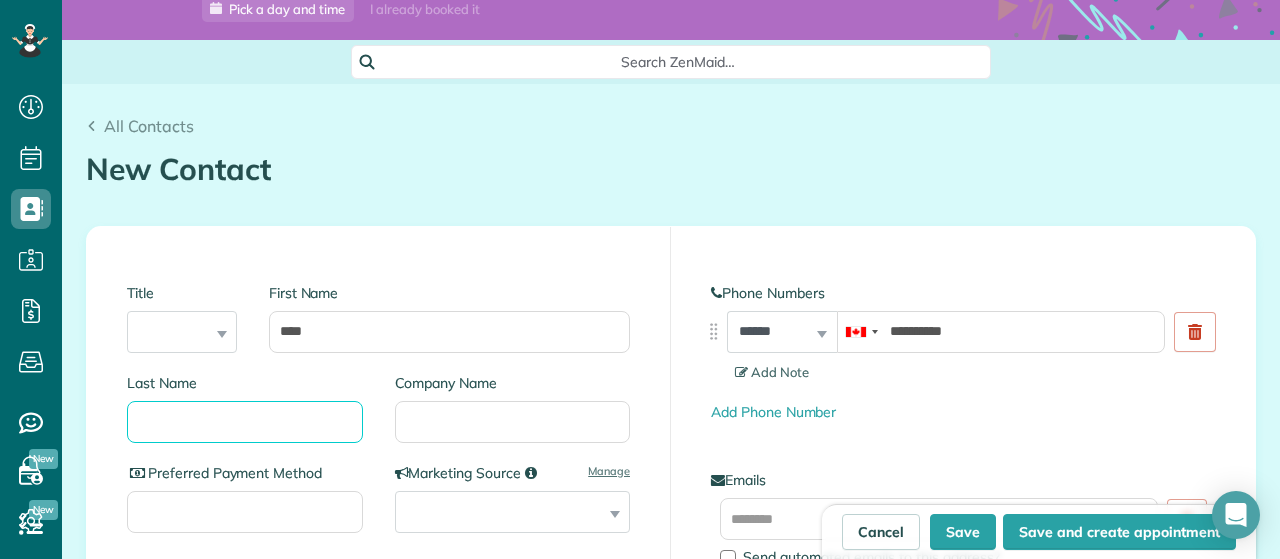 click on "Last Name" at bounding box center [245, 422] 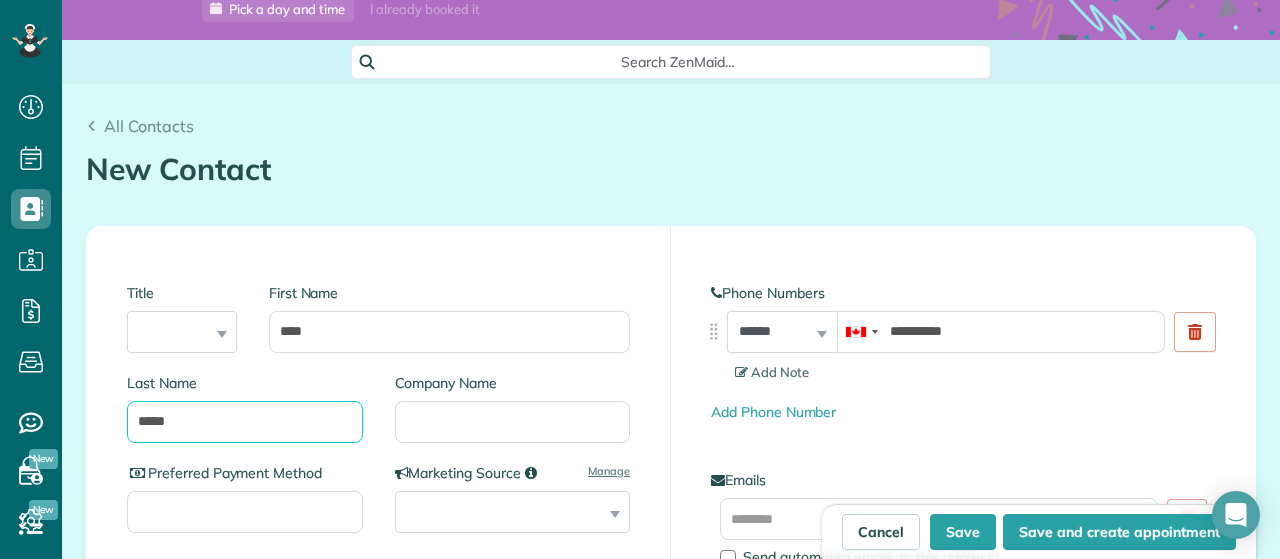 type on "*****" 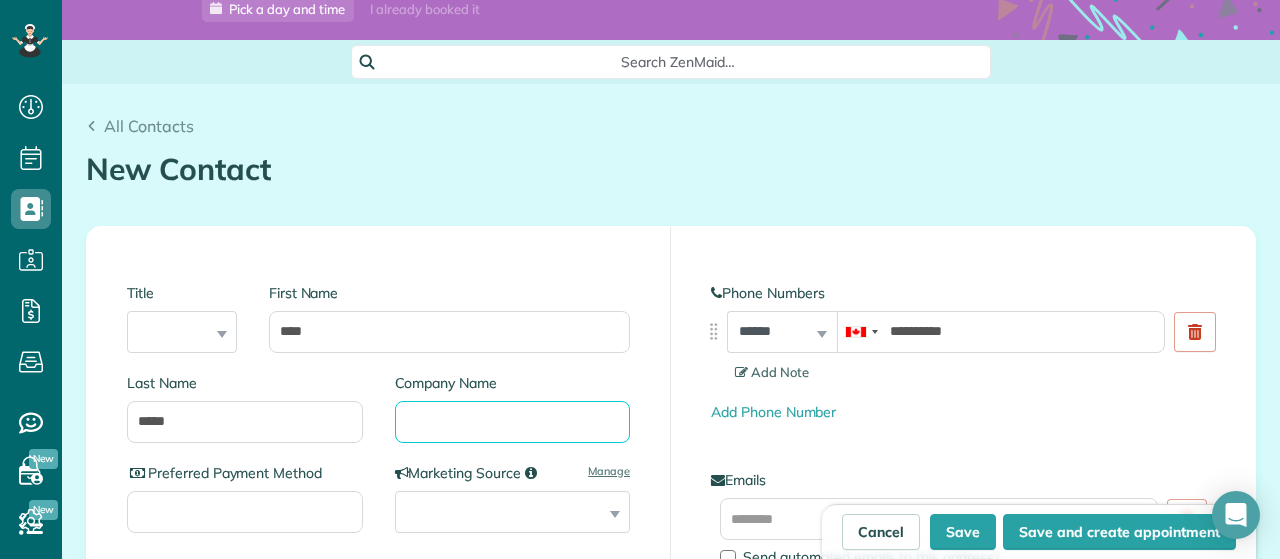 click on "Company Name" at bounding box center [513, 422] 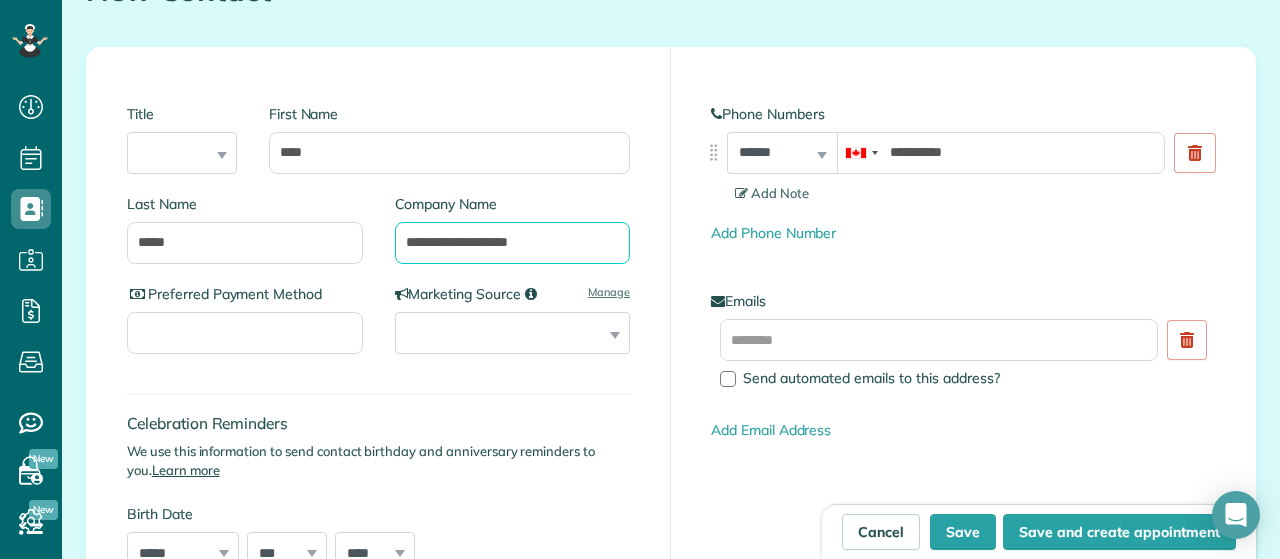 scroll, scrollTop: 272, scrollLeft: 0, axis: vertical 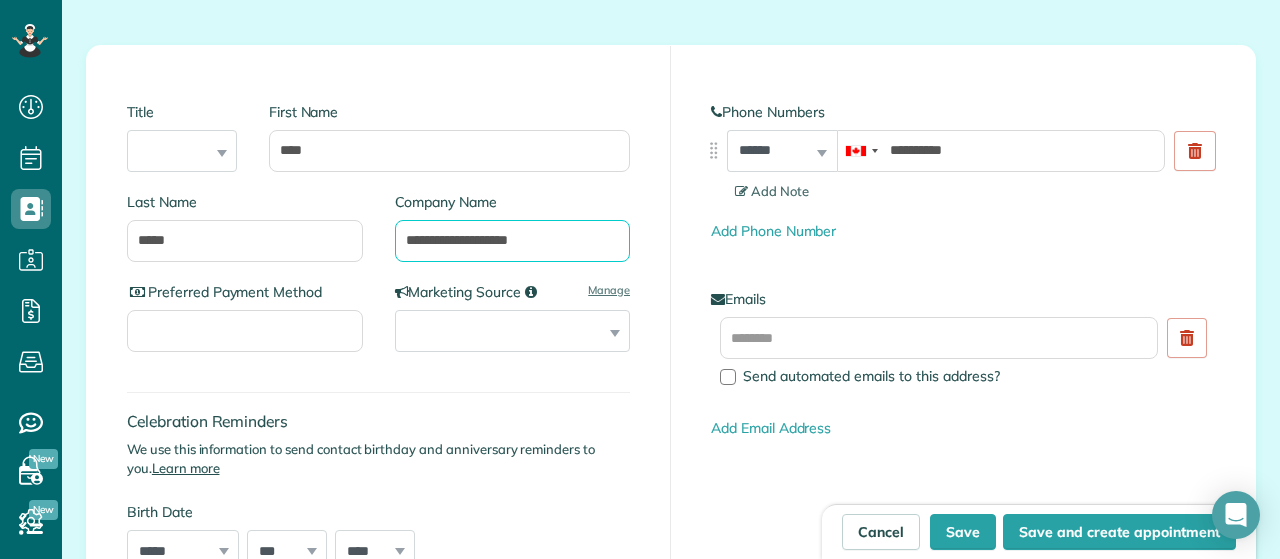 type on "**********" 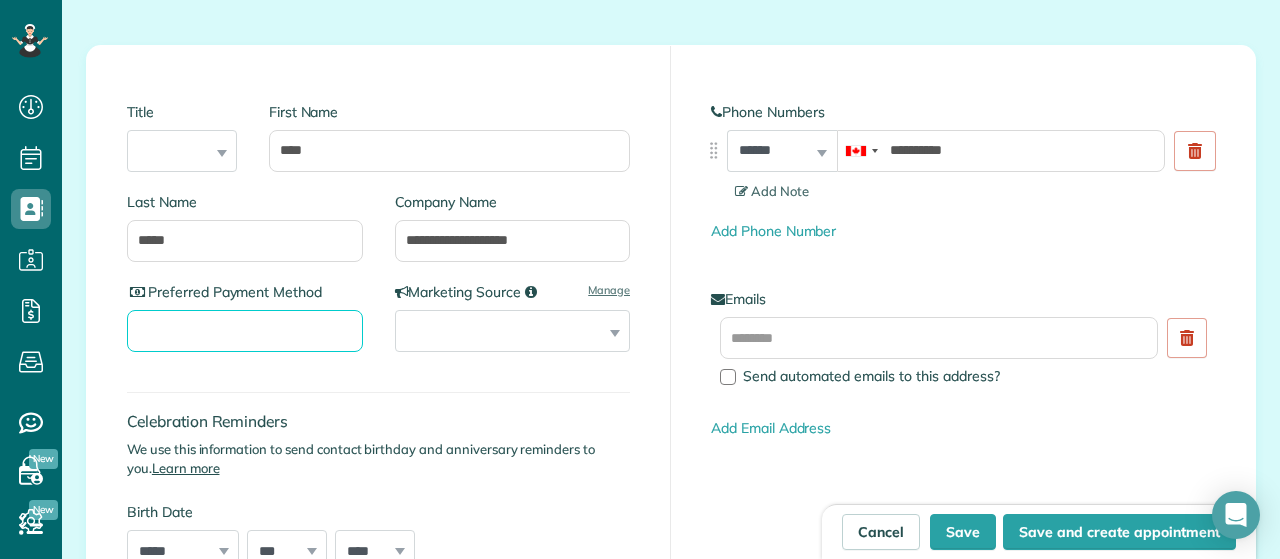 click on "Preferred Payment Method" at bounding box center (245, 331) 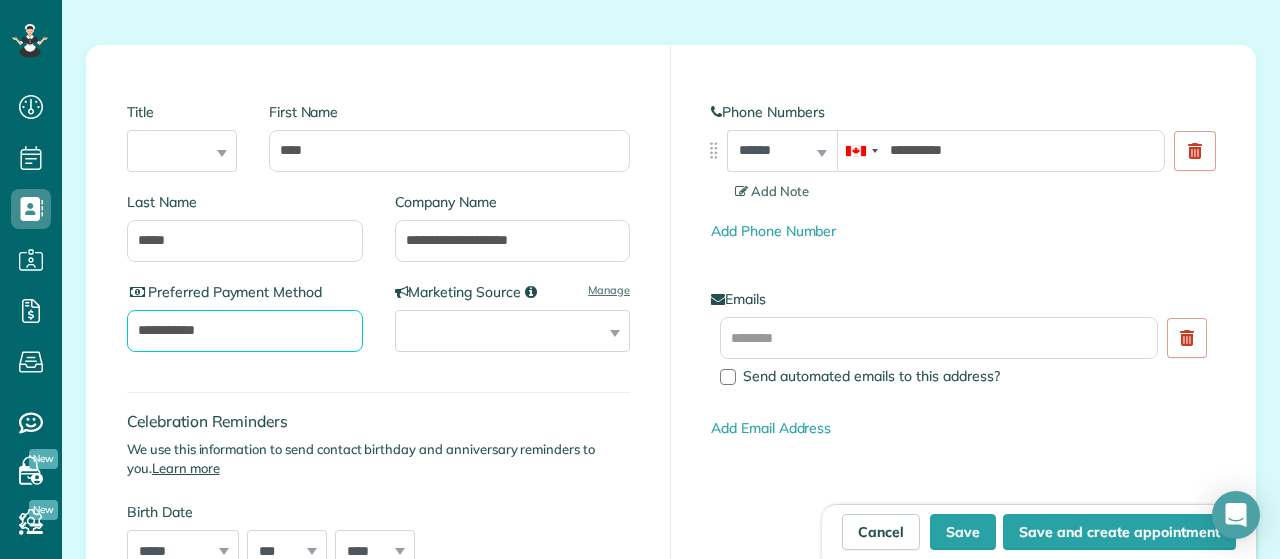 type on "**********" 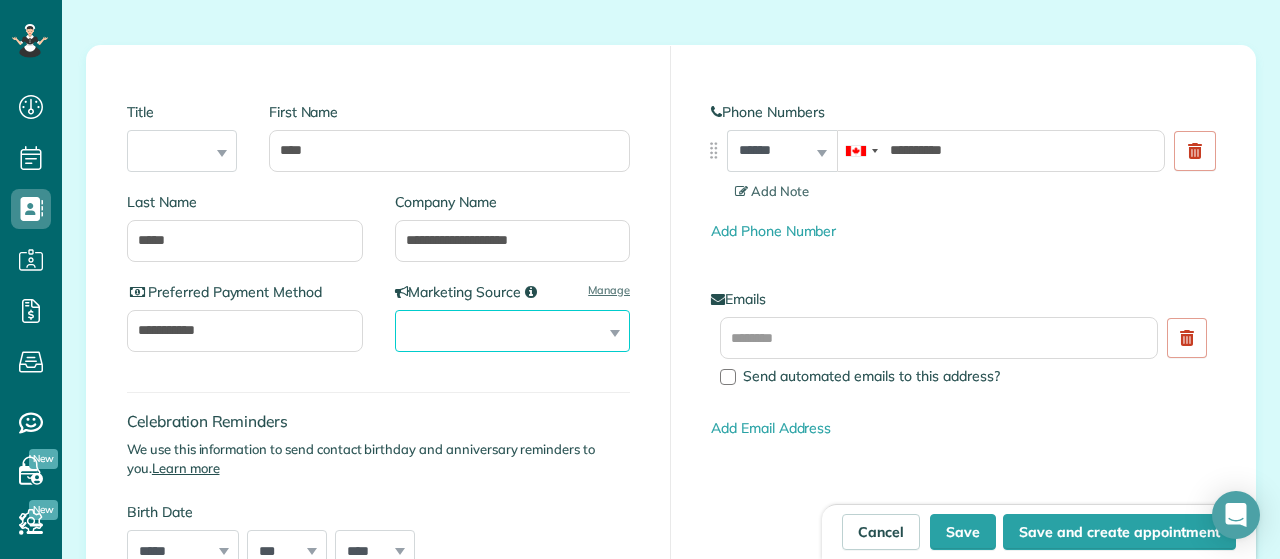 click on "**********" at bounding box center (513, 331) 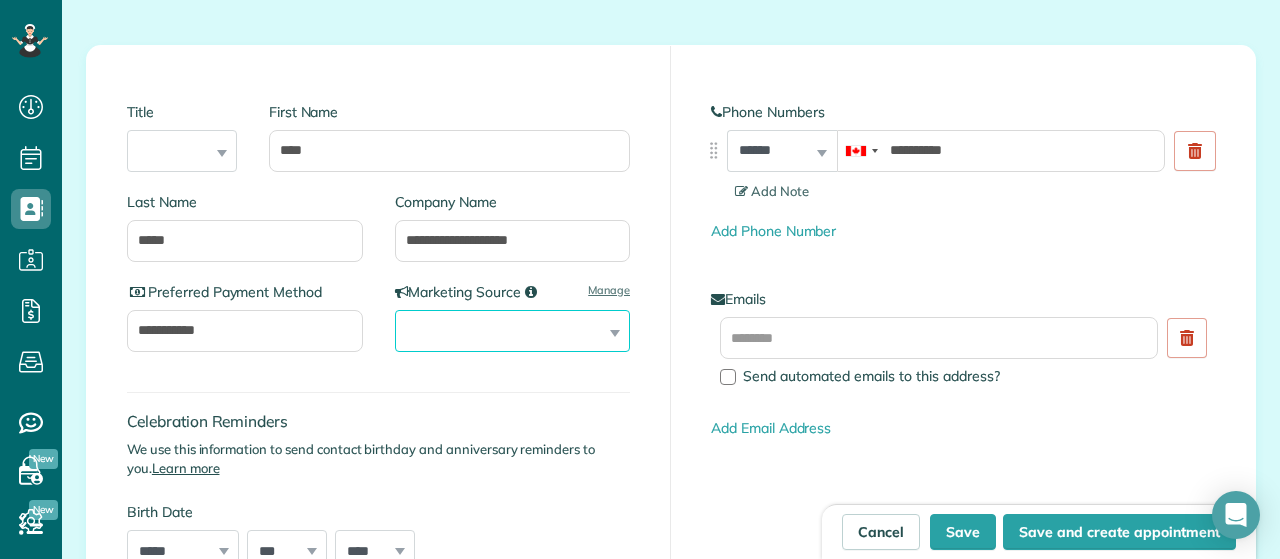 click on "**********" at bounding box center [513, 331] 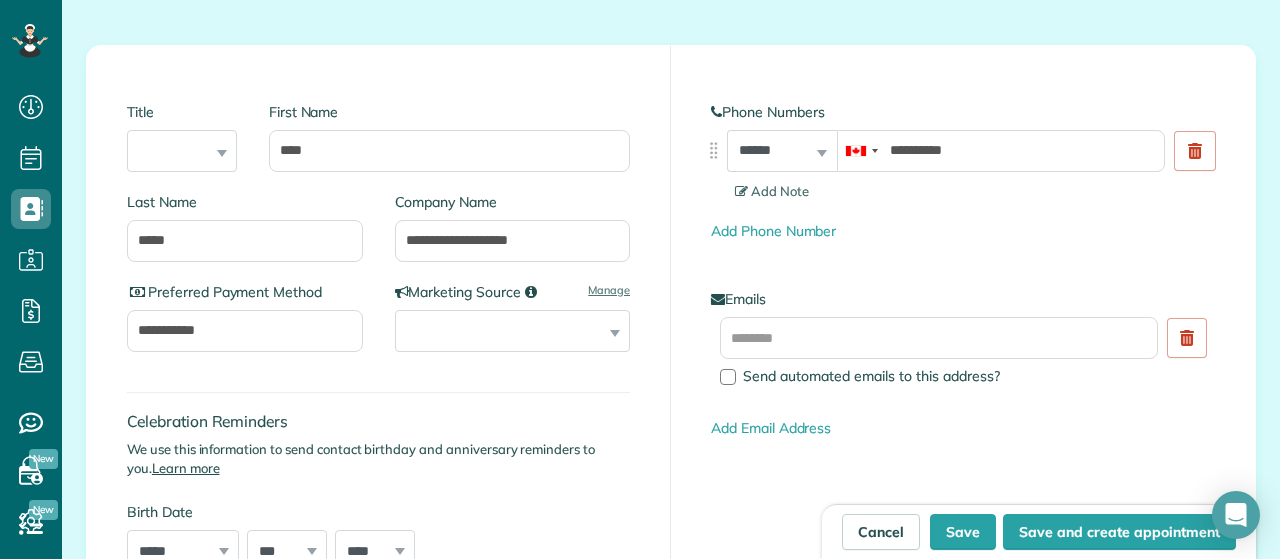 click on "**********" at bounding box center (513, 331) 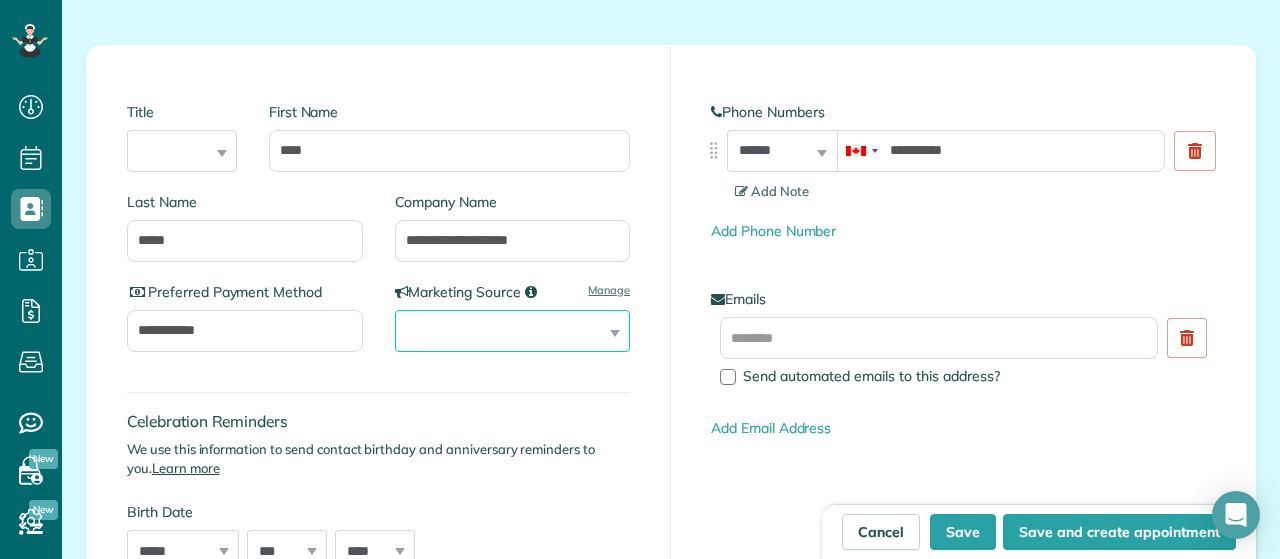 click on "**********" at bounding box center [513, 331] 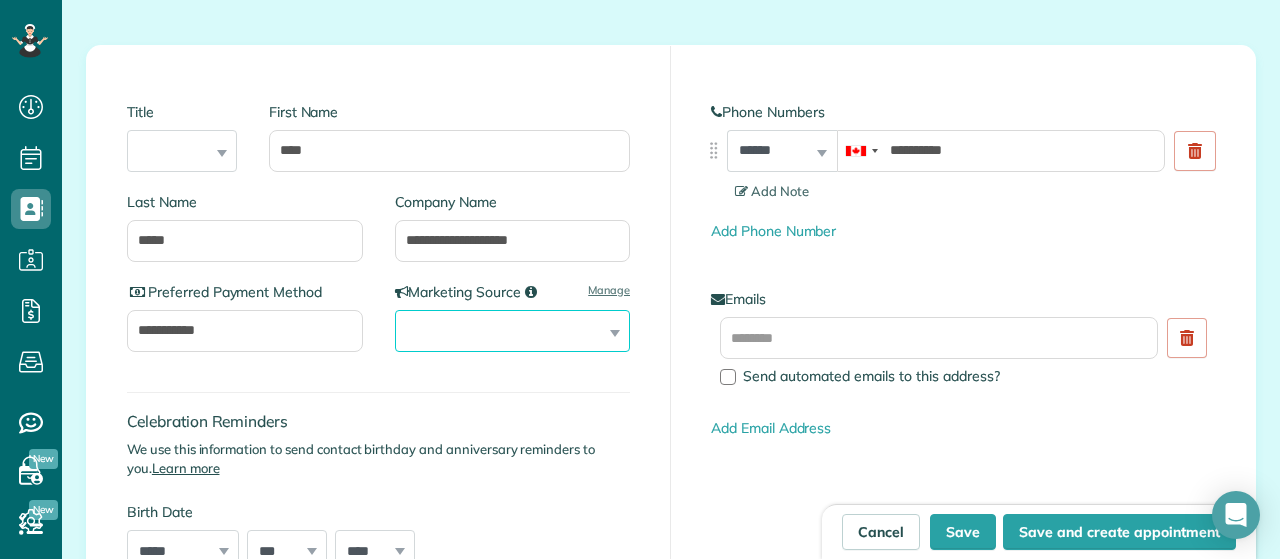 select on "**********" 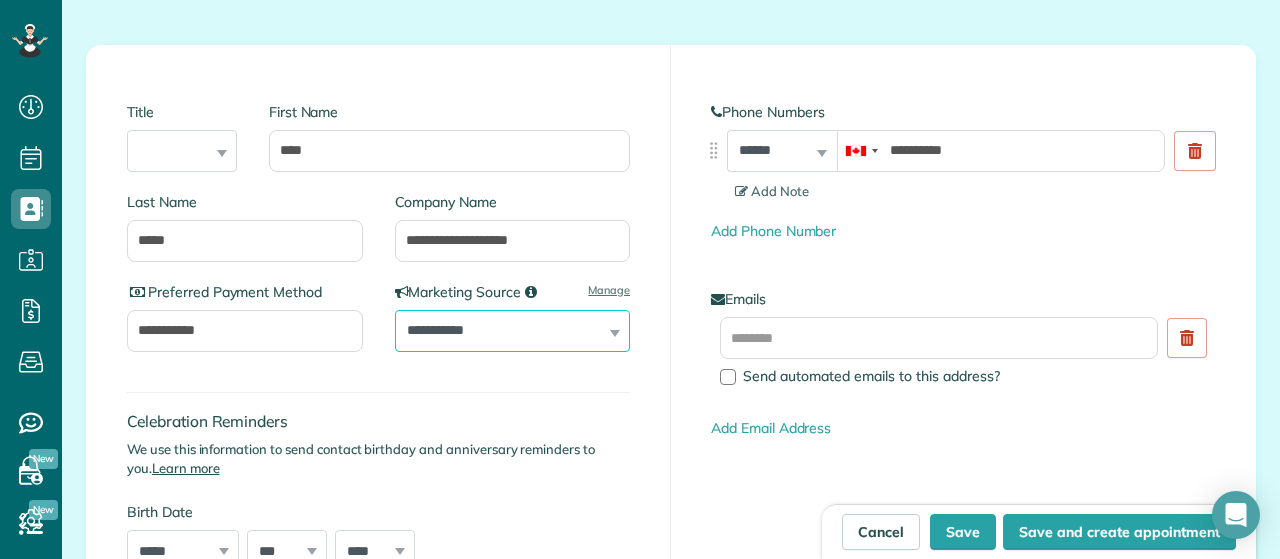 click on "**********" at bounding box center (0, 0) 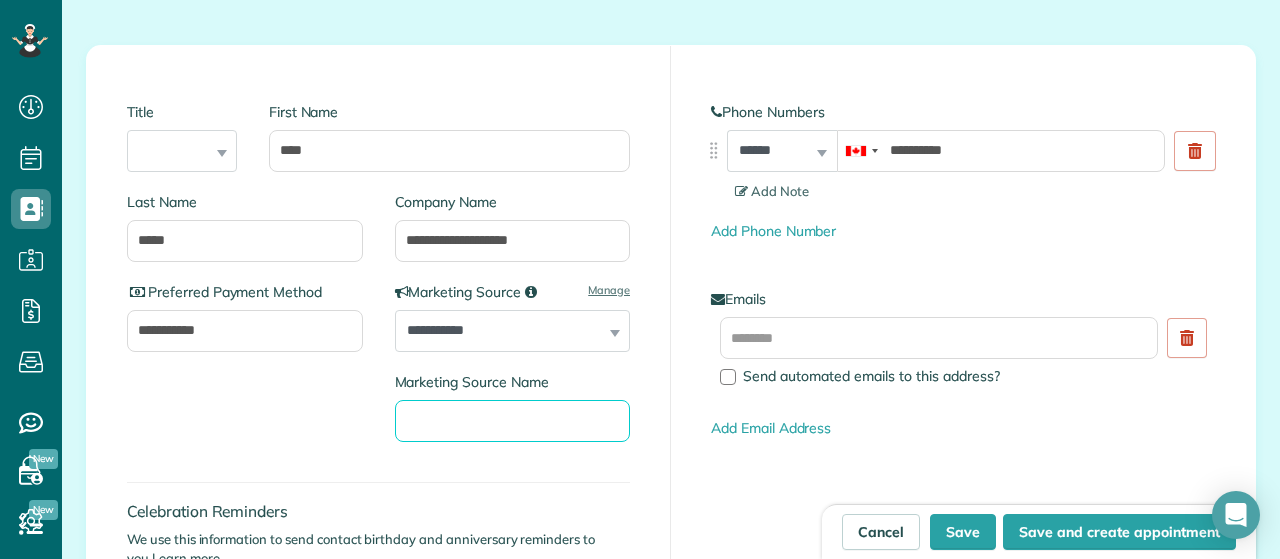 click on "Marketing Source Name" at bounding box center [513, 421] 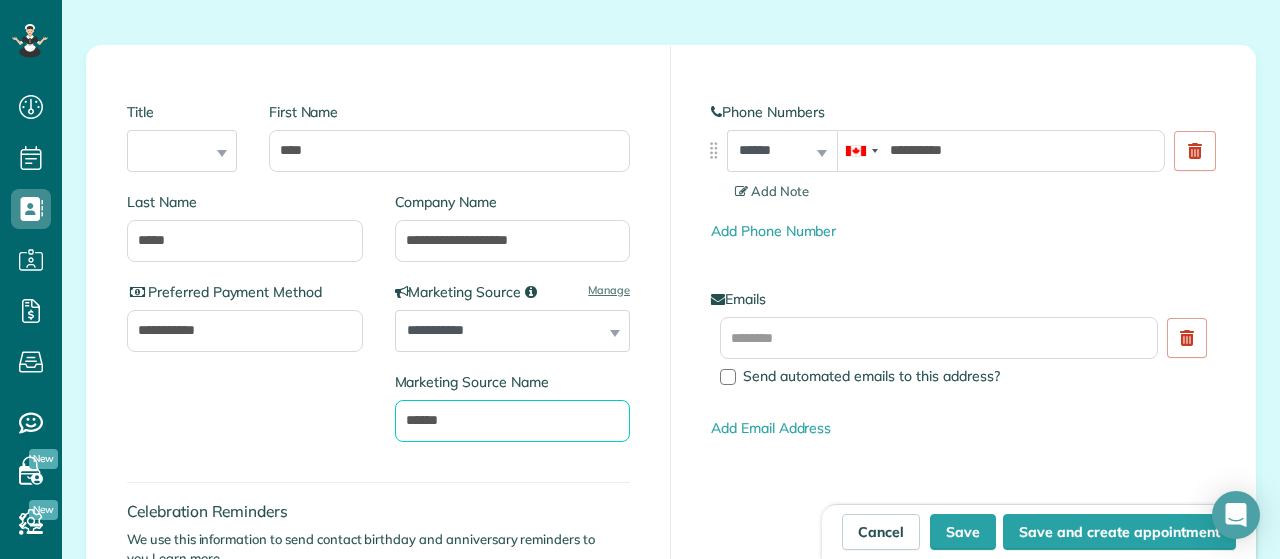 type on "******" 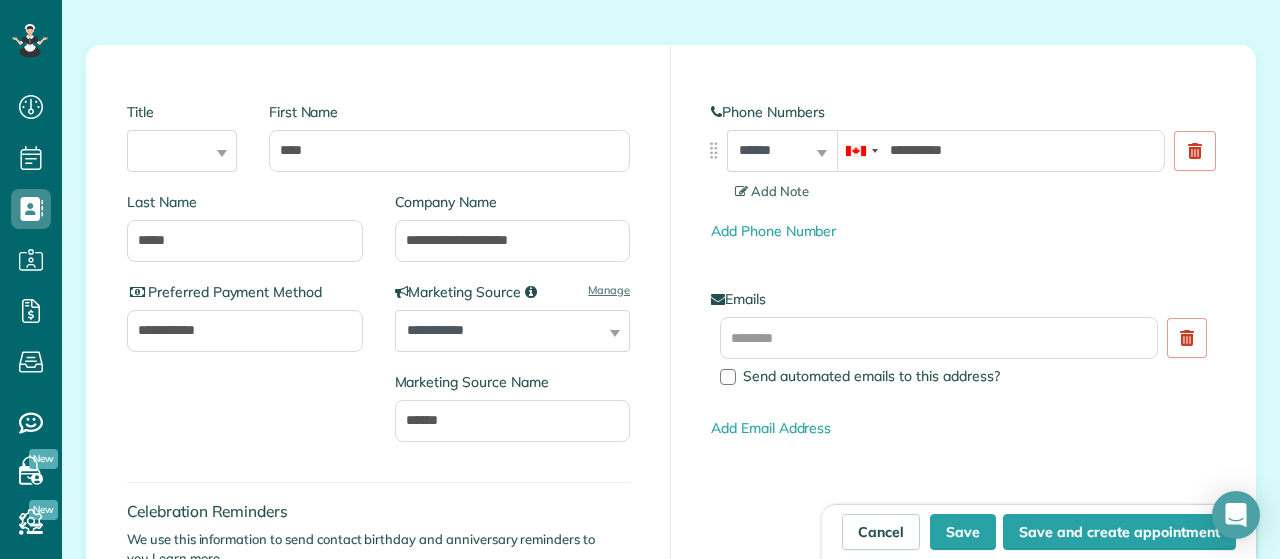 click on "**********" at bounding box center (379, 436) 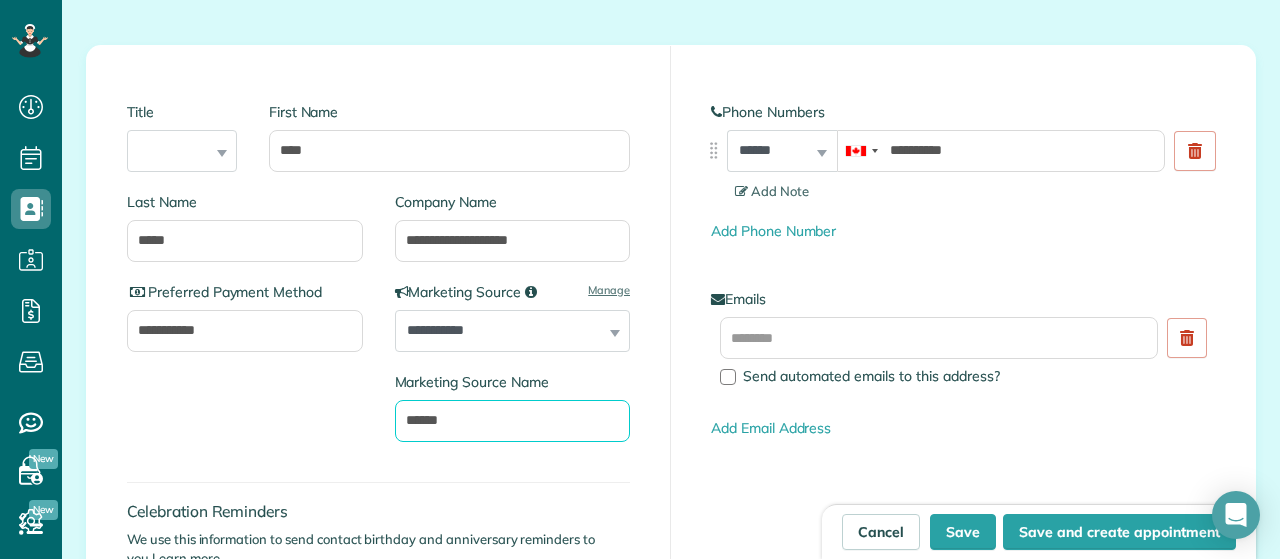 click on "******" at bounding box center [513, 421] 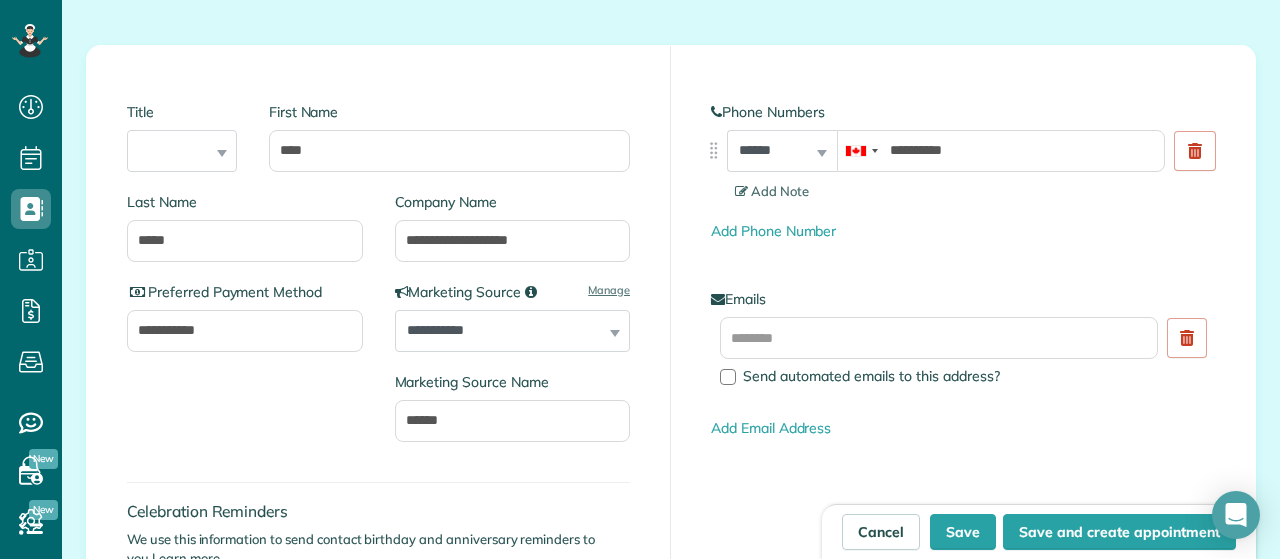click on "Celebration Reminders
We use this information to send contact birthday and anniversary reminders to you.
Learn more
Birth Date
*****
*******
********
*****
*****
***
****
****
******
*********
*******
********
********
***
*
*
*
*
*
*
*
*
*
**
**
**
**
**
**
**
**
**
**
**
**
**
**
**
**
**
**
**
**
**
**
****
****
****
****
****
****
****
****
****
****
****
****
****
****
****
****
****
****
****
****
****
****
****
****
****
****
****
****
****
****
****
****
****
****
****
****
****
****
****
****
****
****
****
****
****
****
****
****
****
****
****
****
****
****
****
****
****
****
****
****
****" at bounding box center (378, 571) 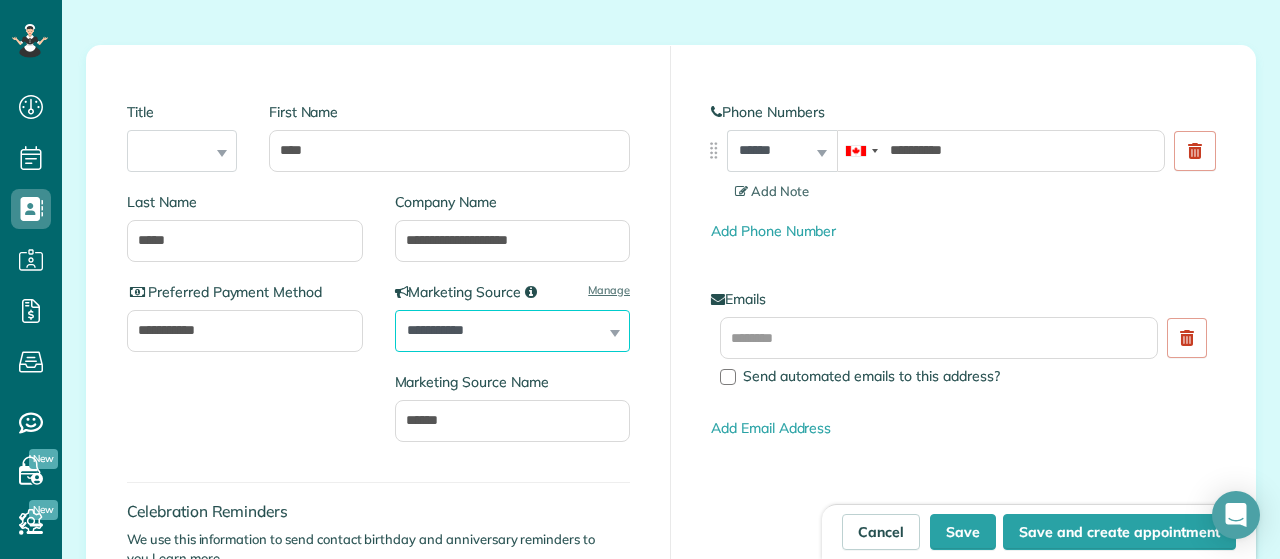 click on "**********" at bounding box center [513, 331] 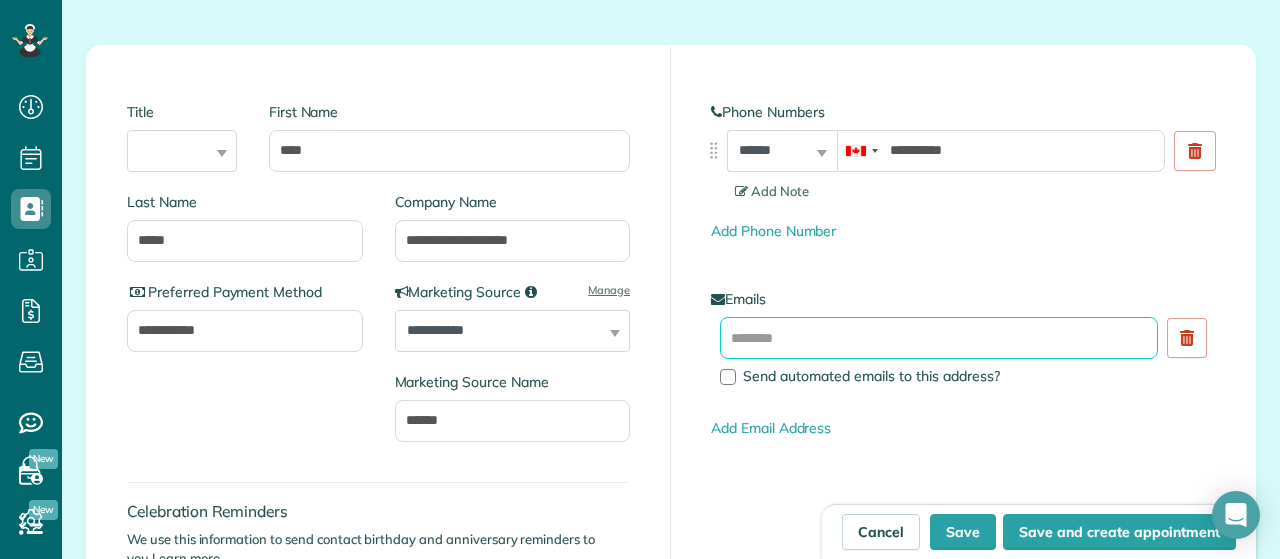 click at bounding box center [939, 338] 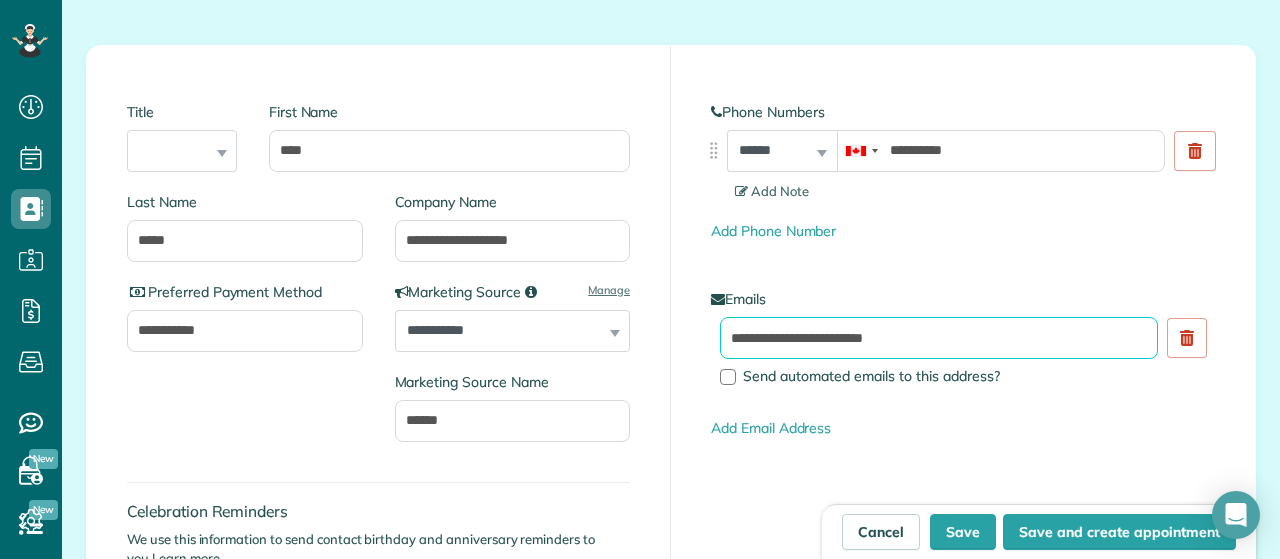 type on "**********" 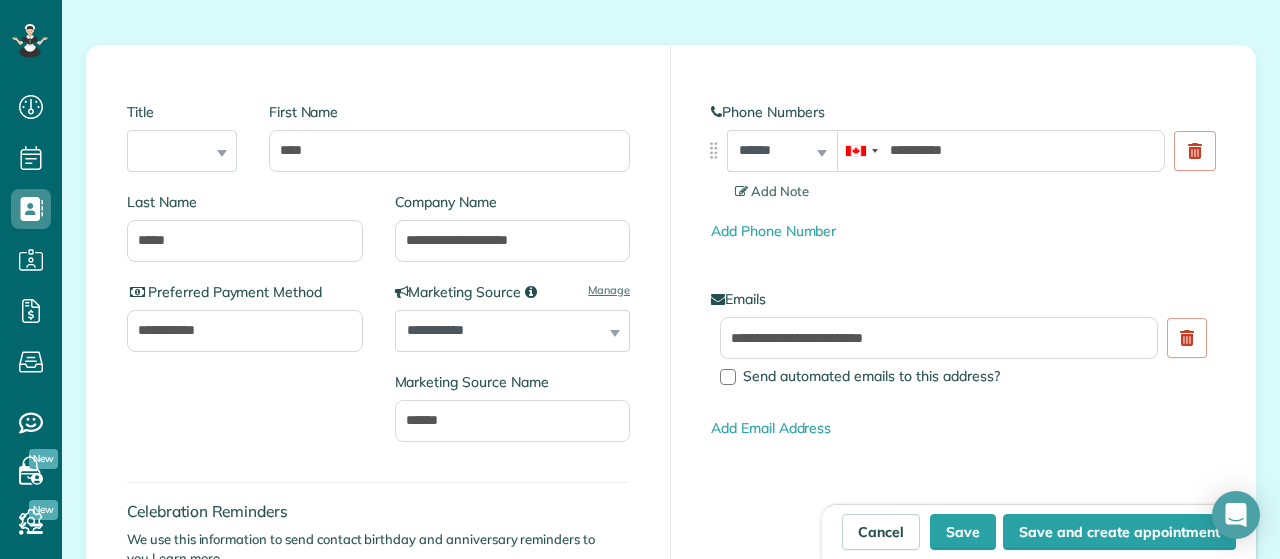 click on "**********" at bounding box center (379, 436) 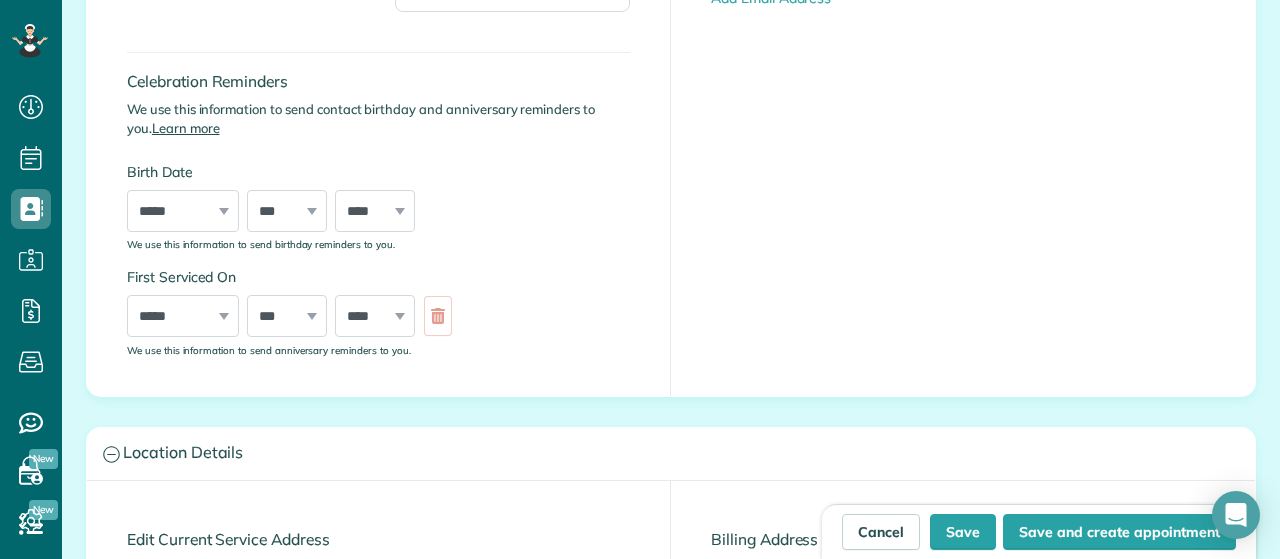 scroll, scrollTop: 703, scrollLeft: 0, axis: vertical 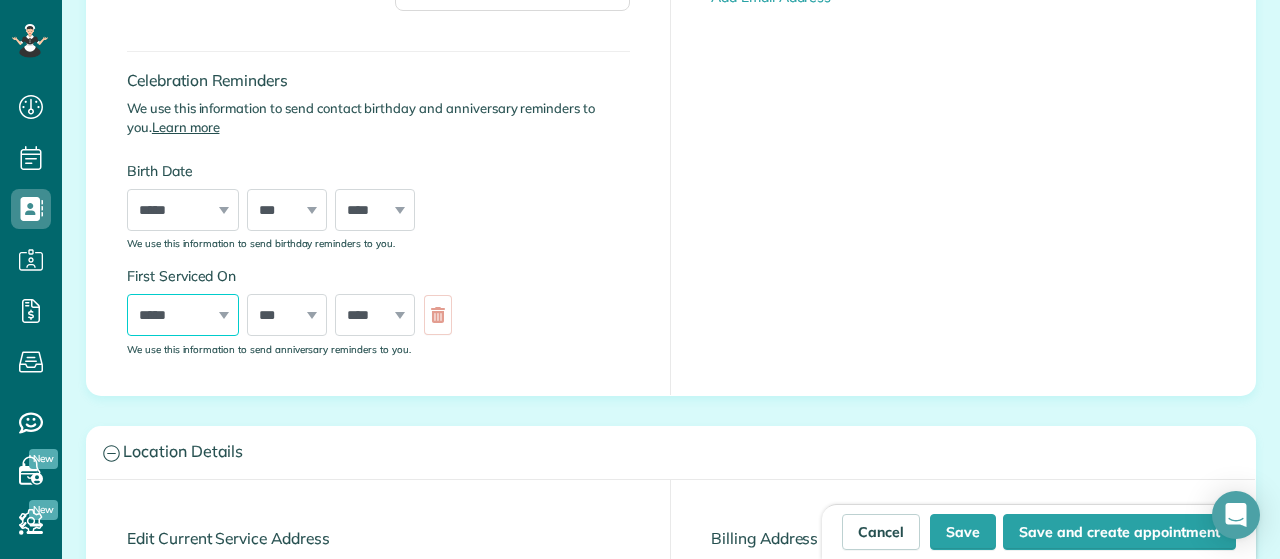click on "*****
*******
********
*****
*****
***
****
****
******
*********
*******
********
********" at bounding box center [183, 315] 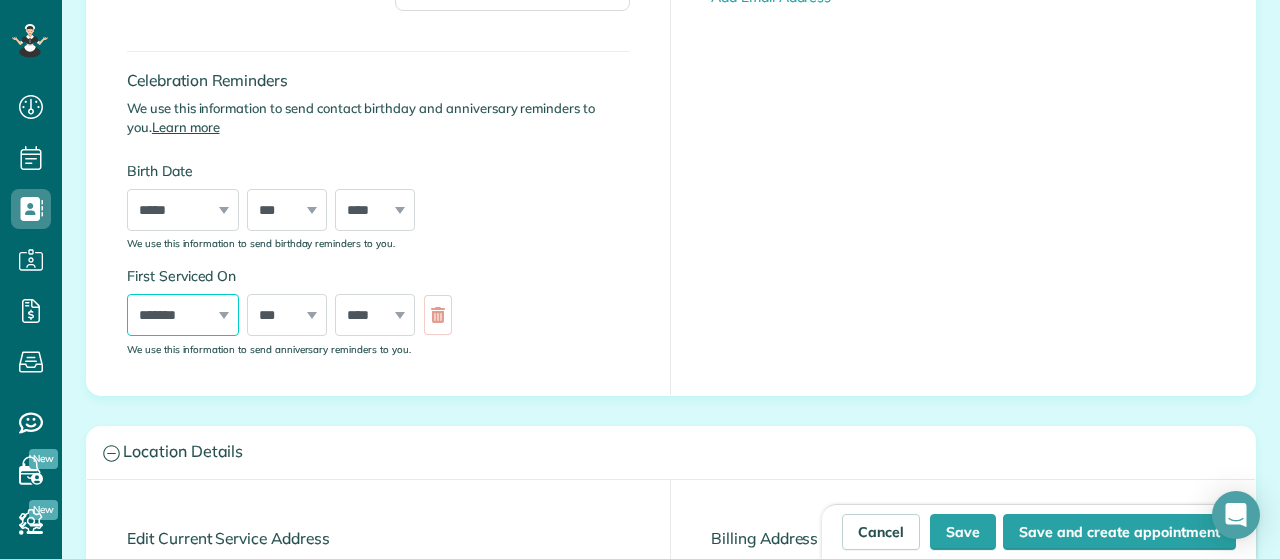 click on "*********" at bounding box center [0, 0] 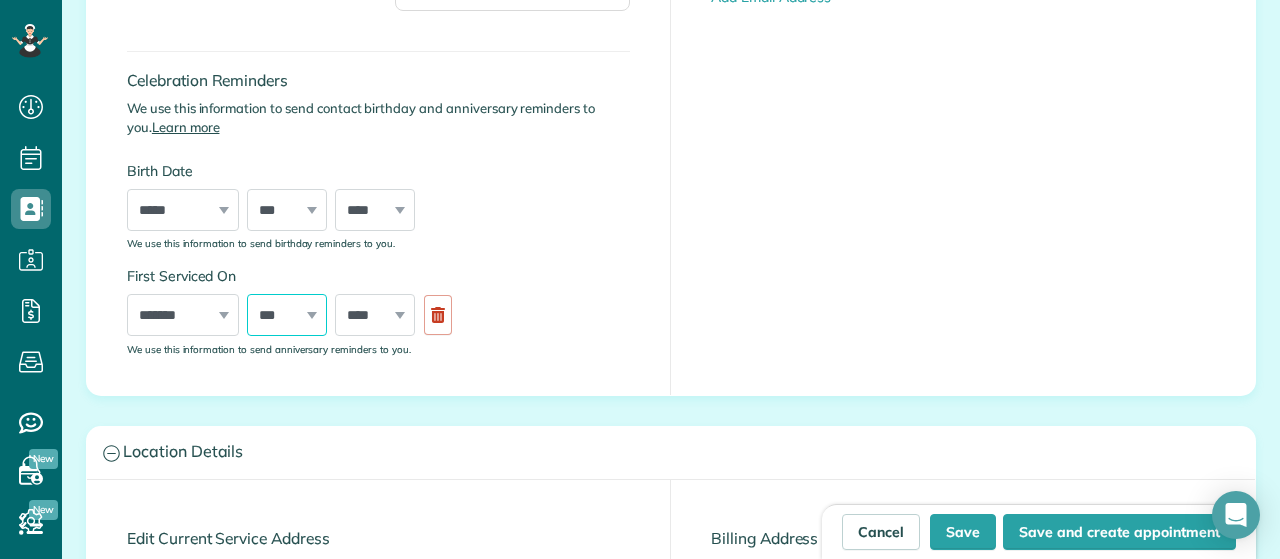 click on "***
*
*
*
*
*
*
*
*
*
**
**
**
**
**
**
**
**
**
**
**
**
**
**
**
**
**
**
**
**
**
**" at bounding box center [287, 315] 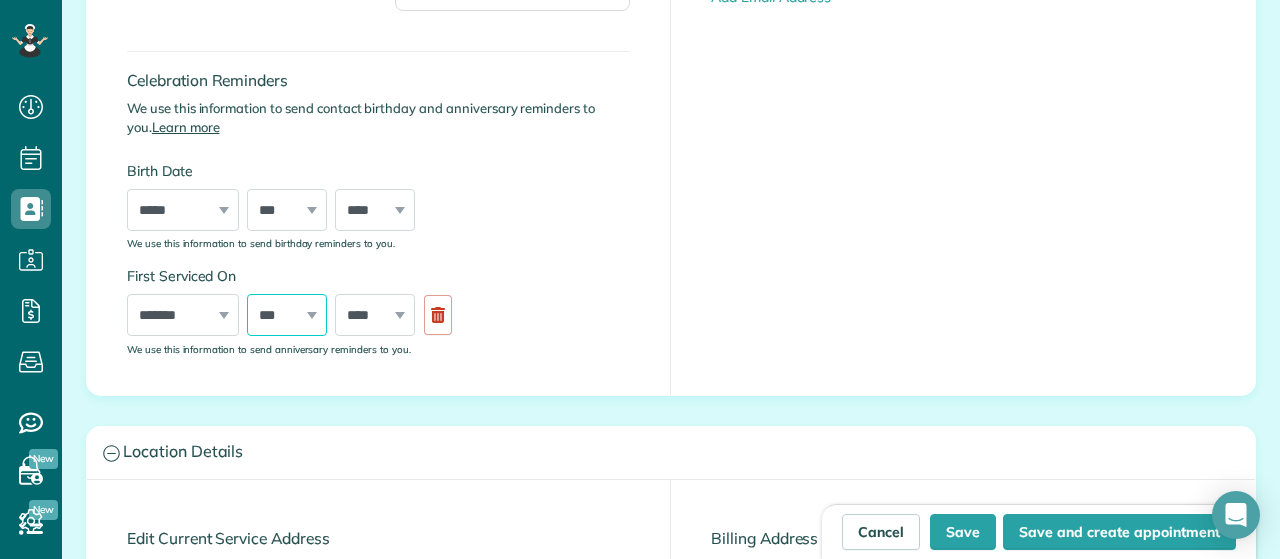 select on "*" 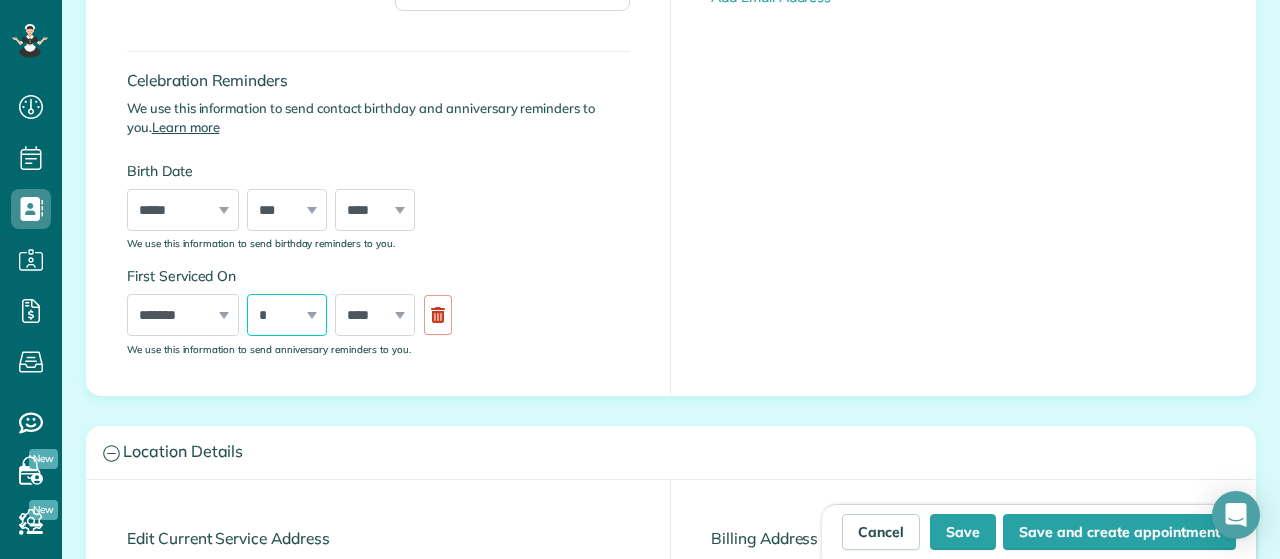 click on "*" at bounding box center [0, 0] 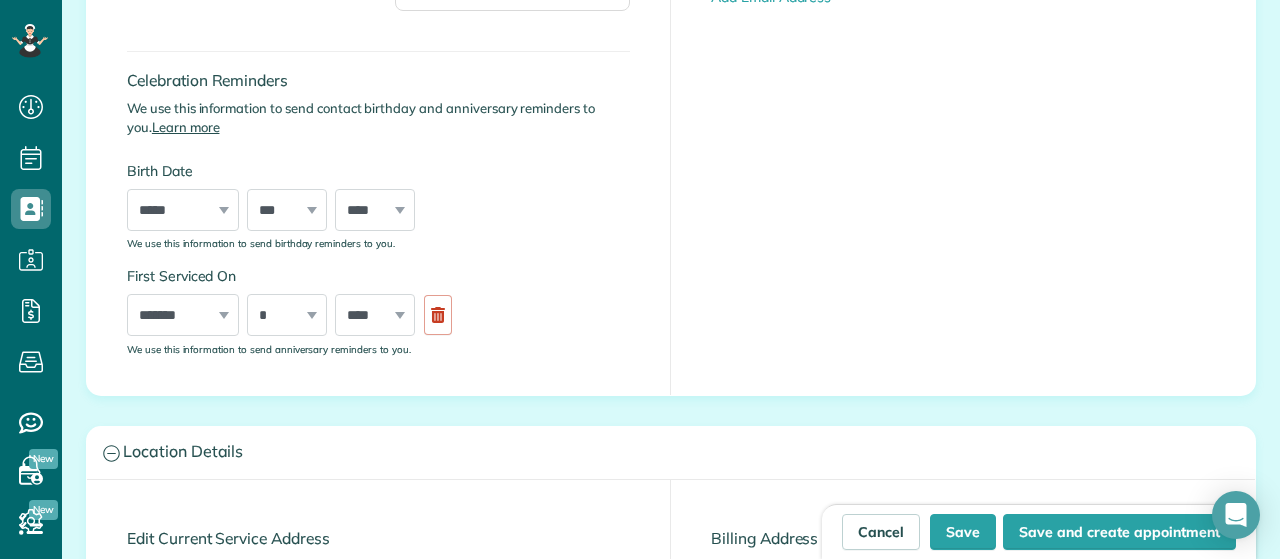 click on "****
****
****
****
****
****
****
****
****
****
****
****
****
****
****
****
****
****
****
****
****
****
****
****
****
****
****
****
****
****
****
****
****
****
****
****
****
****
****
****
****
****
****
****
****
****
****
****
****
****
****
****" at bounding box center [375, 315] 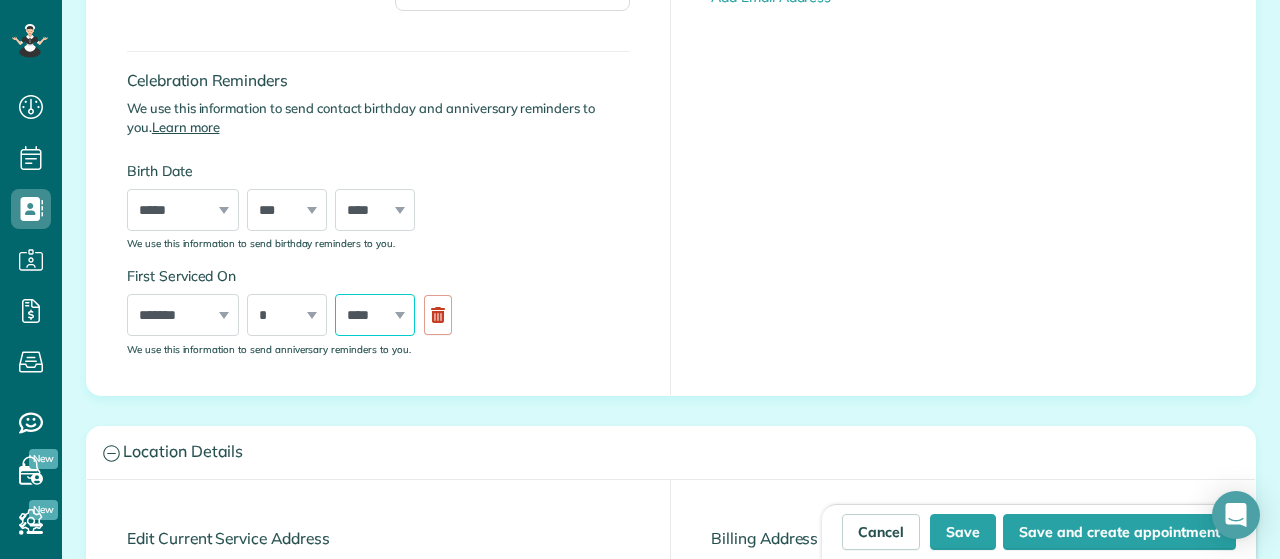 click on "****
****
****
****
****
****
****
****
****
****
****
****
****
****
****
****
****
****
****
****
****
****
****
****
****
****
****
****
****
****
****
****
****
****
****
****
****
****
****
****
****
****
****
****
****
****
****
****
****
****
****
****" at bounding box center (375, 315) 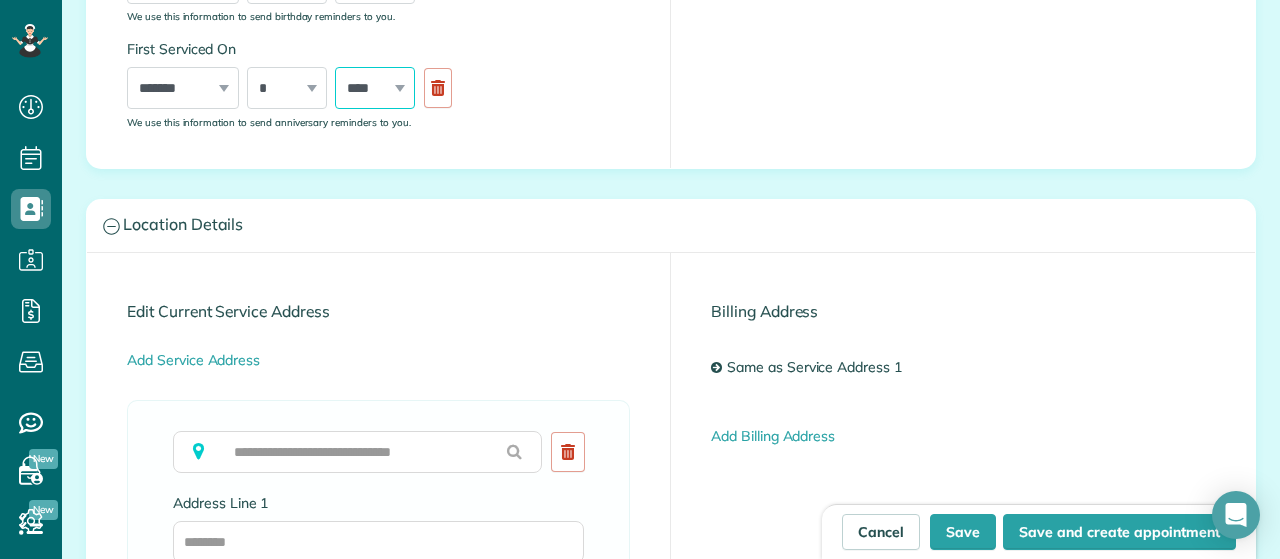 scroll, scrollTop: 932, scrollLeft: 0, axis: vertical 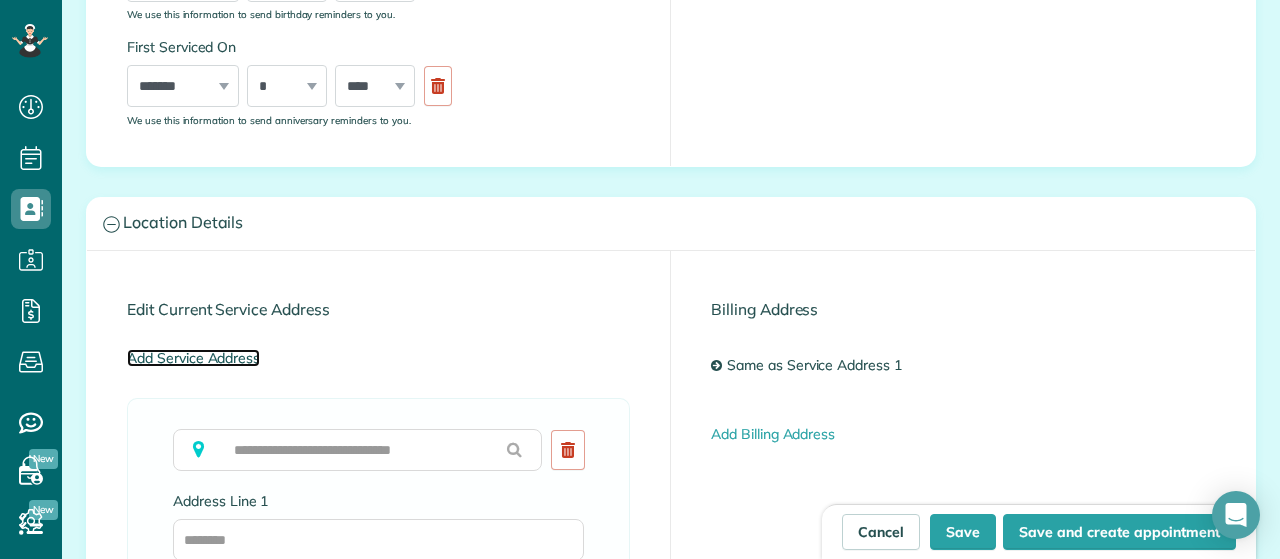 click on "Add Service Address" at bounding box center (193, 358) 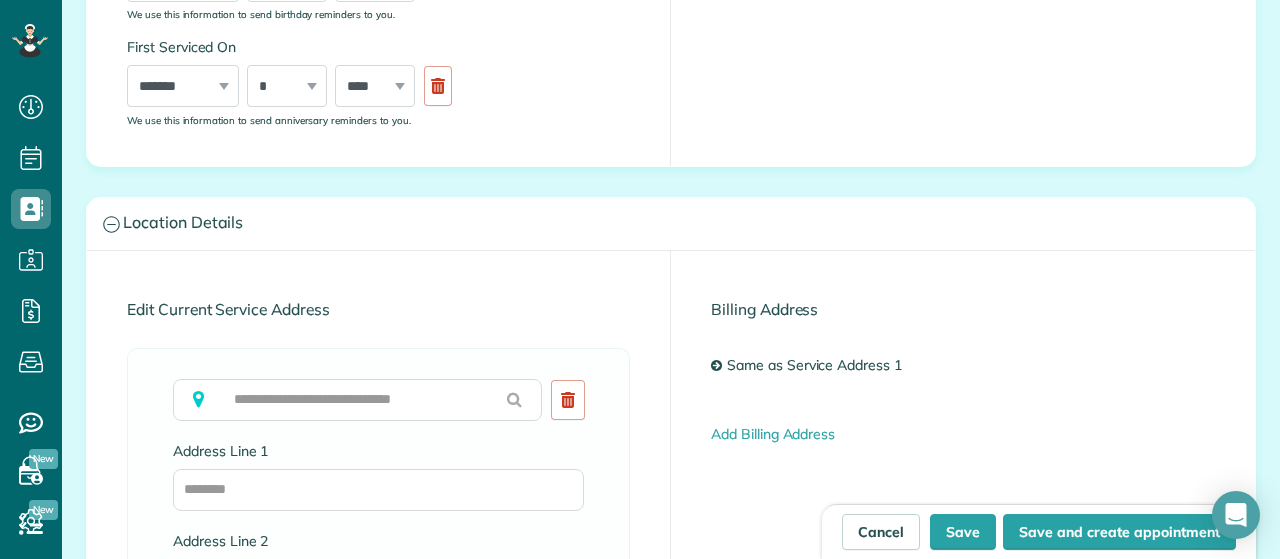 scroll, scrollTop: 1069, scrollLeft: 0, axis: vertical 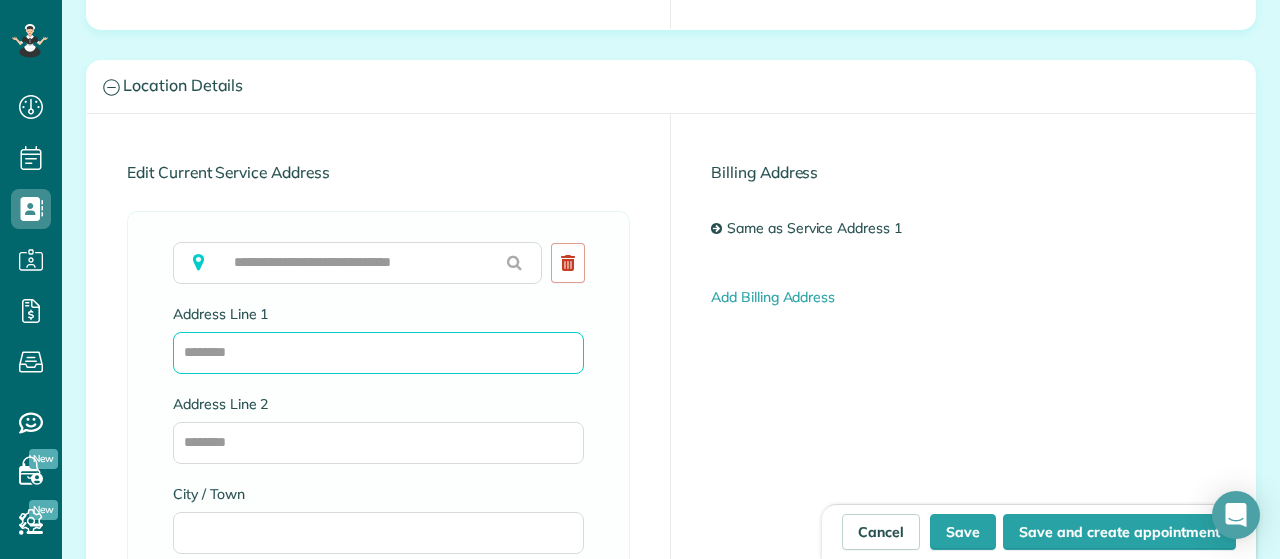click on "Address Line 1" at bounding box center (378, 353) 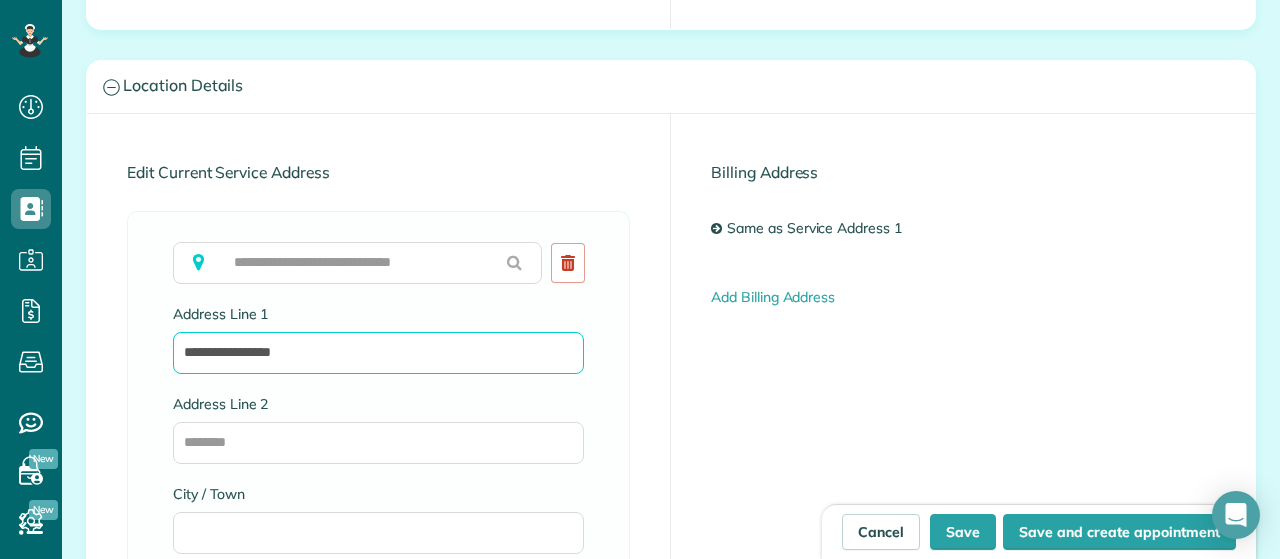 type on "**********" 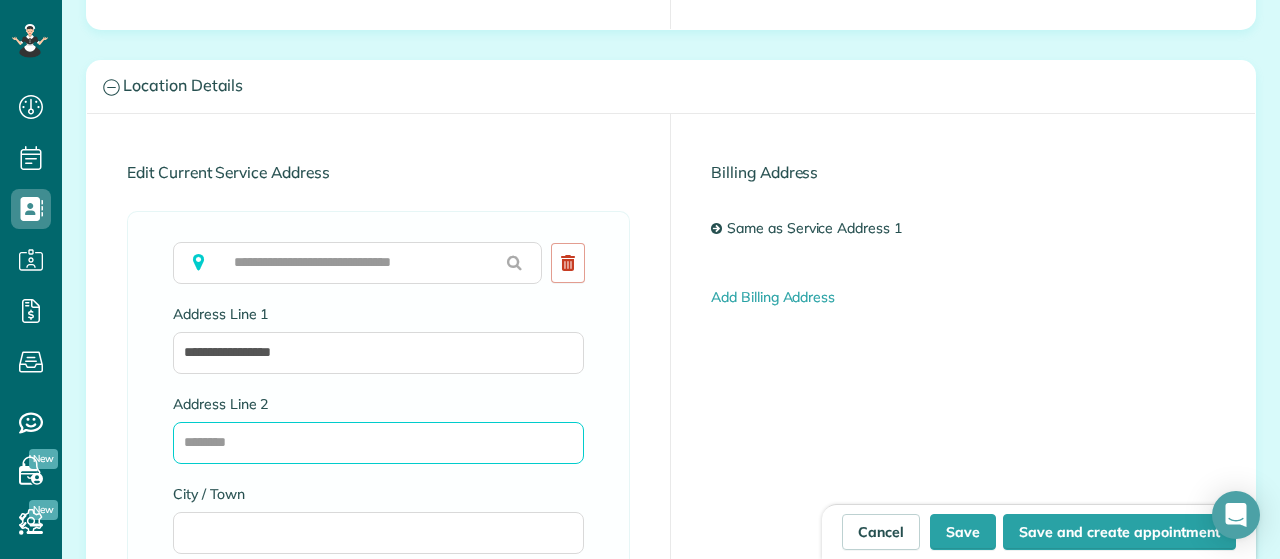 click on "Address Line 2" at bounding box center [378, 443] 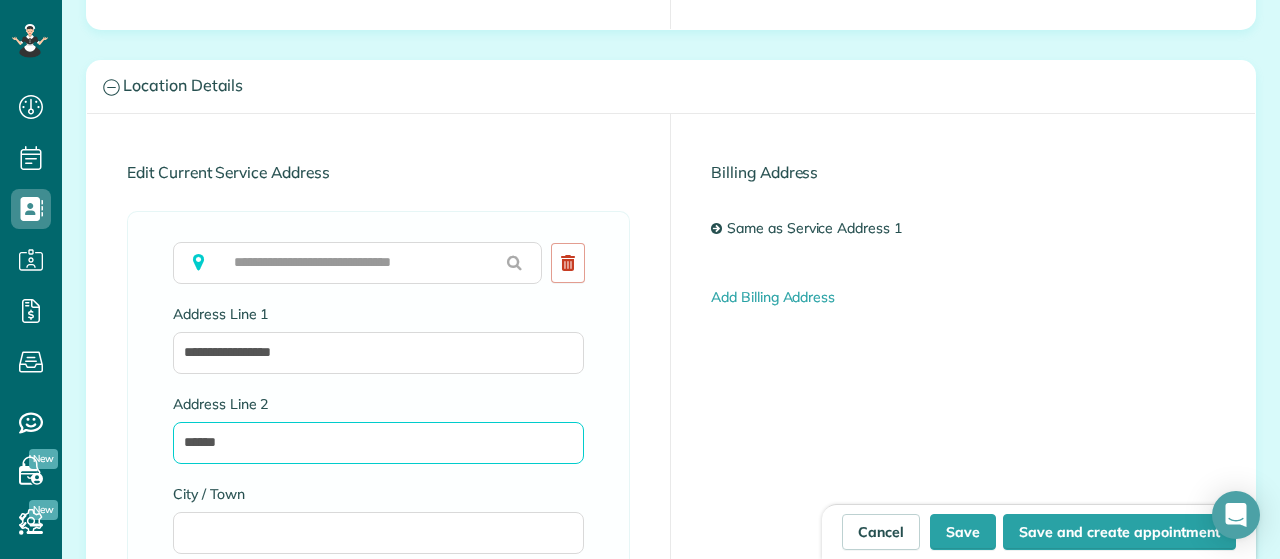 scroll, scrollTop: 1261, scrollLeft: 0, axis: vertical 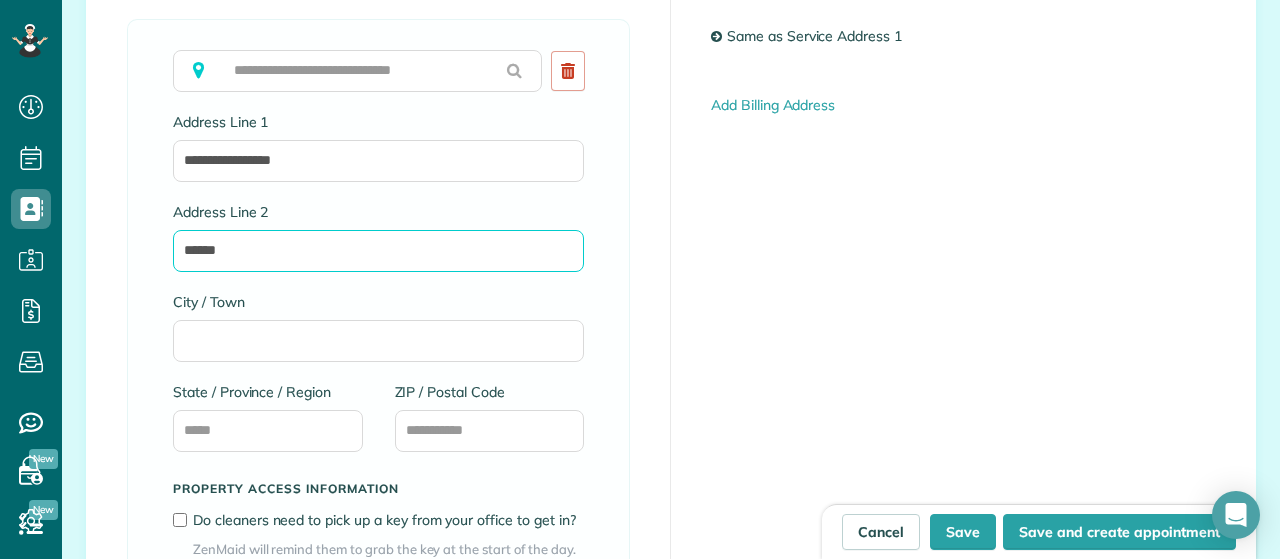 type on "******" 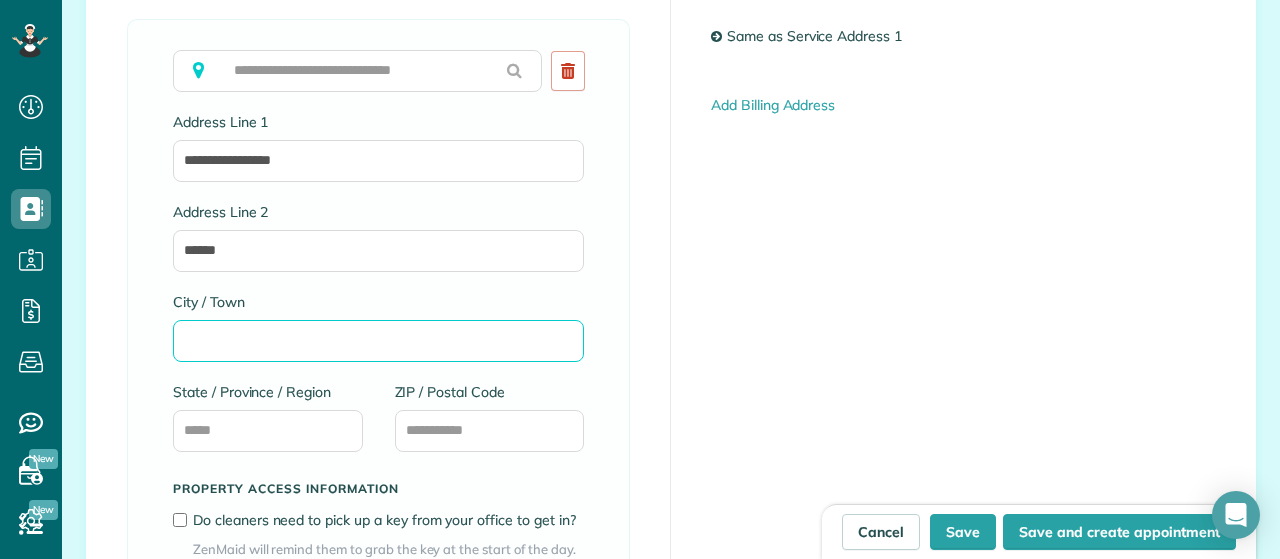 click on "City / Town" at bounding box center (378, 341) 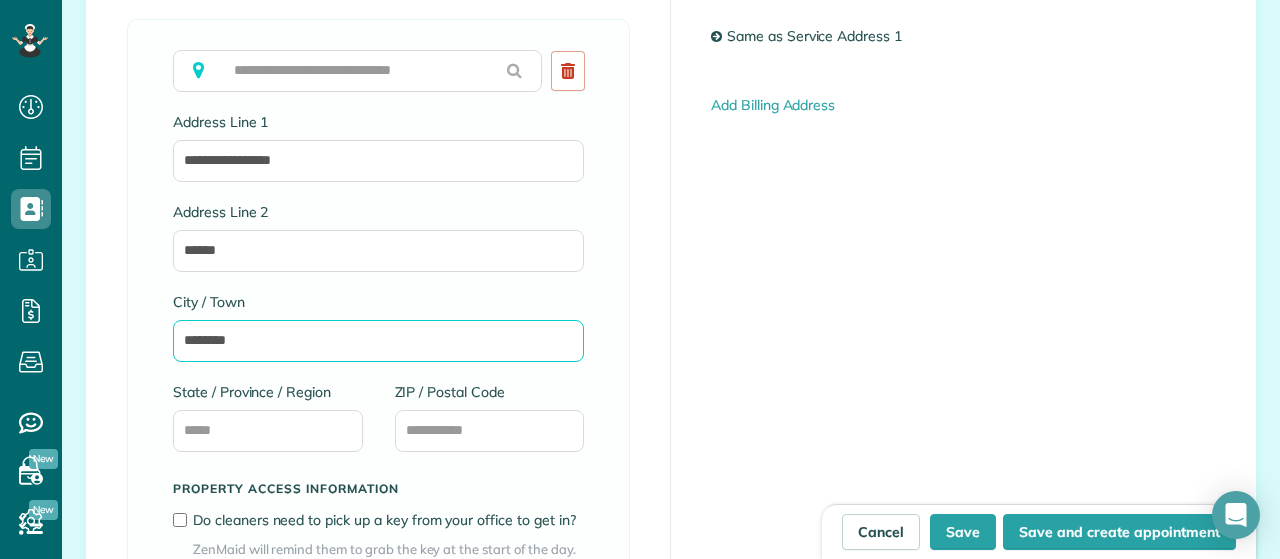 type on "********" 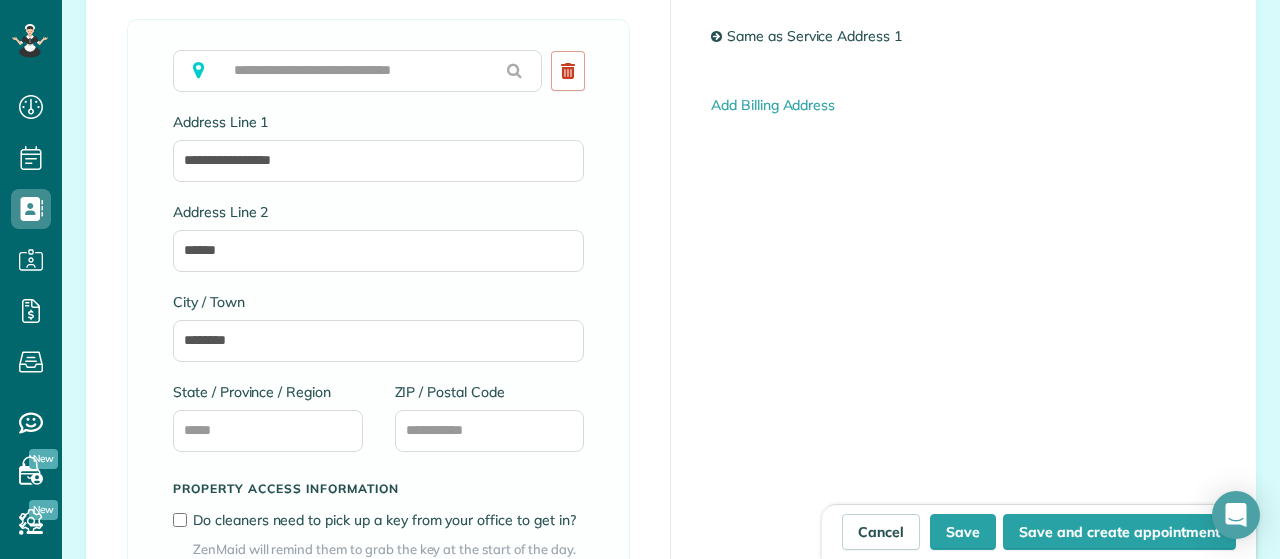 click on "**********" at bounding box center (379, 808) 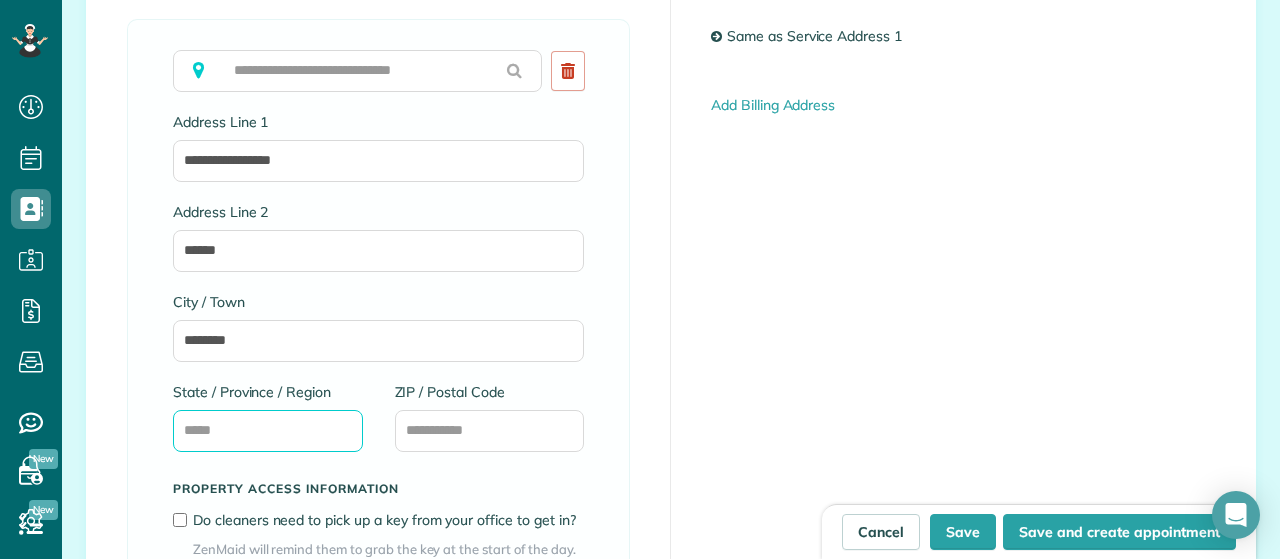click on "State / Province / Region" at bounding box center (268, 431) 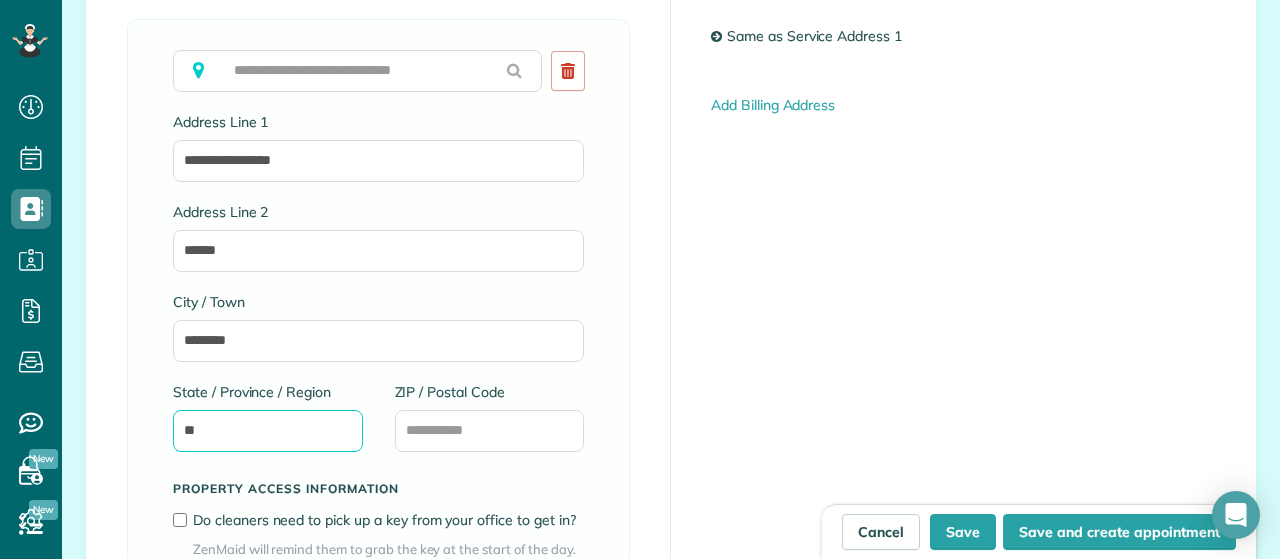 type on "**" 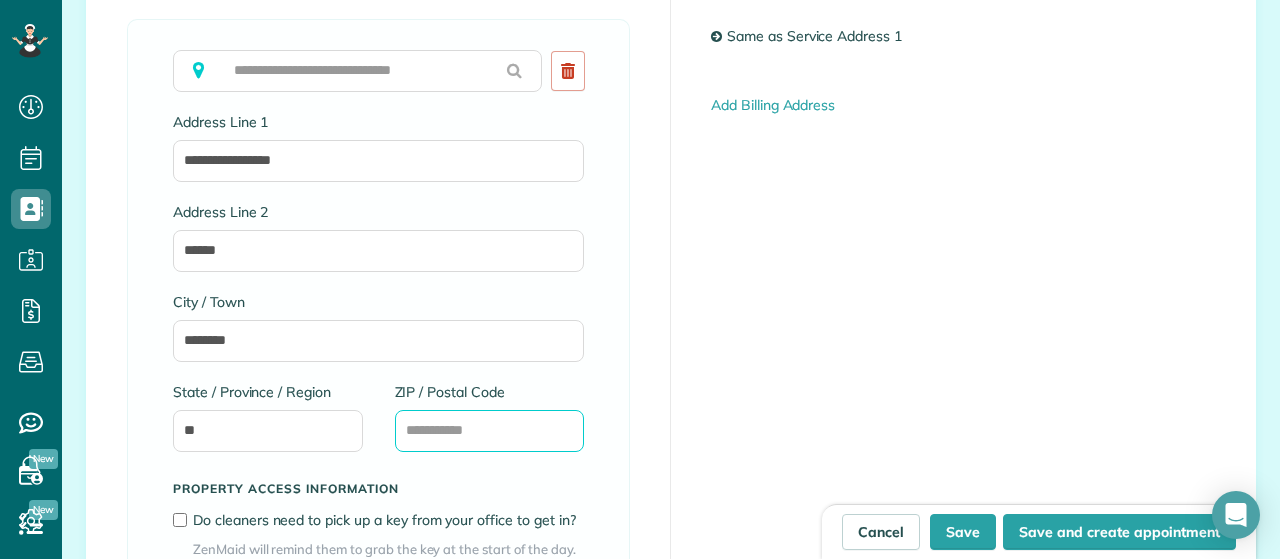 click on "ZIP / Postal Code" at bounding box center (490, 431) 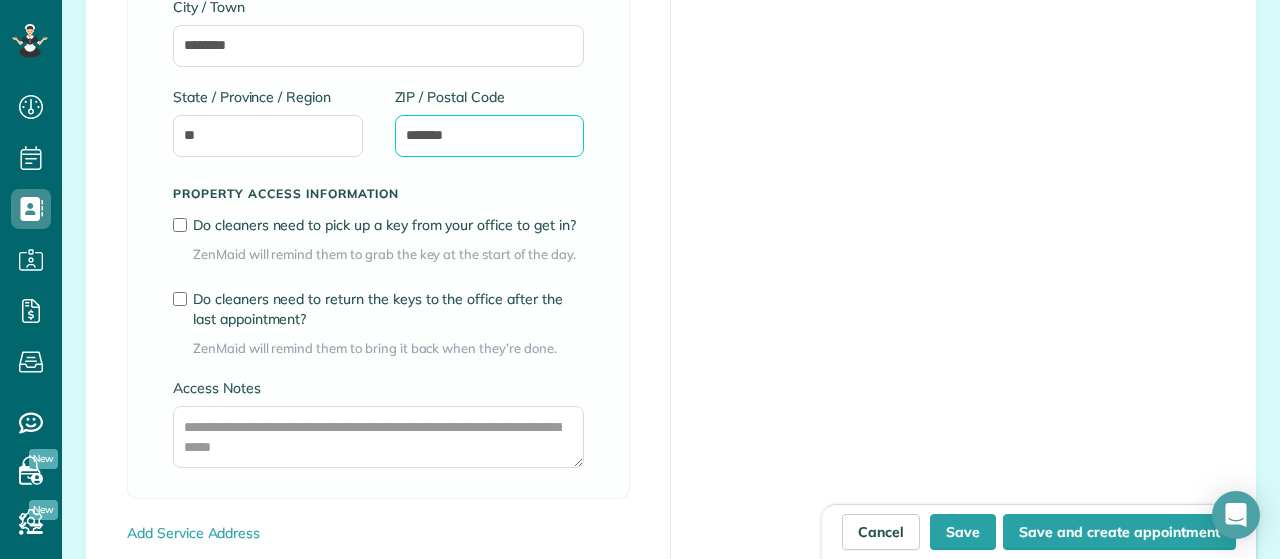 scroll, scrollTop: 1558, scrollLeft: 0, axis: vertical 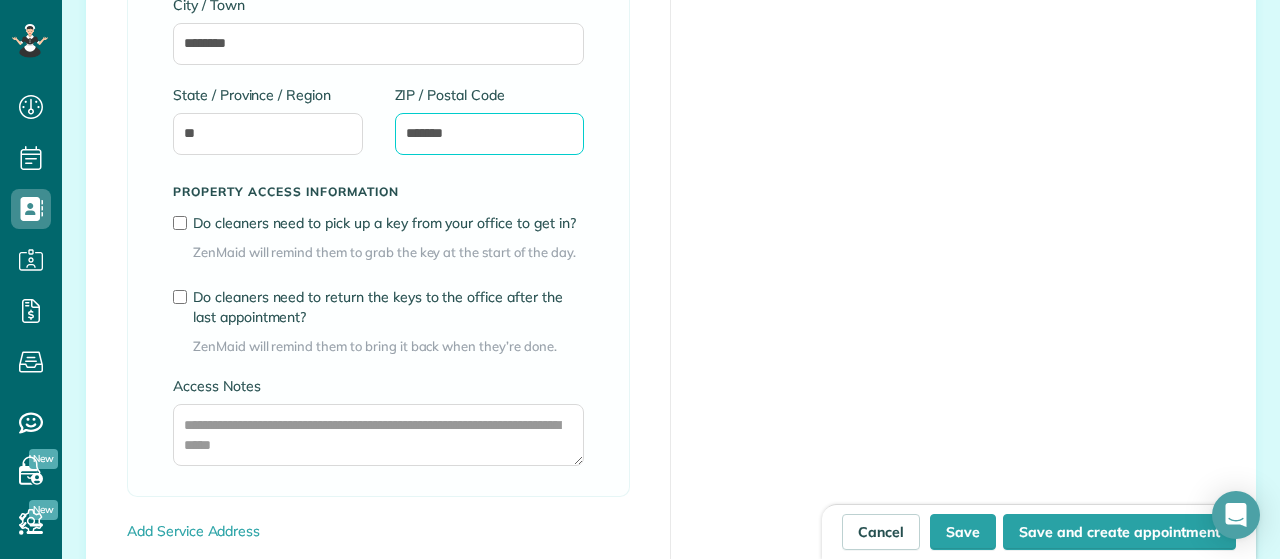 type on "*******" 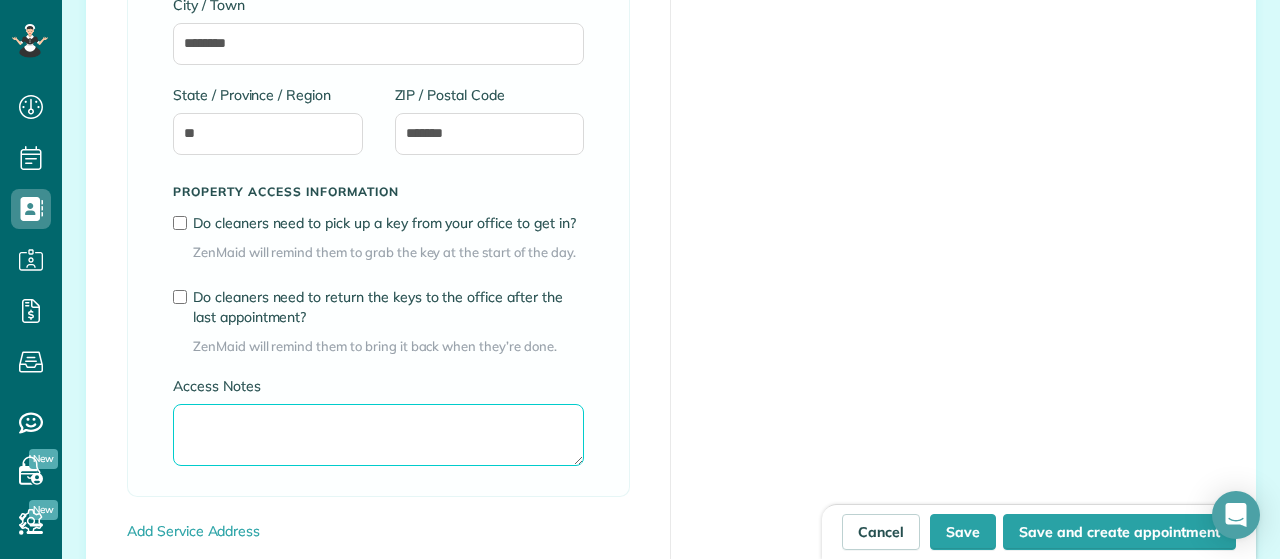 click on "Access Notes" at bounding box center (378, 435) 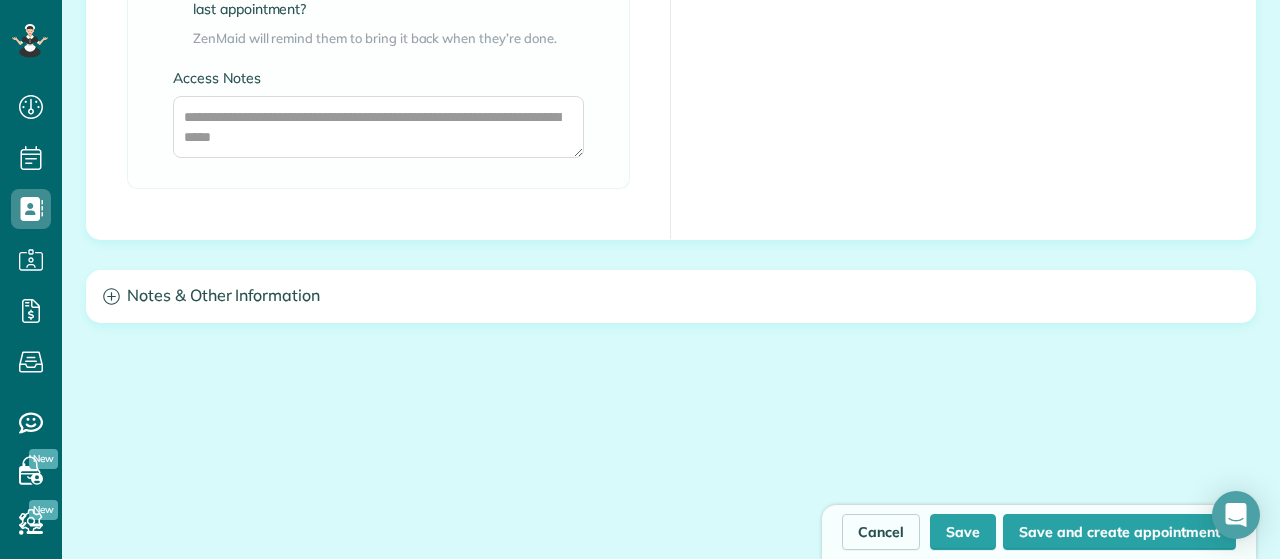 scroll, scrollTop: 2717, scrollLeft: 0, axis: vertical 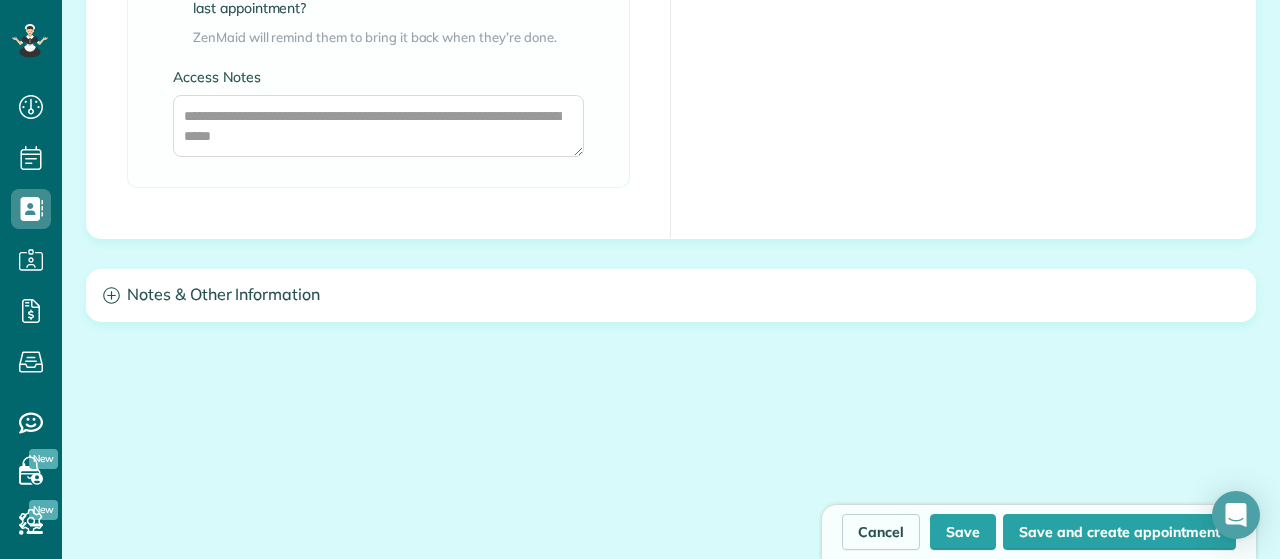 type on "**********" 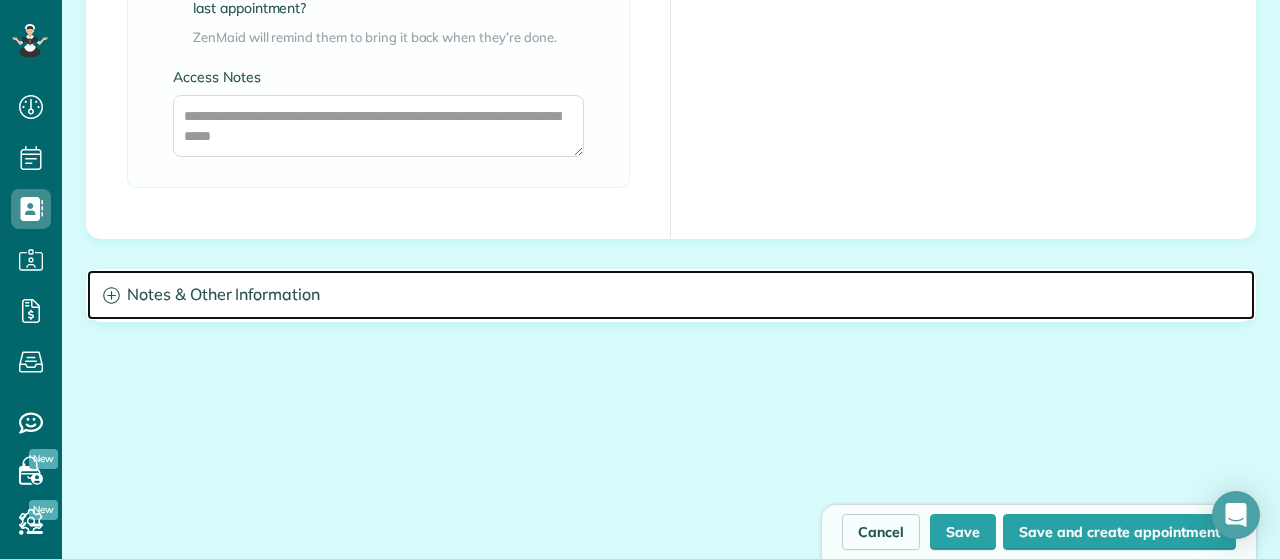 click on "Notes & Other Information" at bounding box center (671, 295) 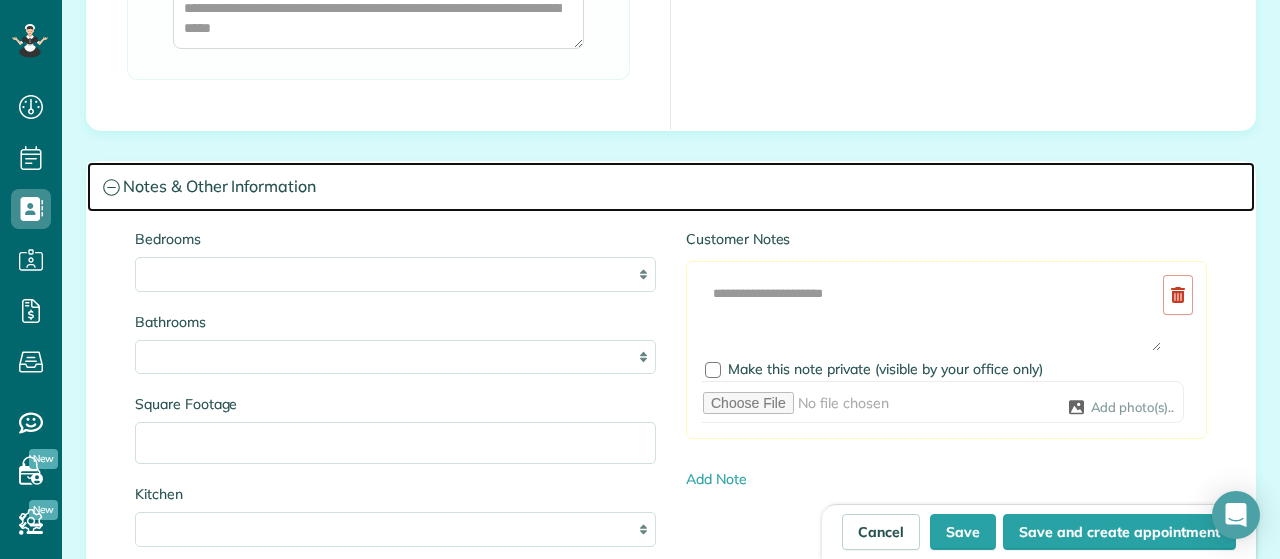 scroll, scrollTop: 2824, scrollLeft: 0, axis: vertical 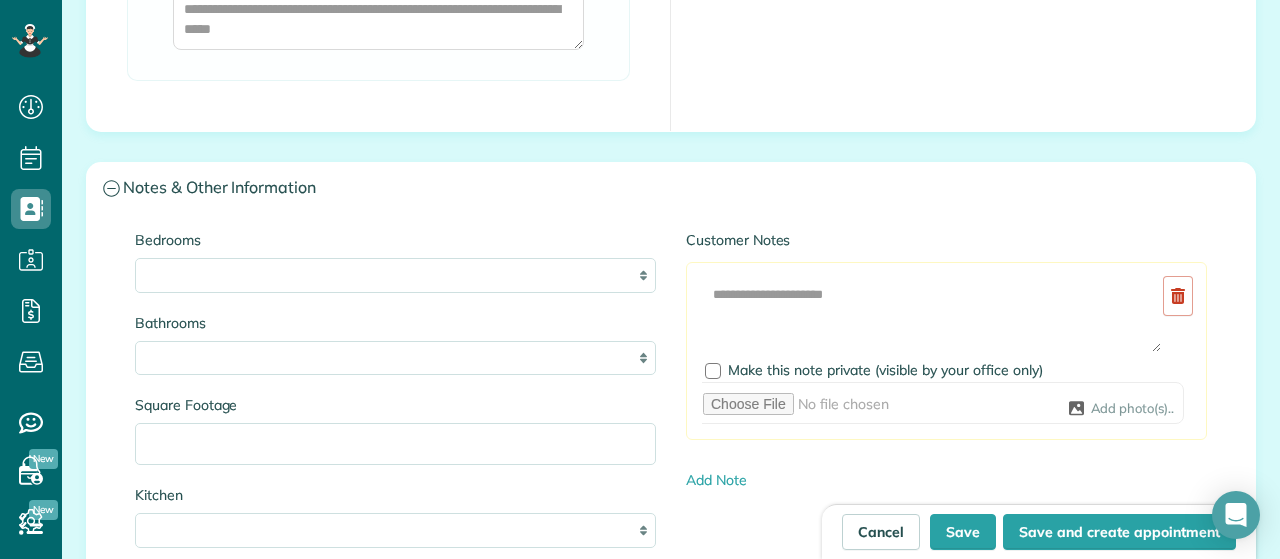click on "*
***
*
***
*
***
*
***
**" at bounding box center (395, 358) 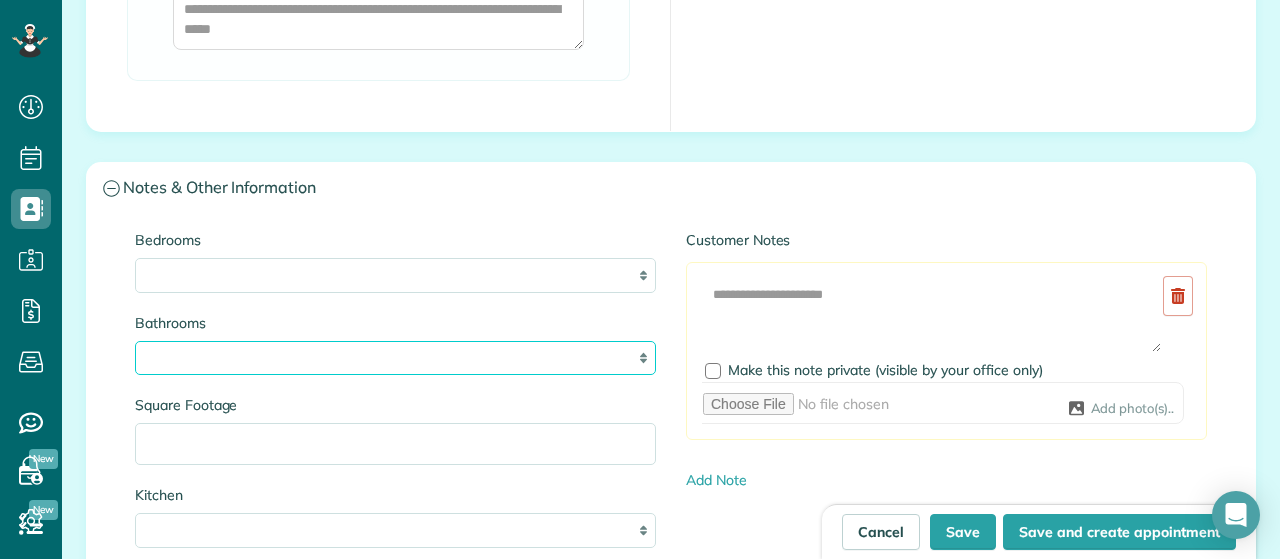 click on "*
***
*
***
*
***
*
***
**" at bounding box center (395, 358) 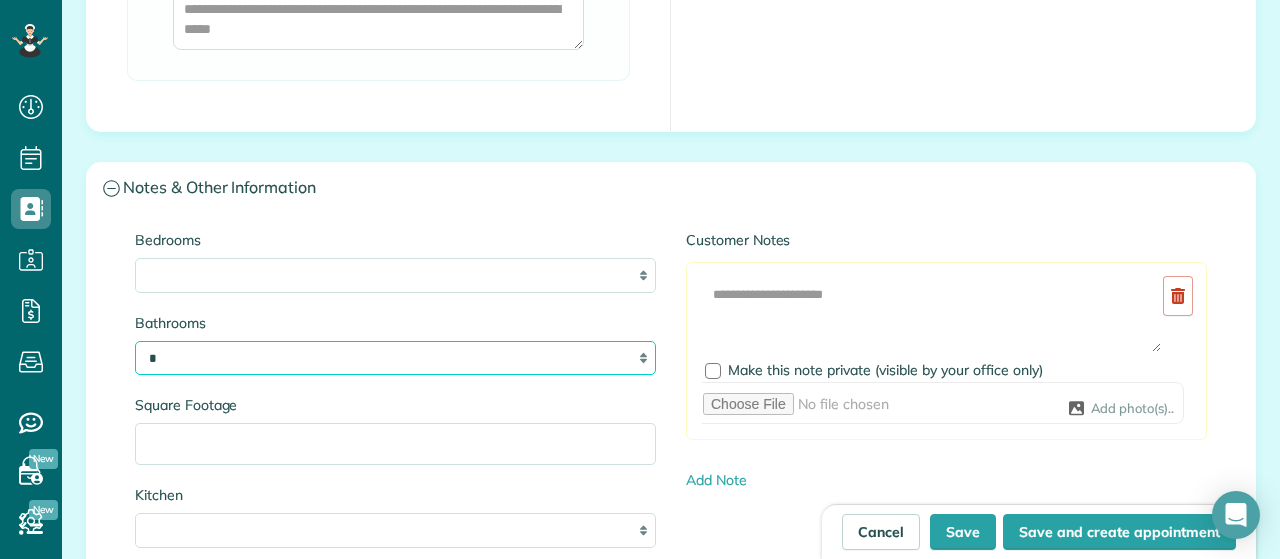 click on "*" at bounding box center (0, 0) 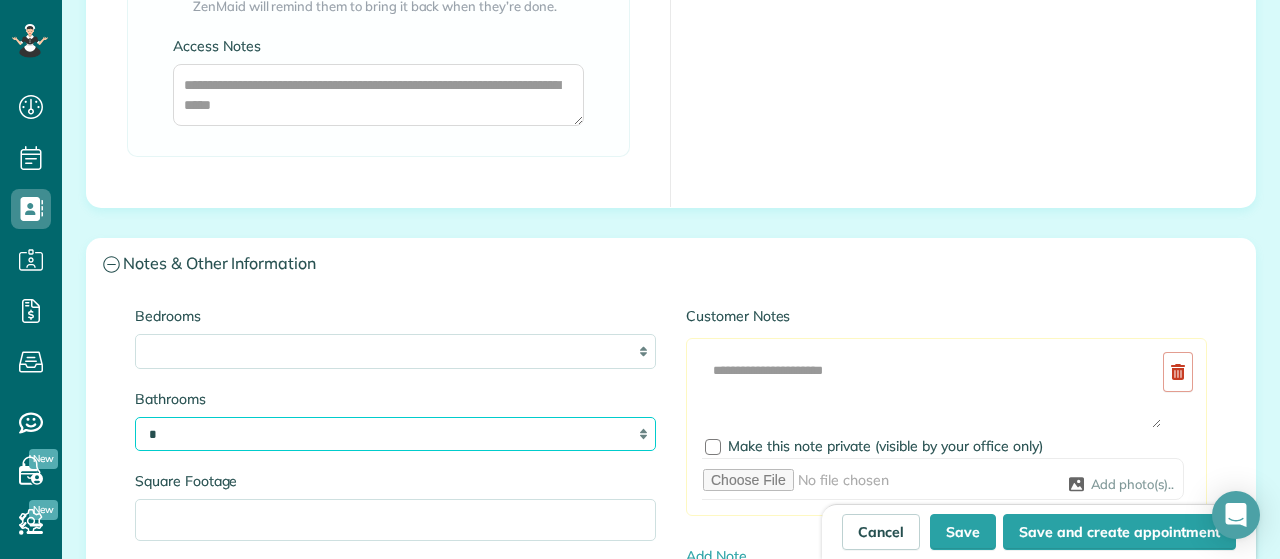 scroll, scrollTop: 2745, scrollLeft: 0, axis: vertical 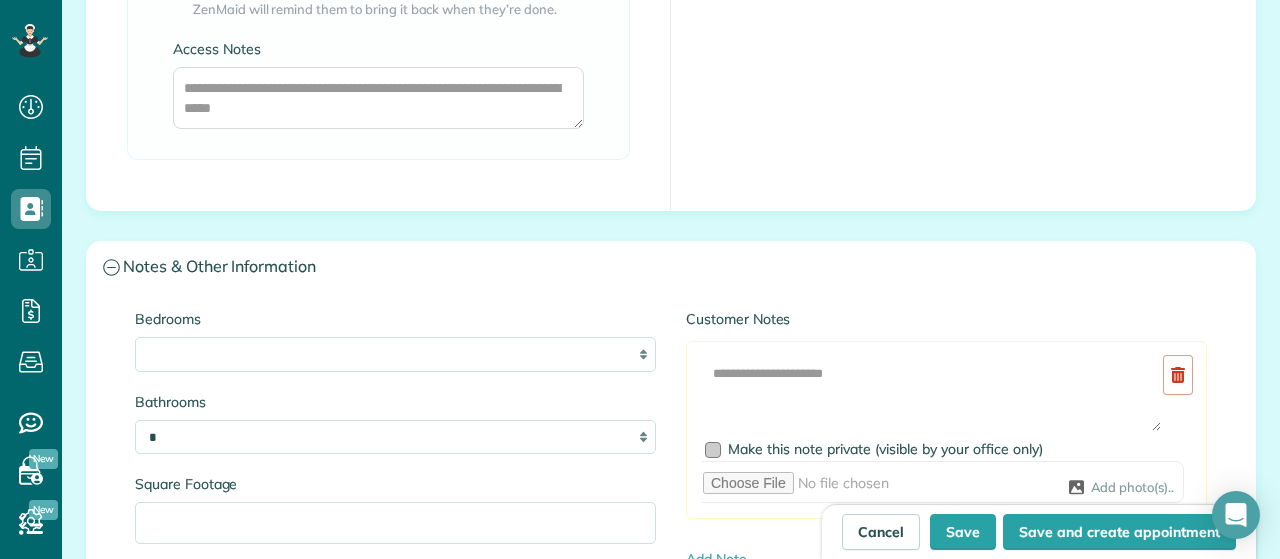 click at bounding box center (713, 450) 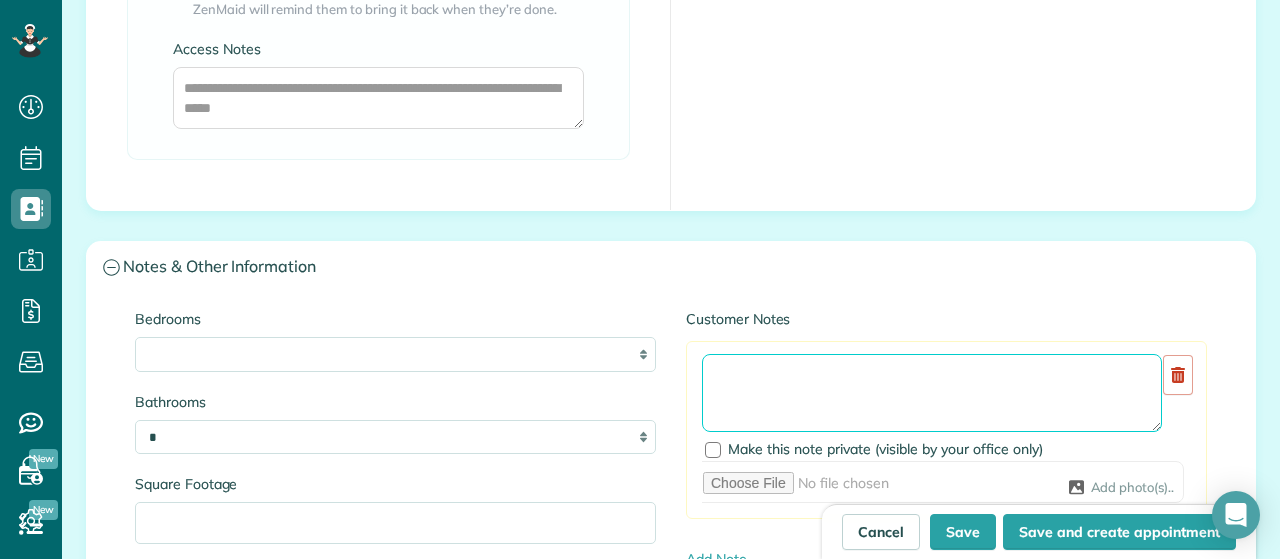 click at bounding box center (932, 393) 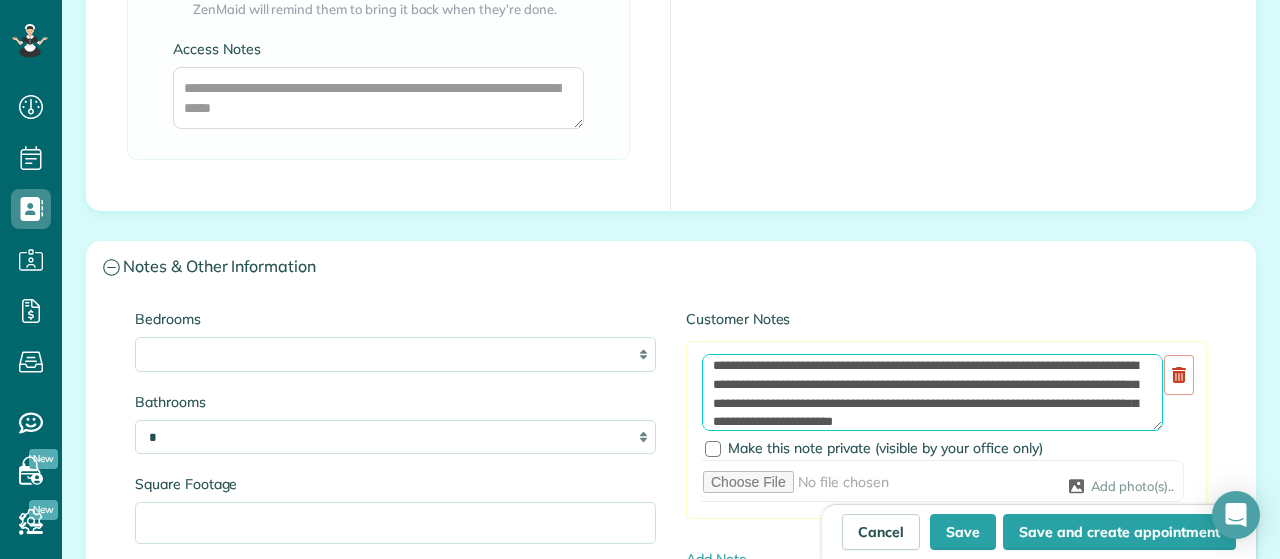 scroll, scrollTop: 26, scrollLeft: 0, axis: vertical 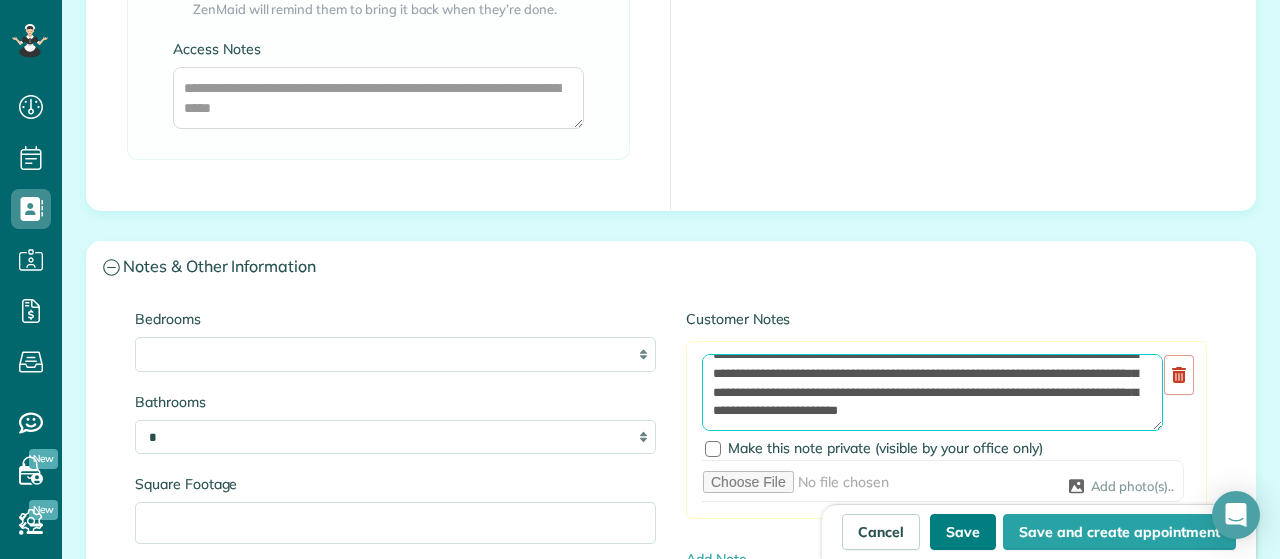 type on "**********" 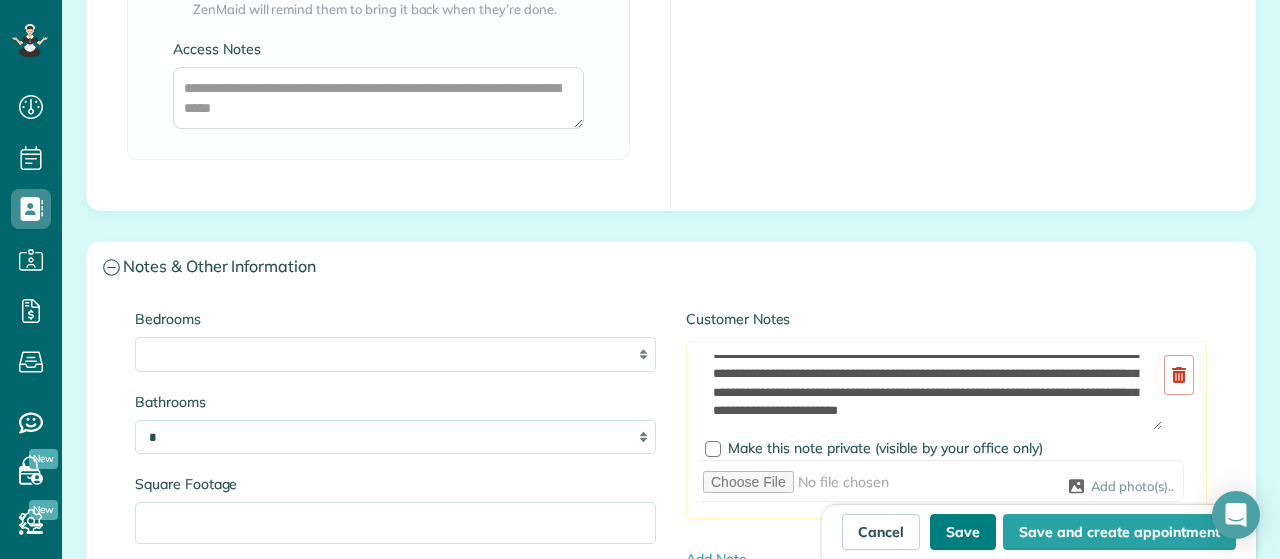 click on "Save" at bounding box center (963, 532) 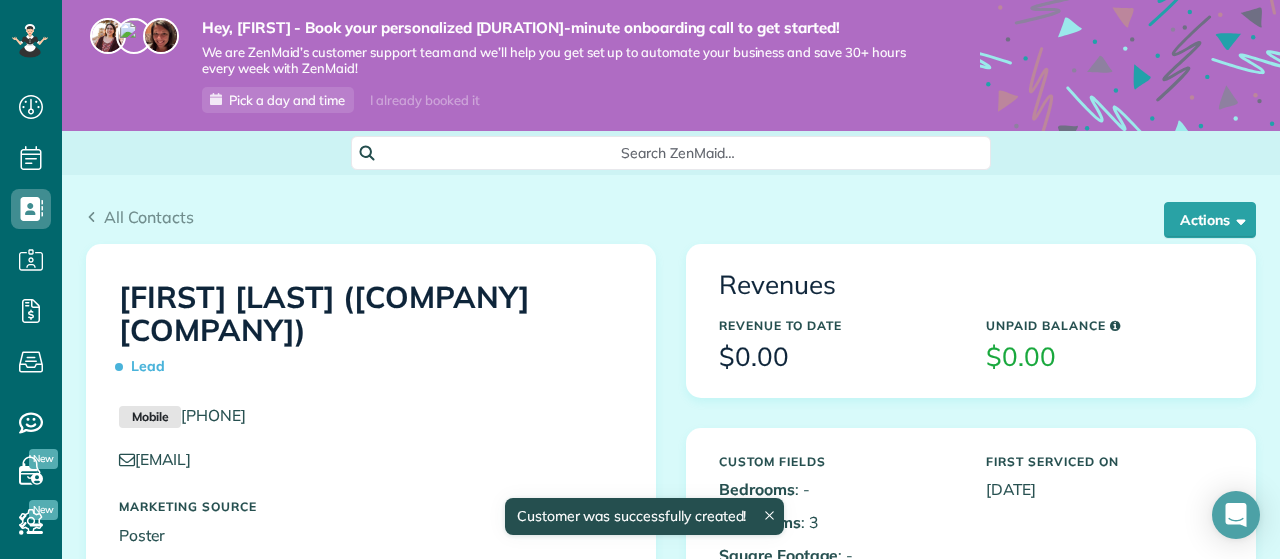 scroll, scrollTop: 0, scrollLeft: 0, axis: both 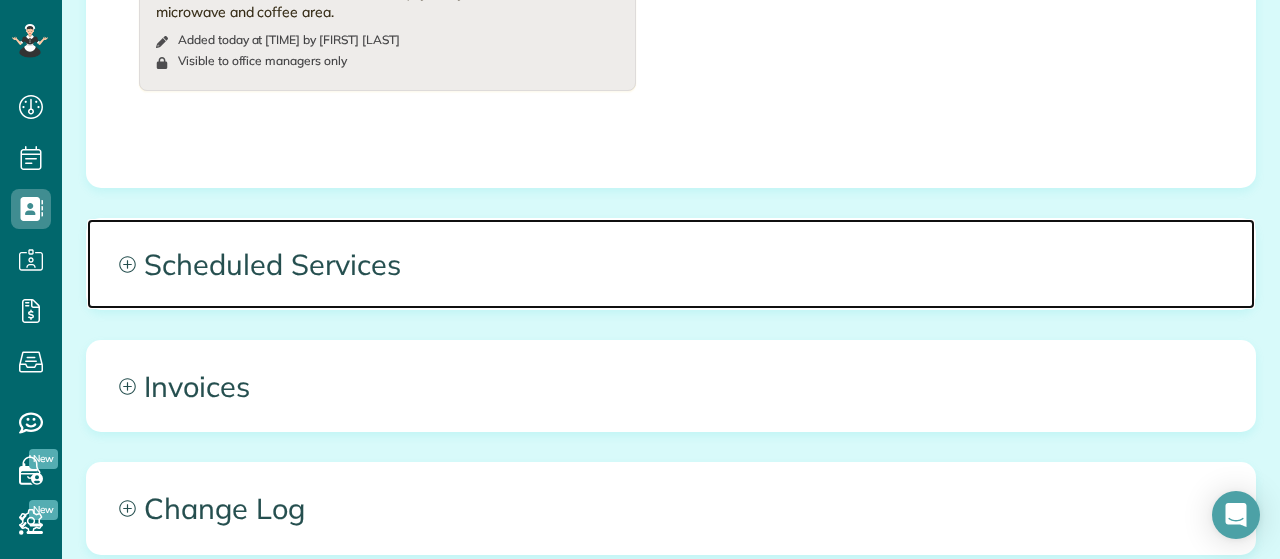 click on "Scheduled Services" at bounding box center (671, 264) 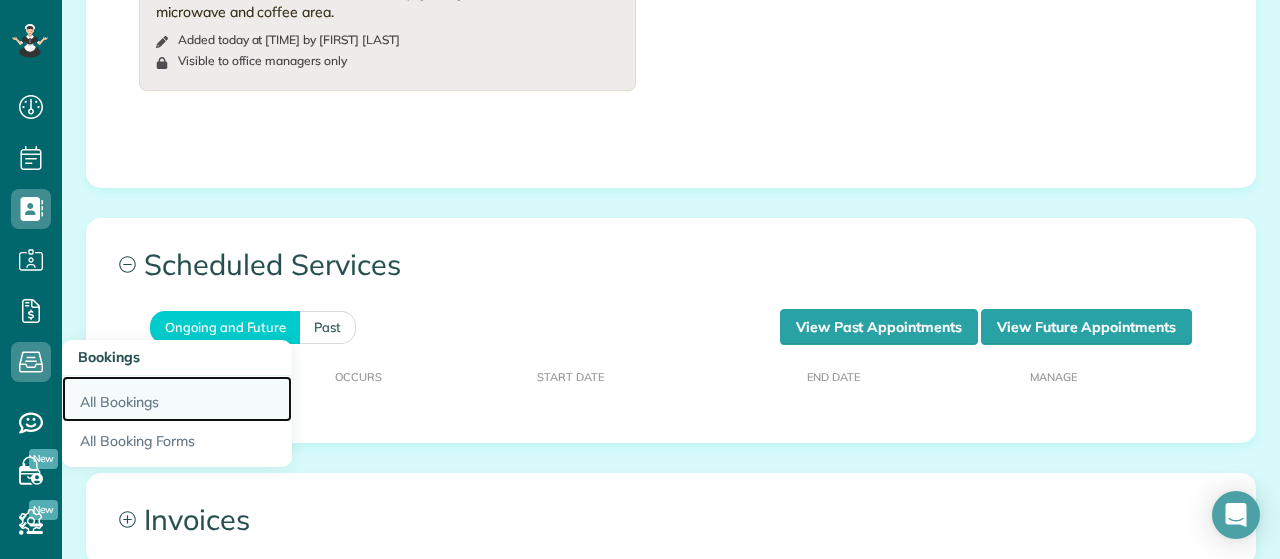 click on "All Bookings" at bounding box center (177, 399) 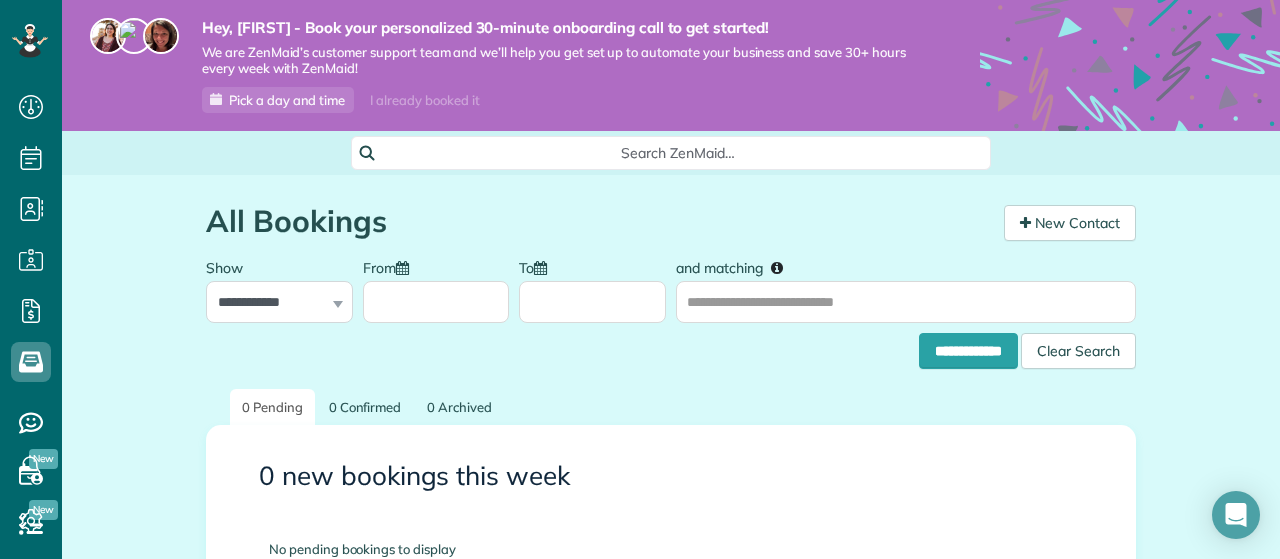 scroll, scrollTop: 0, scrollLeft: 0, axis: both 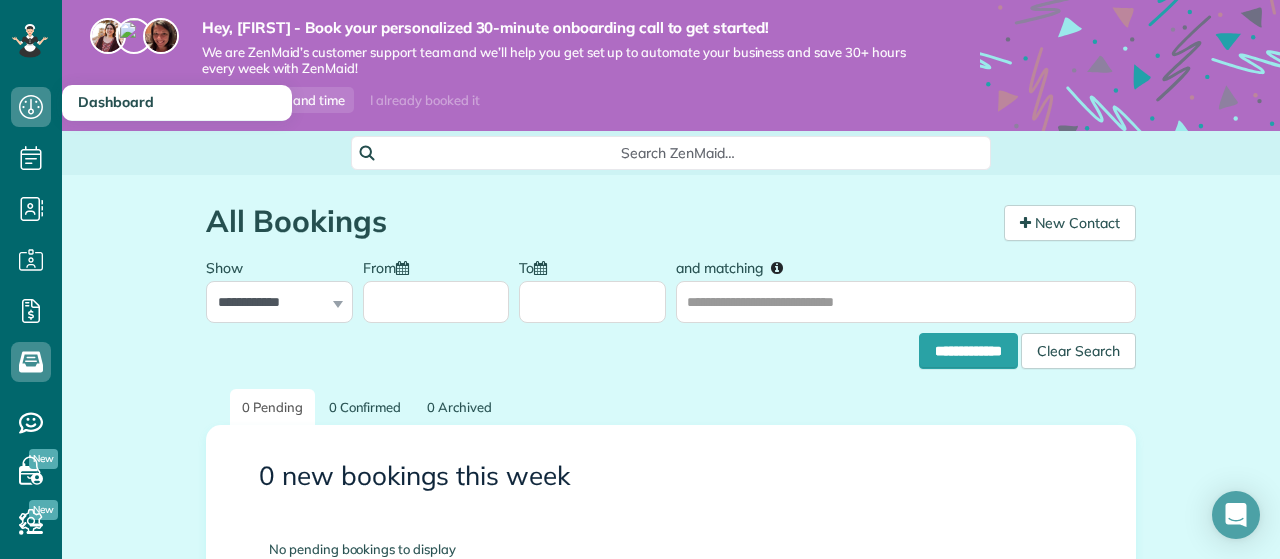 click on "Dashboard" at bounding box center [116, 102] 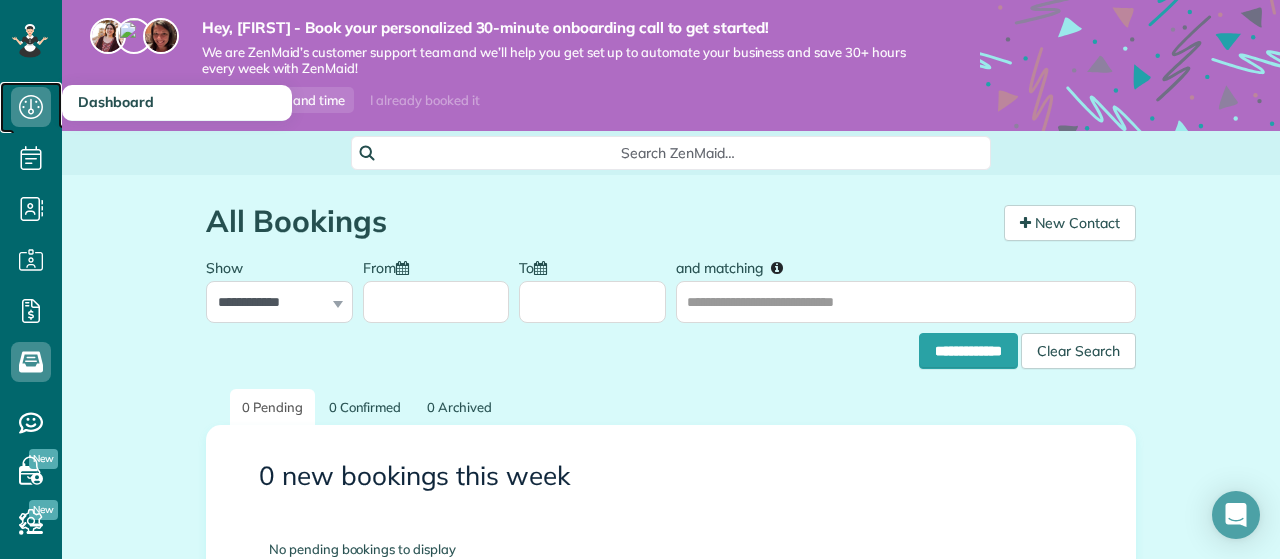 click 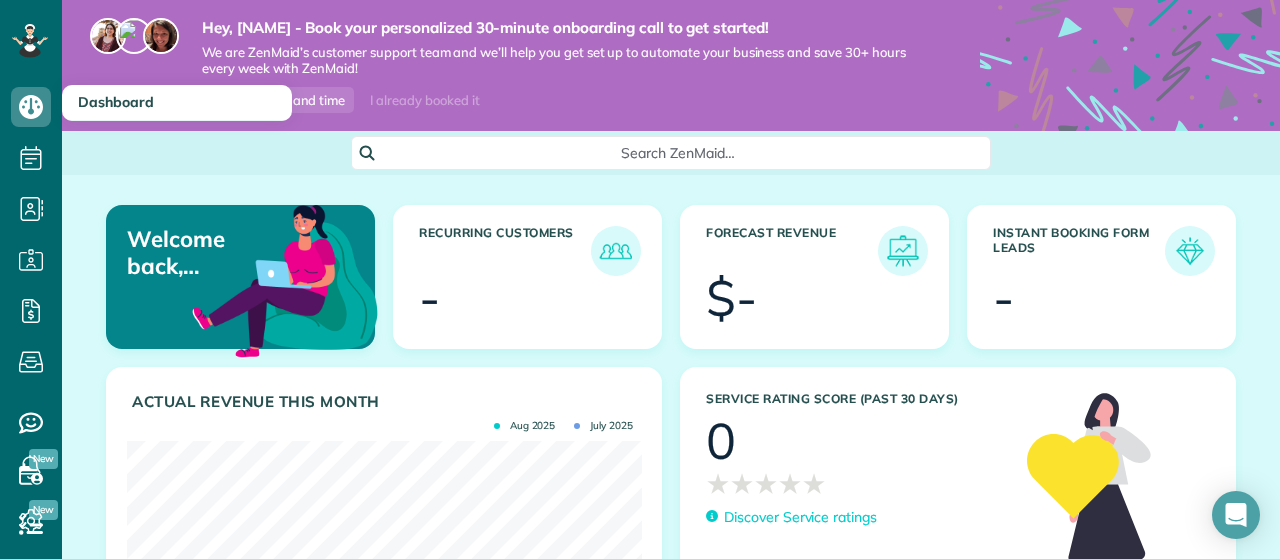 scroll, scrollTop: 0, scrollLeft: 0, axis: both 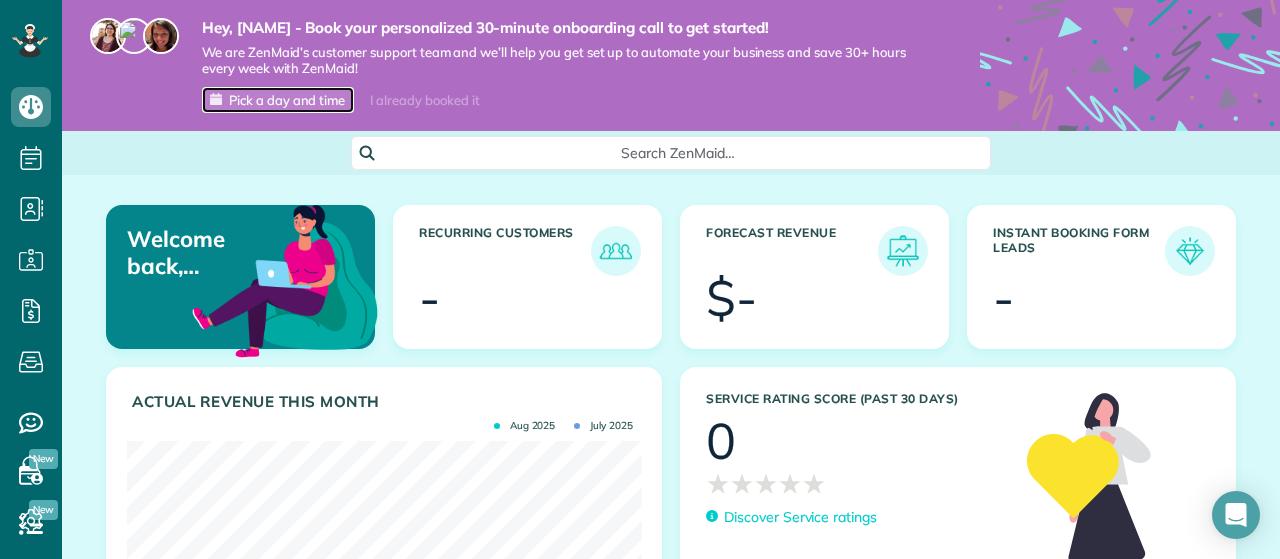 click on "Pick a day and time" at bounding box center [287, 100] 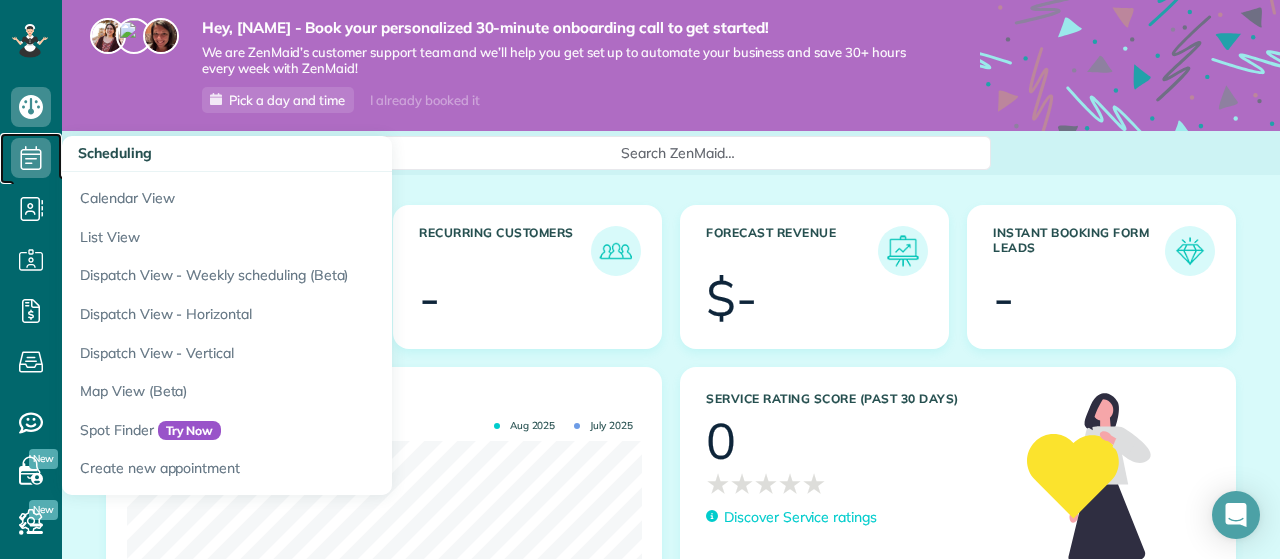 click 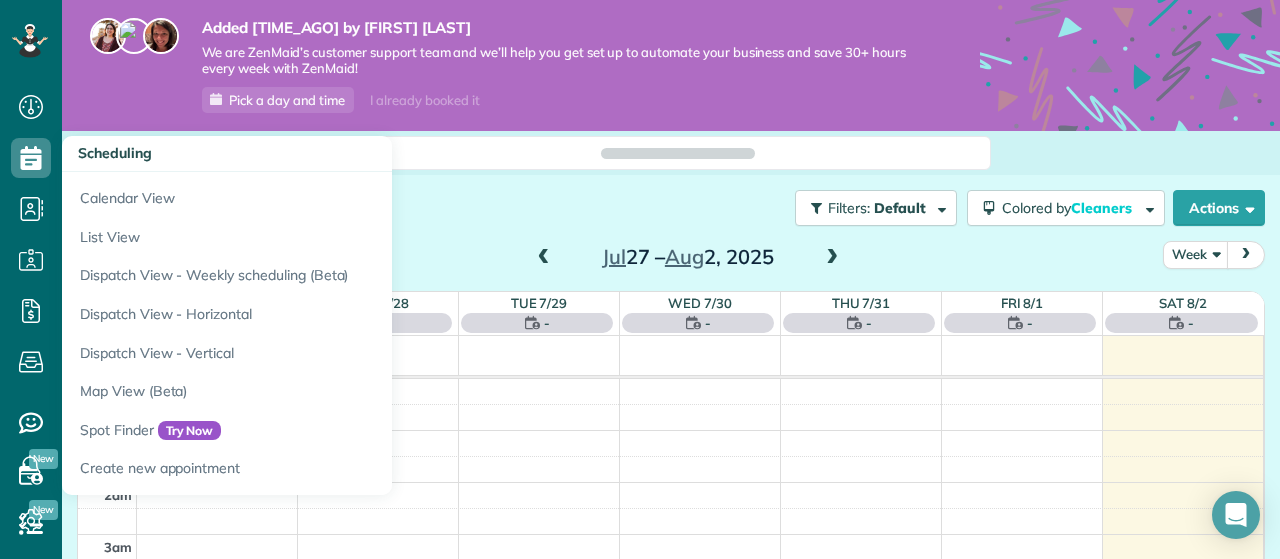scroll, scrollTop: 0, scrollLeft: 0, axis: both 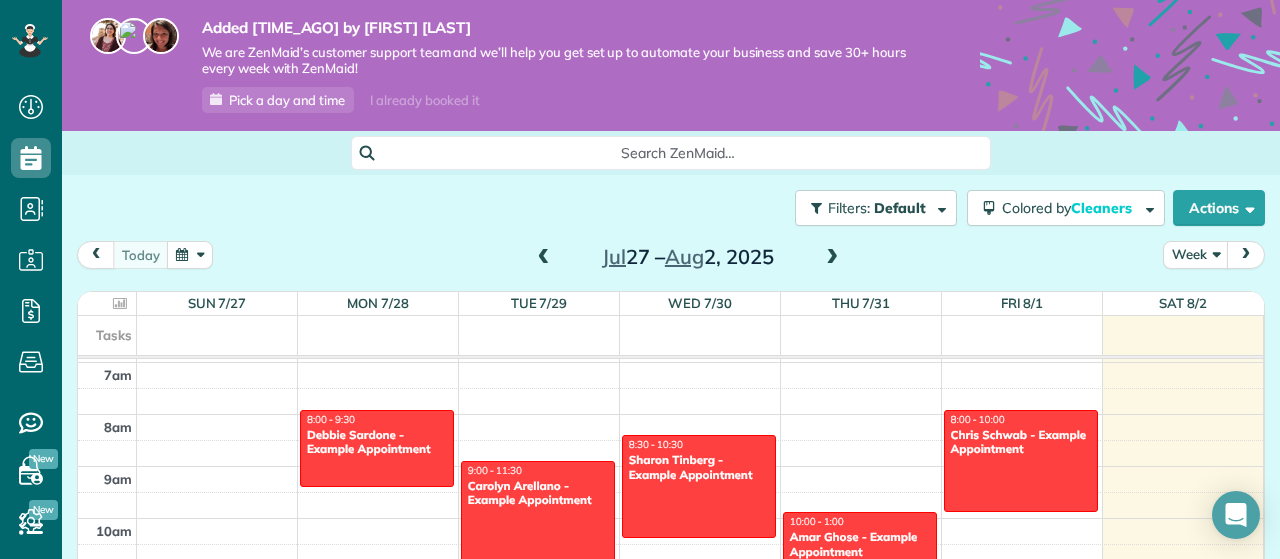 click at bounding box center (832, 258) 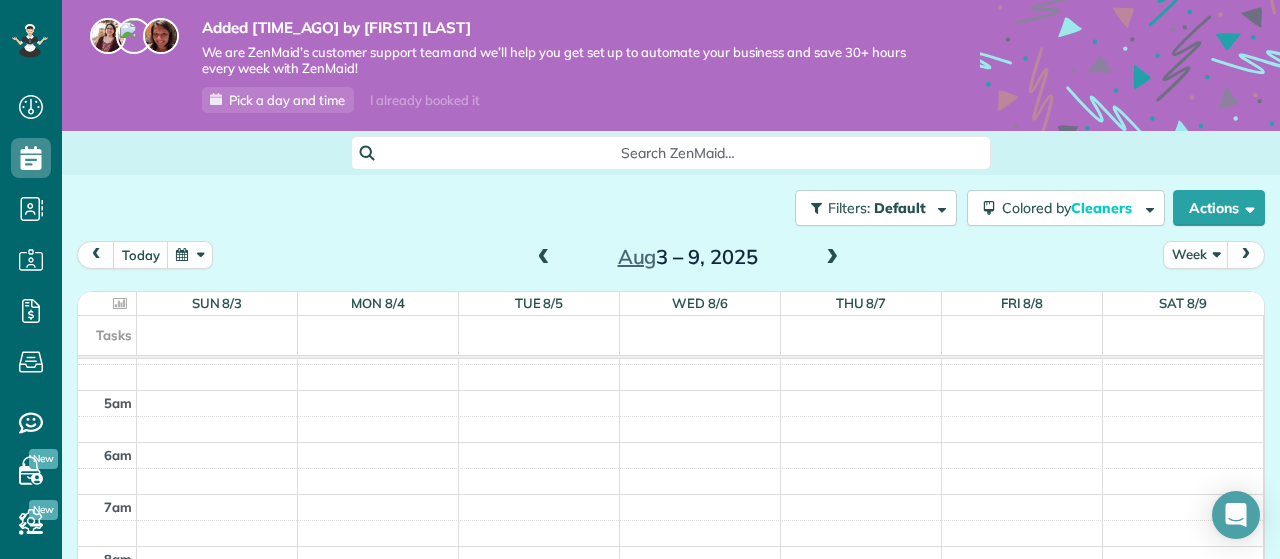 scroll, scrollTop: 226, scrollLeft: 0, axis: vertical 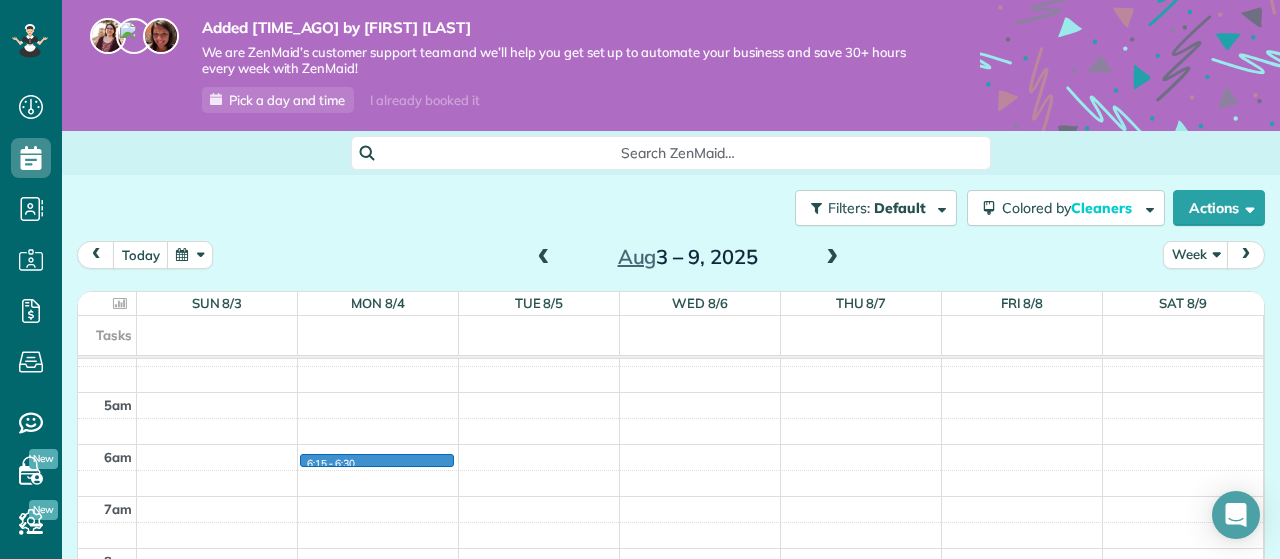 click on "12am 1am 2am 3am 4am 5am 6am 7am 8am 9am 10am 11am 12pm 1pm 2pm 3pm 4pm 5pm 6pm 7pm 8pm 9pm 10pm 11pm 6:15 - 6:30" at bounding box center (670, 756) 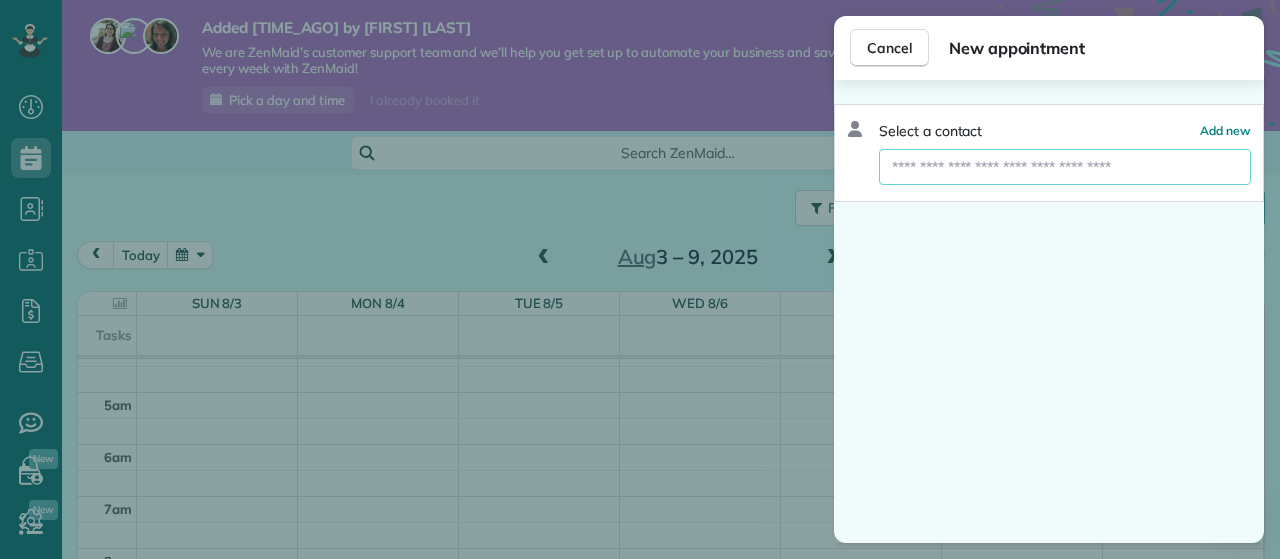 click at bounding box center (1065, 167) 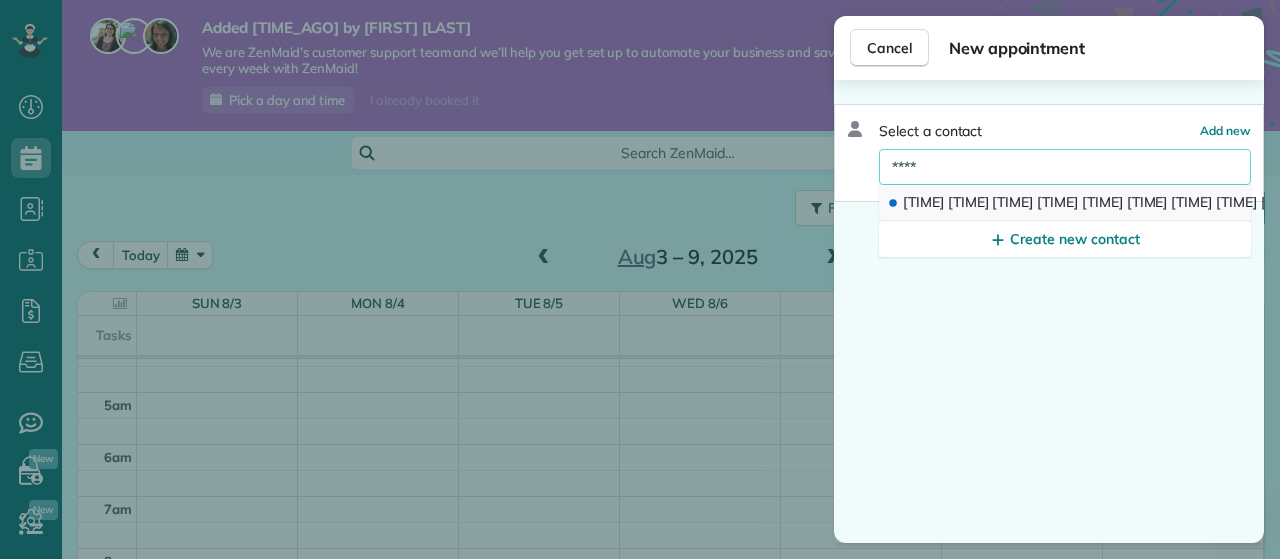 type on "****" 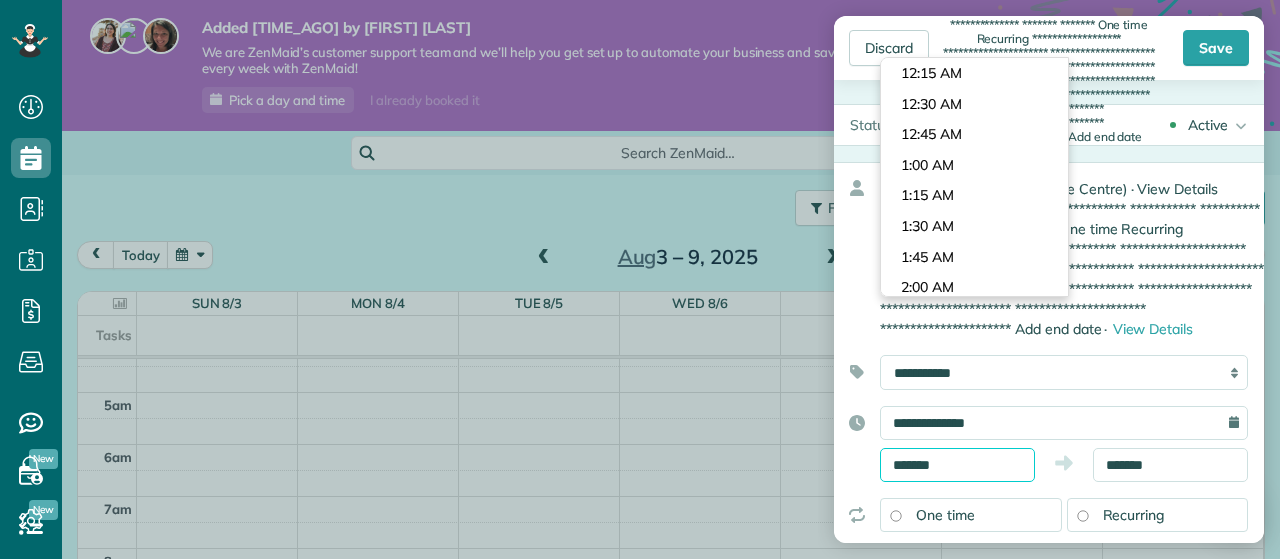 click on "*******" at bounding box center [957, 465] 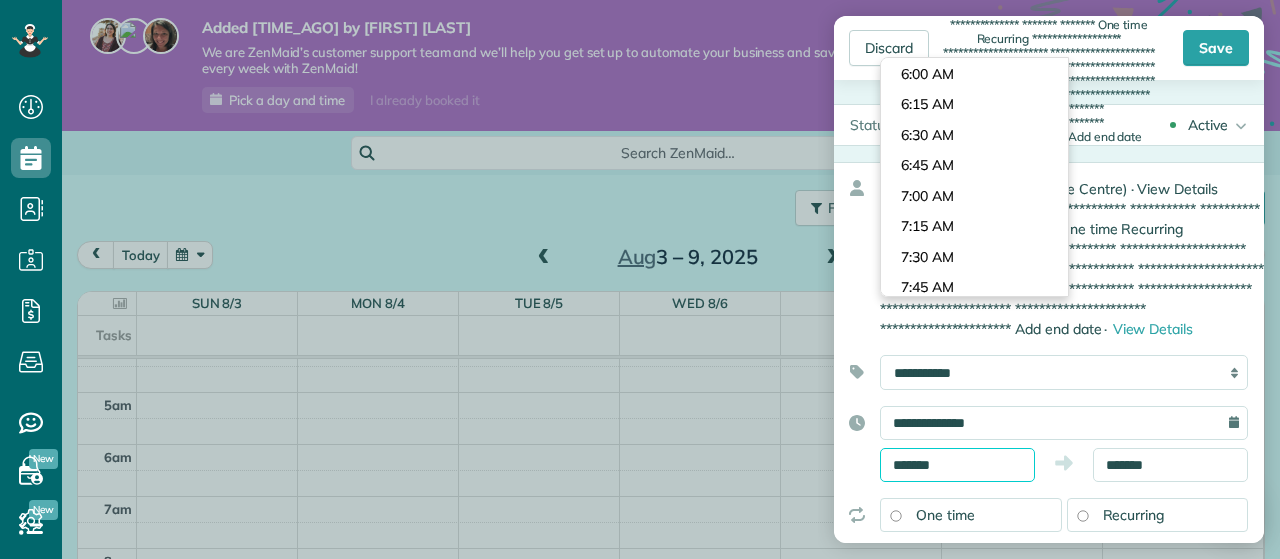type on "*******" 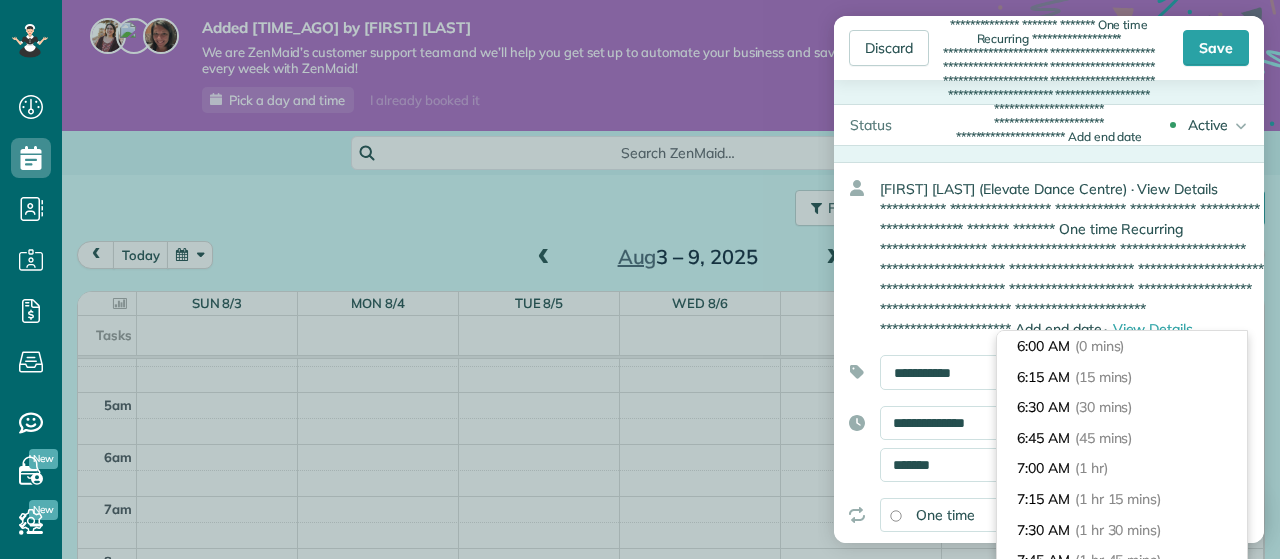 scroll, scrollTop: 30, scrollLeft: 0, axis: vertical 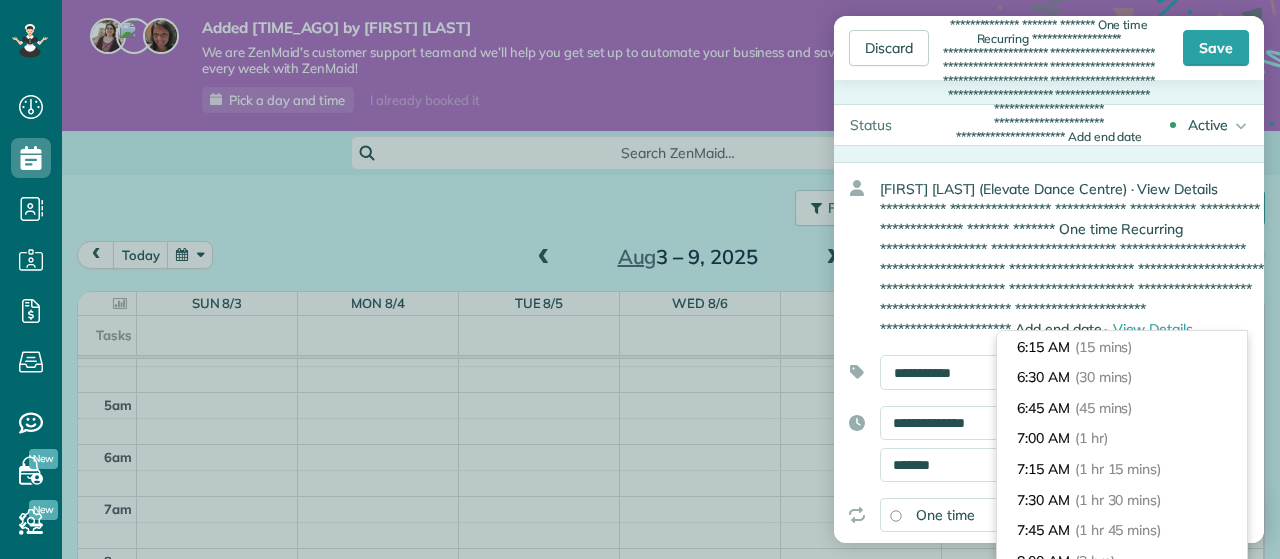 click on "*******" at bounding box center [1170, 465] 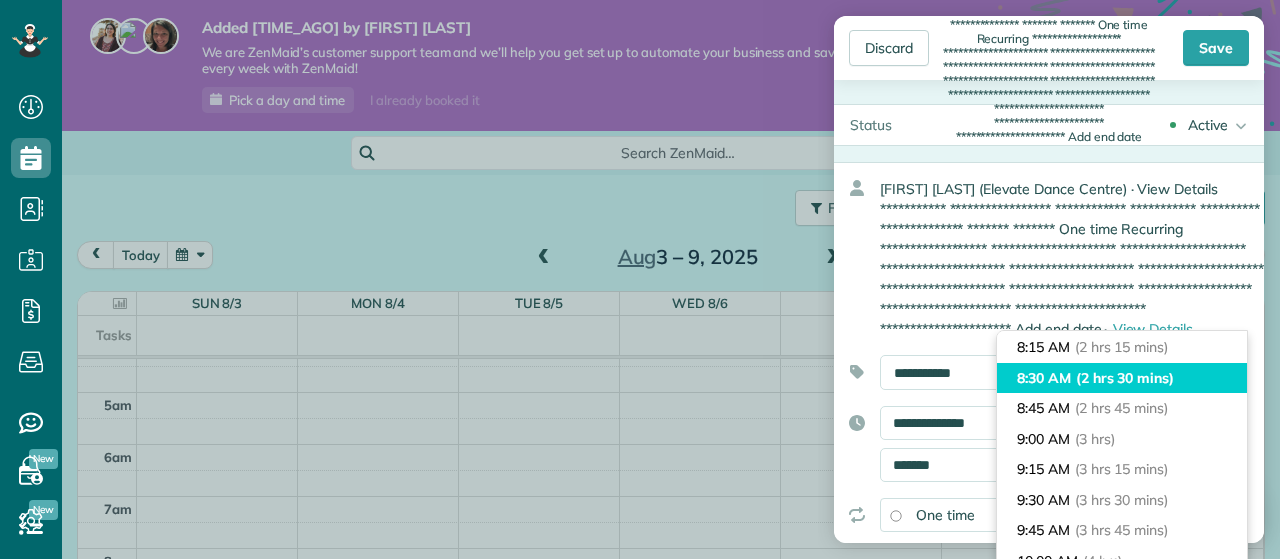 type on "*******" 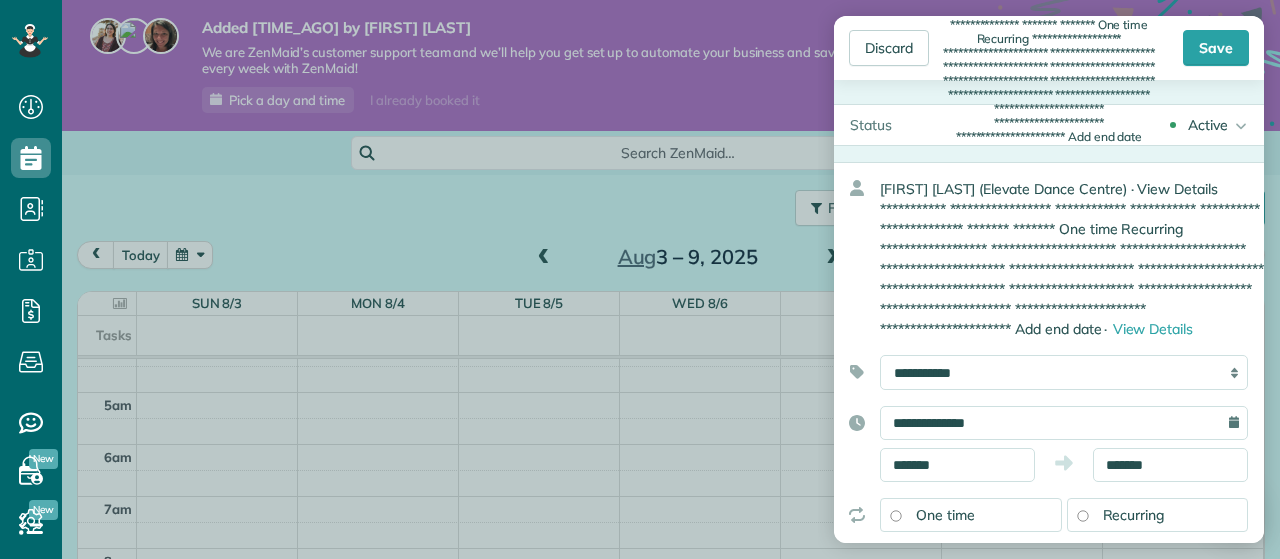 click on "**********" at bounding box center [1049, 381] 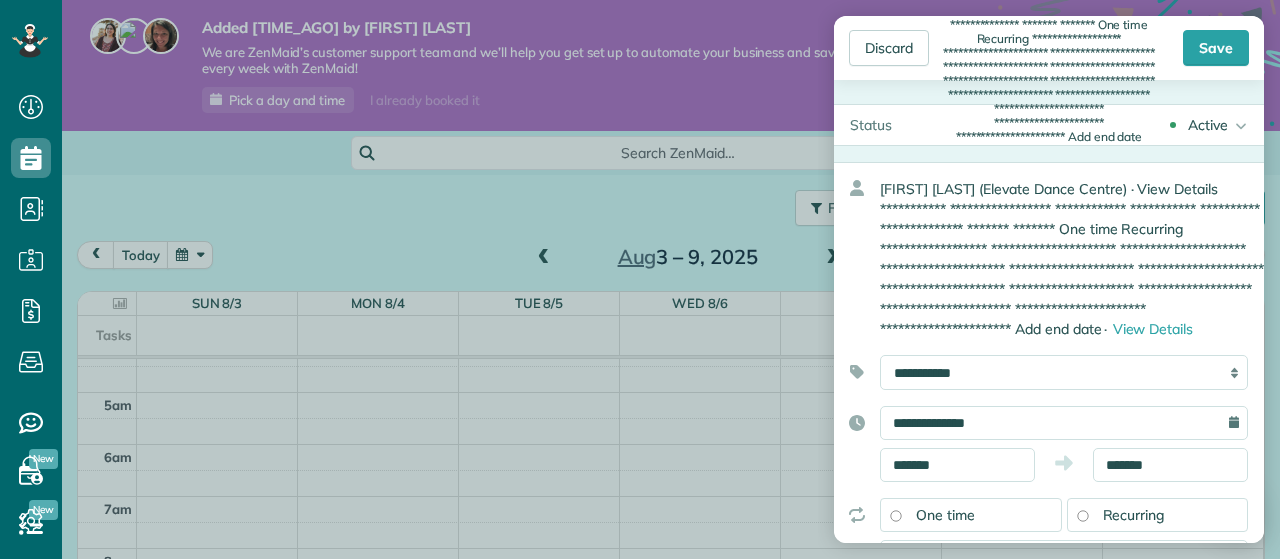 click on "**********" at bounding box center (1064, 372) 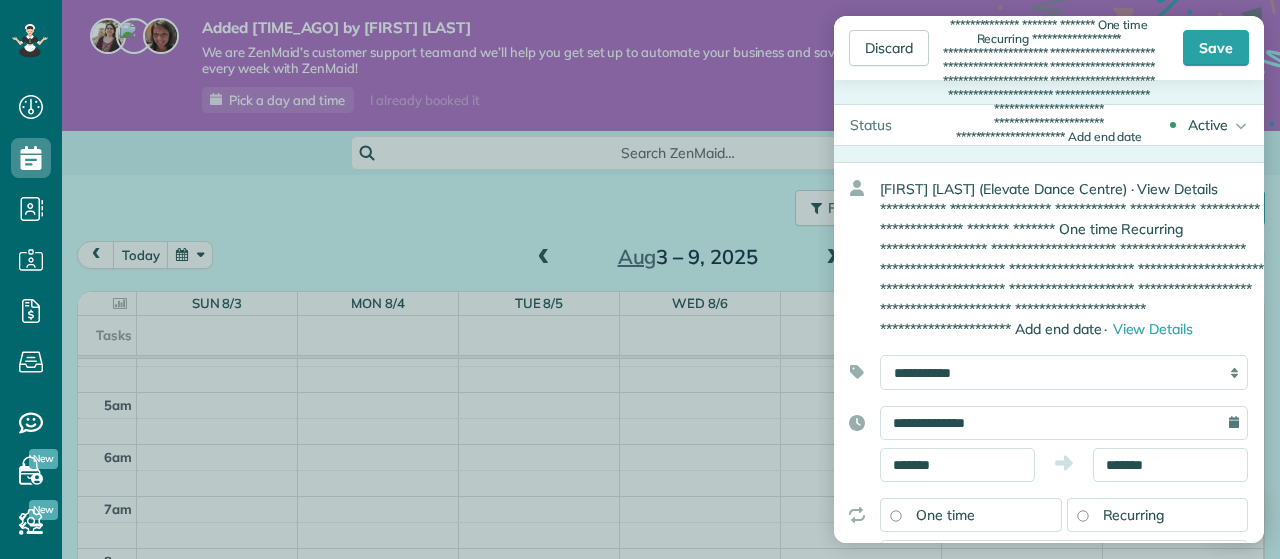 click on "**********" at bounding box center [1064, 372] 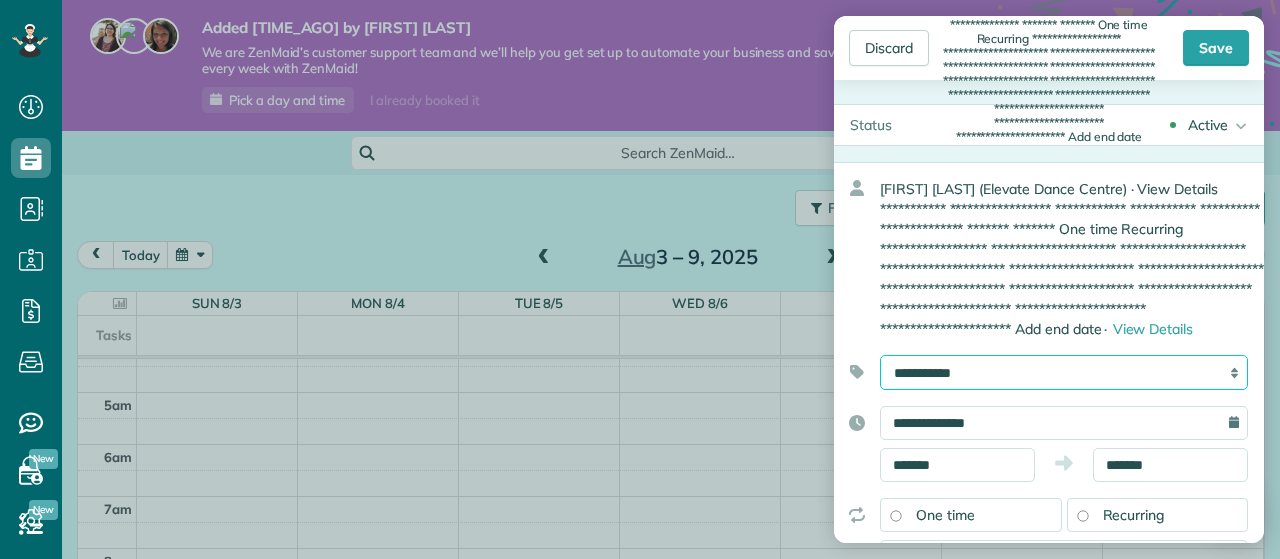 click on "**********" at bounding box center [1064, 372] 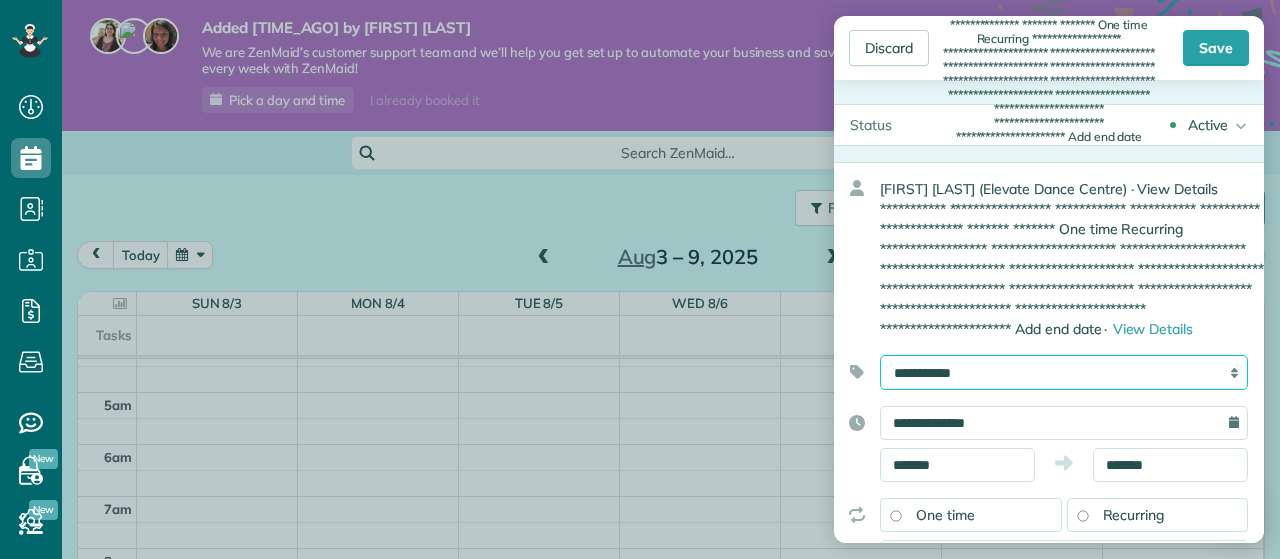 select on "******" 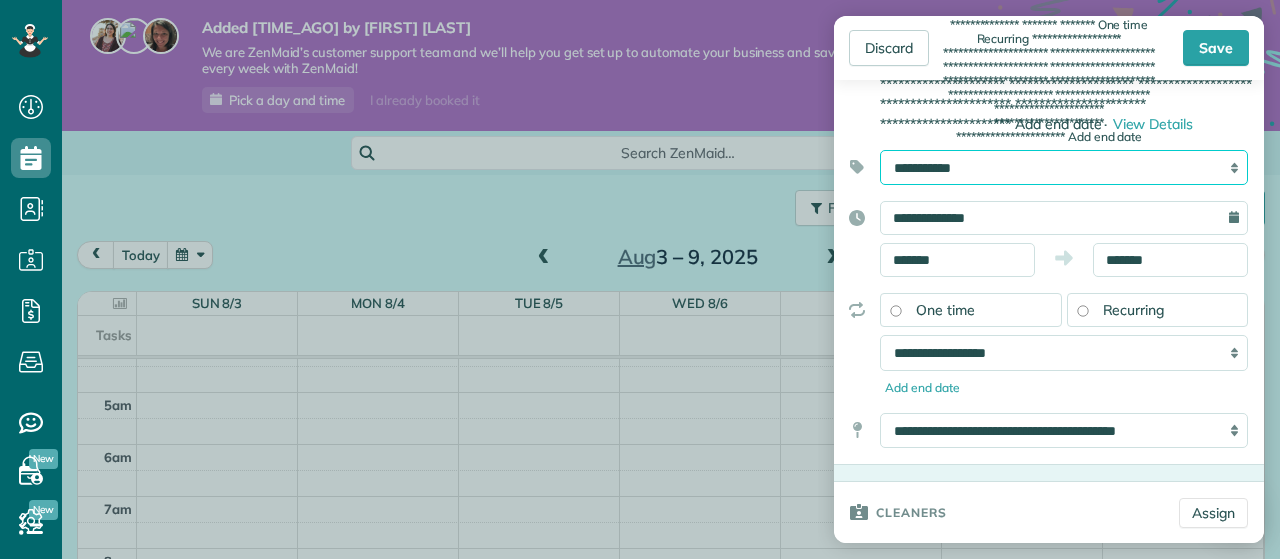 scroll, scrollTop: 206, scrollLeft: 0, axis: vertical 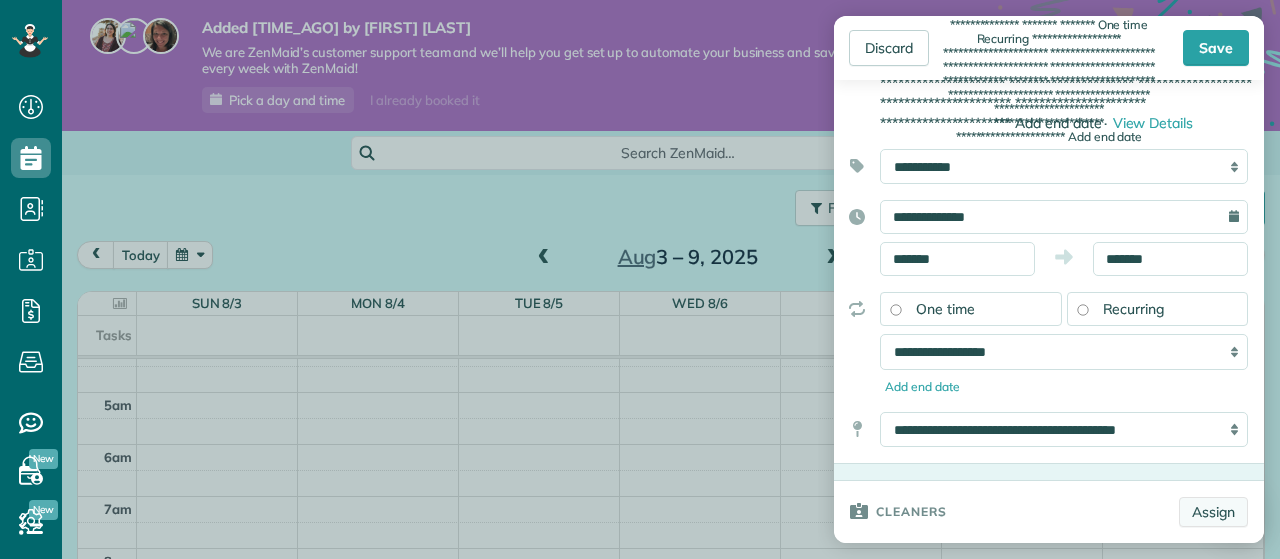 click on "Assign" at bounding box center [1213, 512] 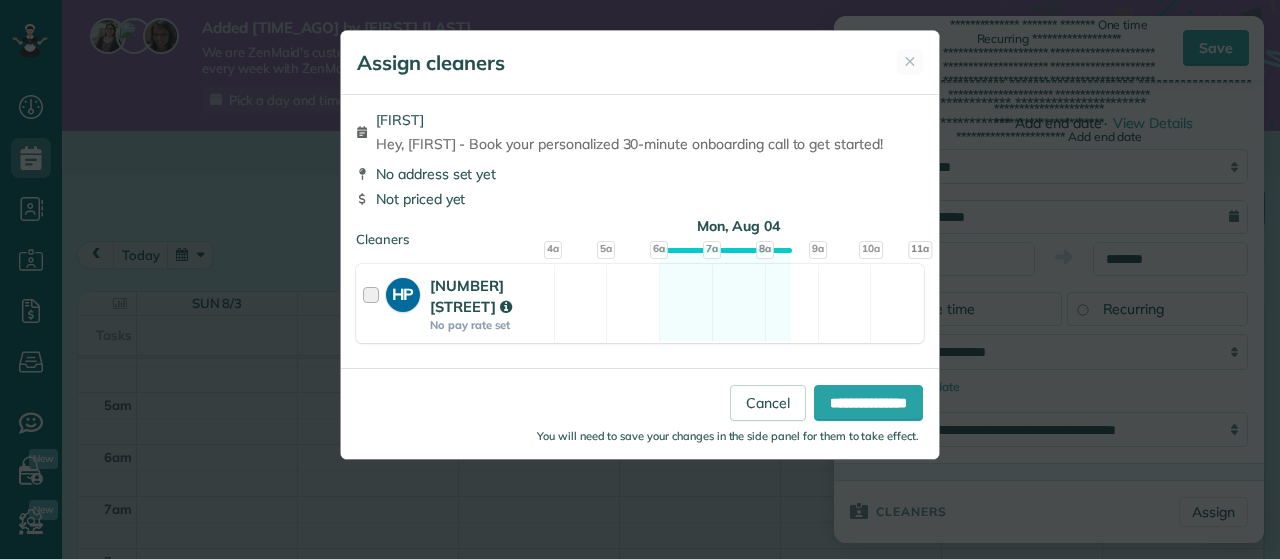 click on "Heather Pardon" at bounding box center [471, 296] 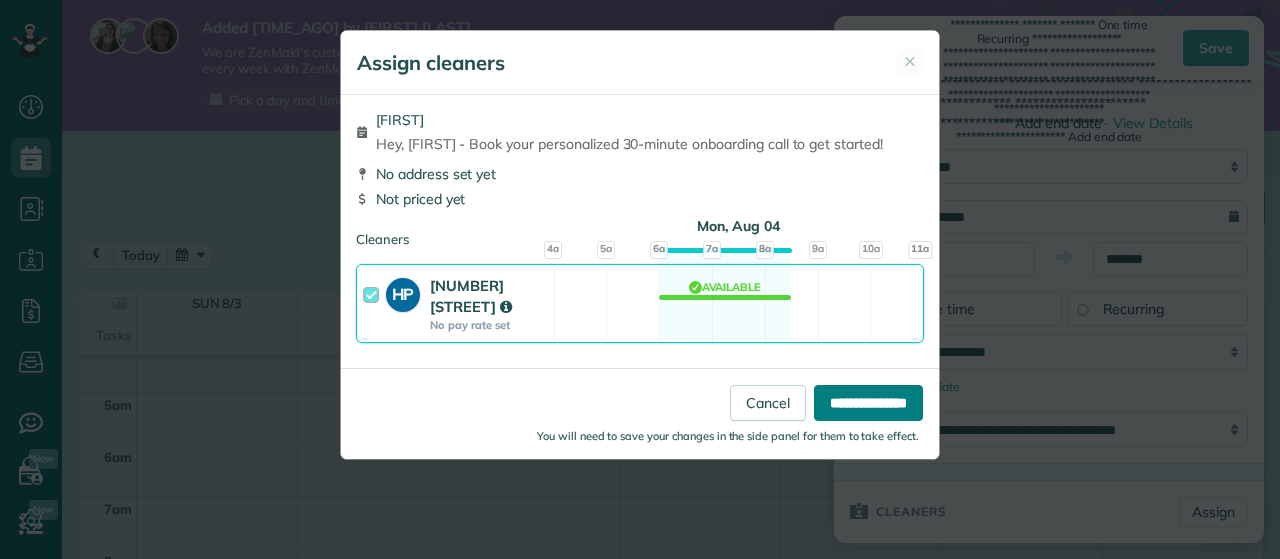 click on "**********" at bounding box center (868, 403) 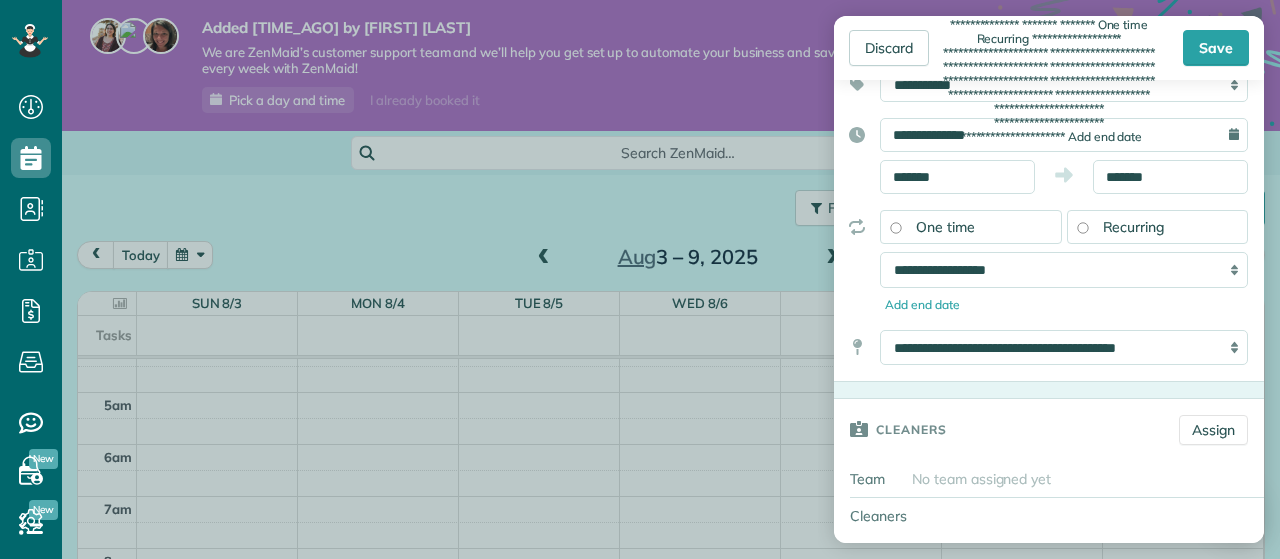 scroll, scrollTop: 0, scrollLeft: 0, axis: both 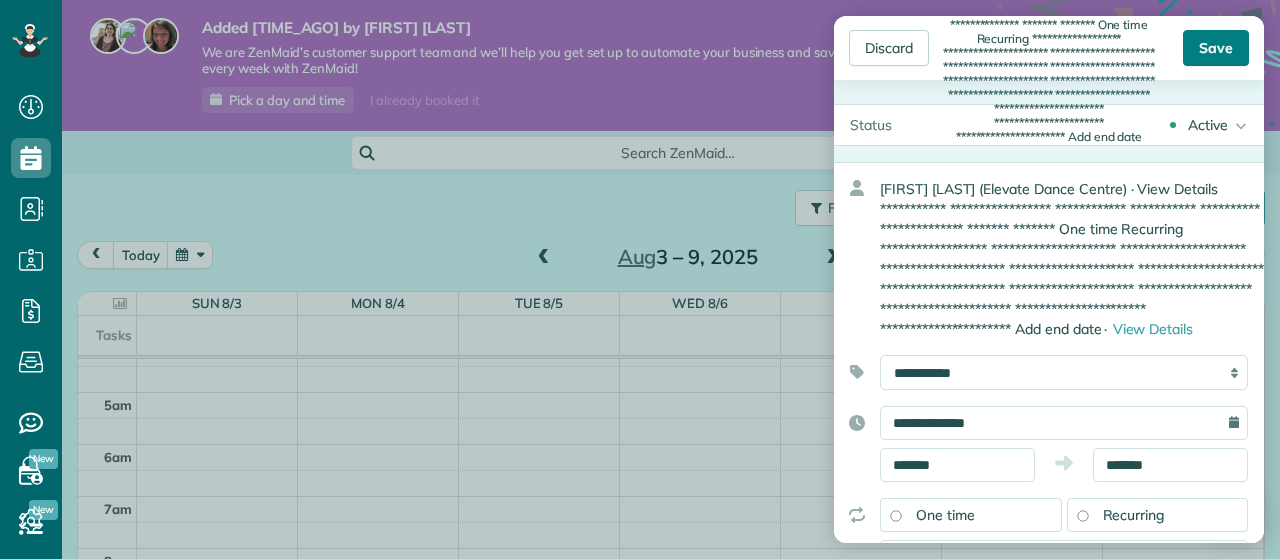 click on "Save" at bounding box center (1216, 48) 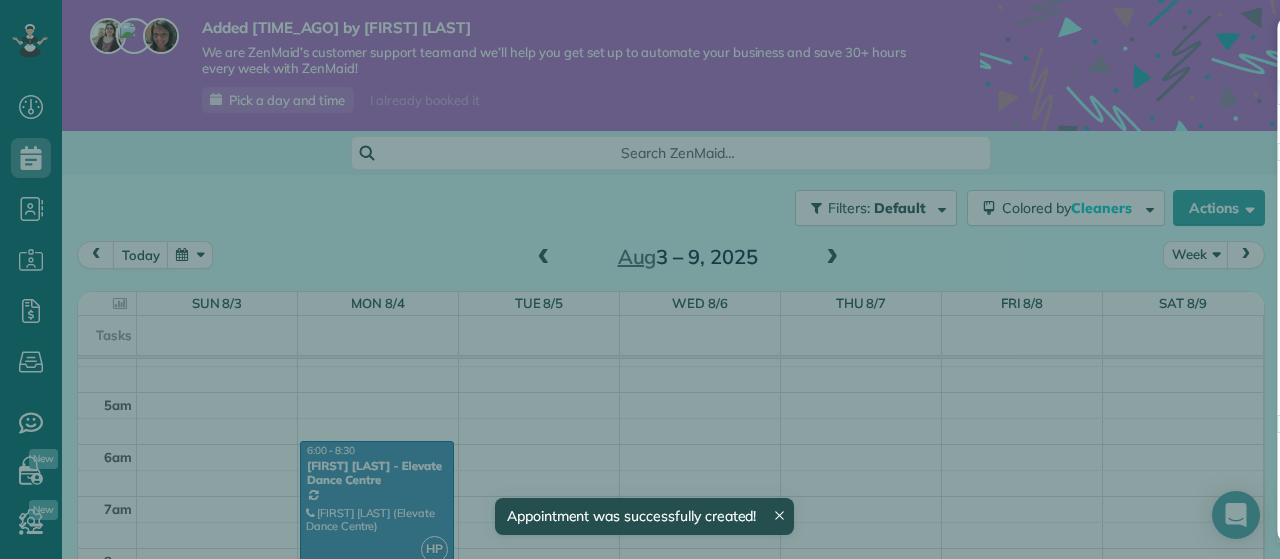 scroll, scrollTop: 226, scrollLeft: 0, axis: vertical 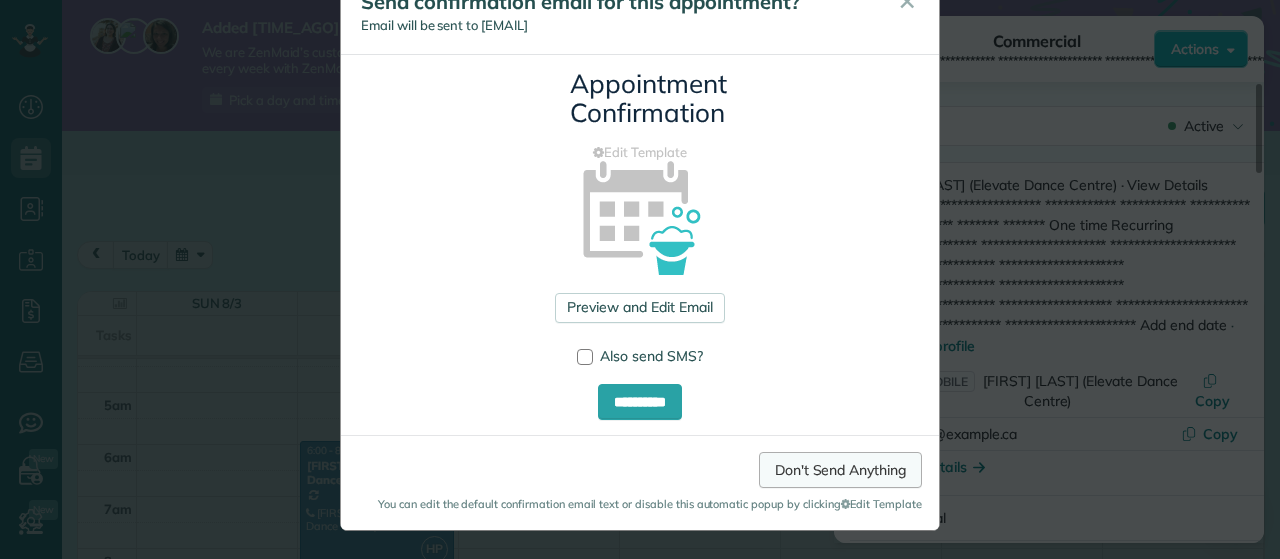 click on "Don't Send Anything" at bounding box center [840, 470] 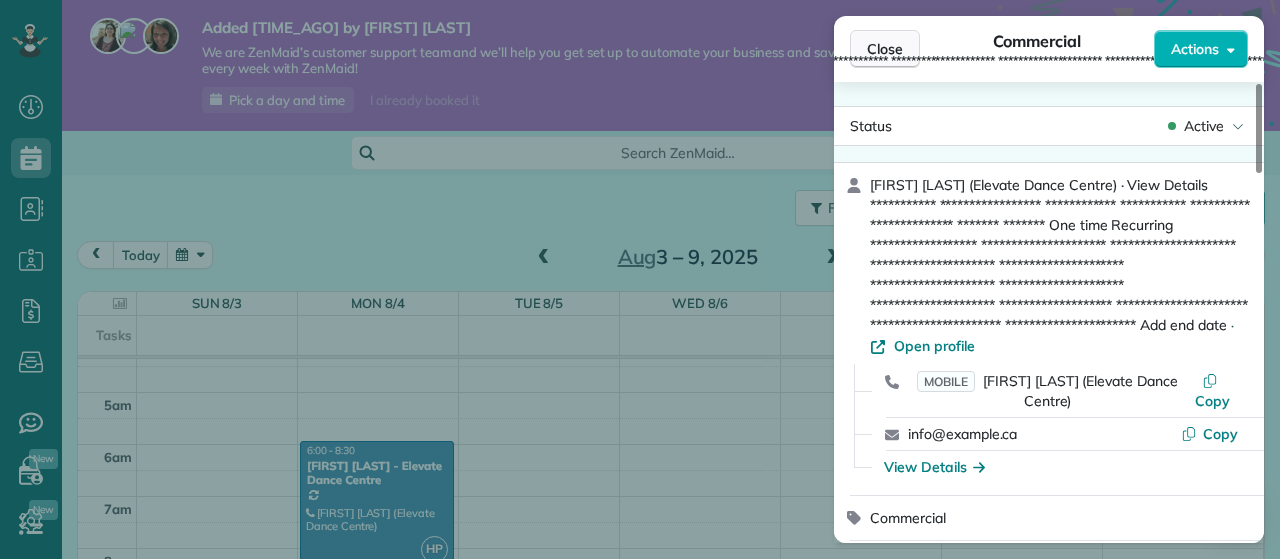 click on "Close" at bounding box center [885, 49] 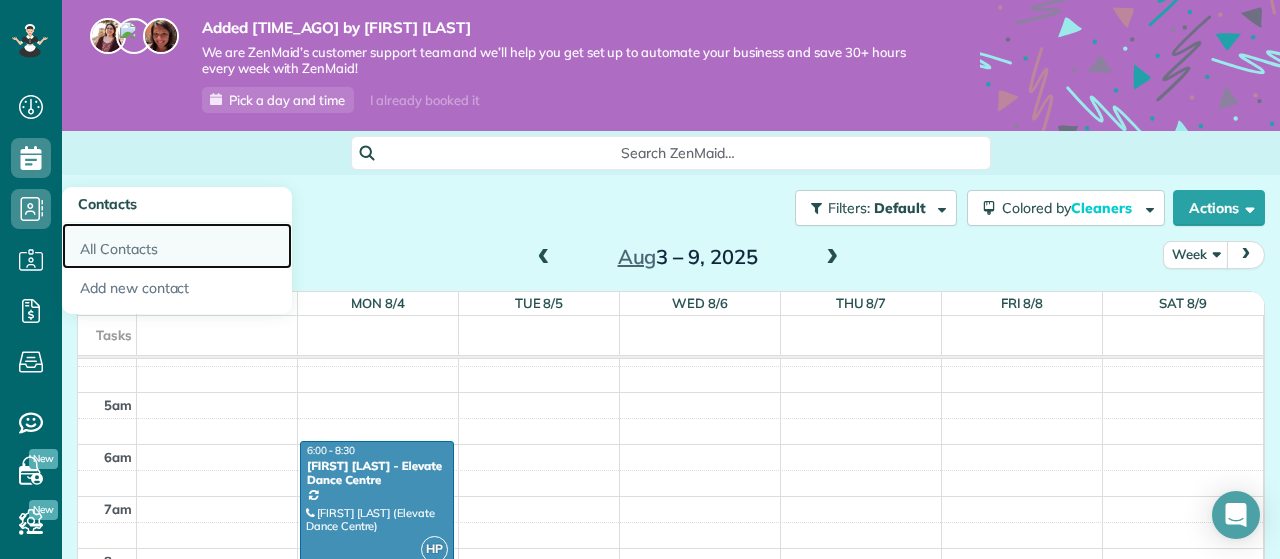 click on "All Contacts" at bounding box center [177, 246] 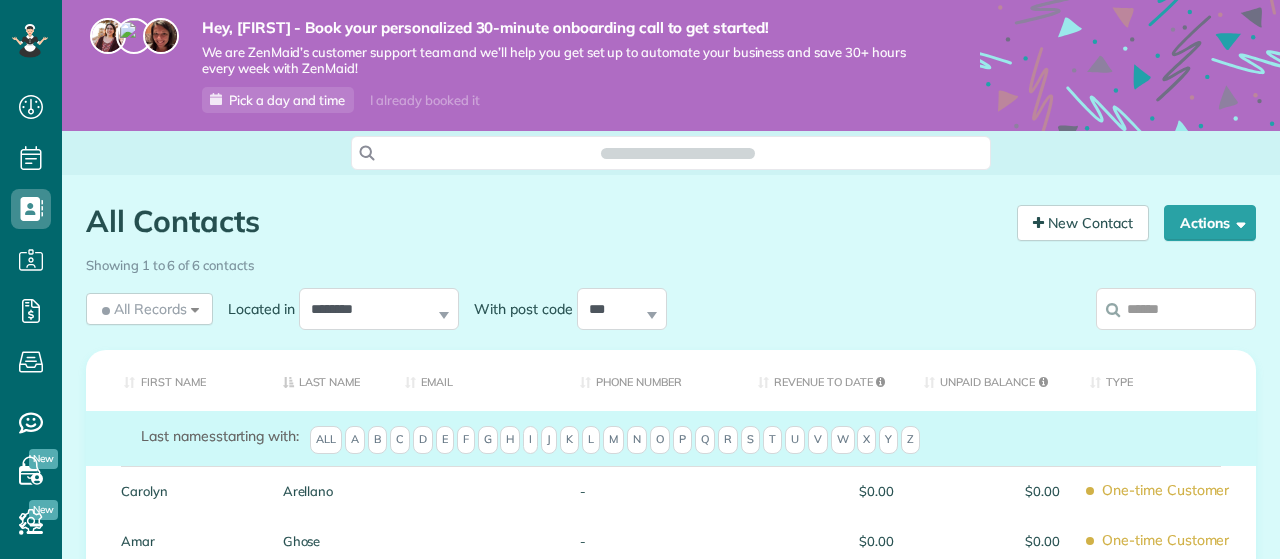 scroll, scrollTop: 0, scrollLeft: 0, axis: both 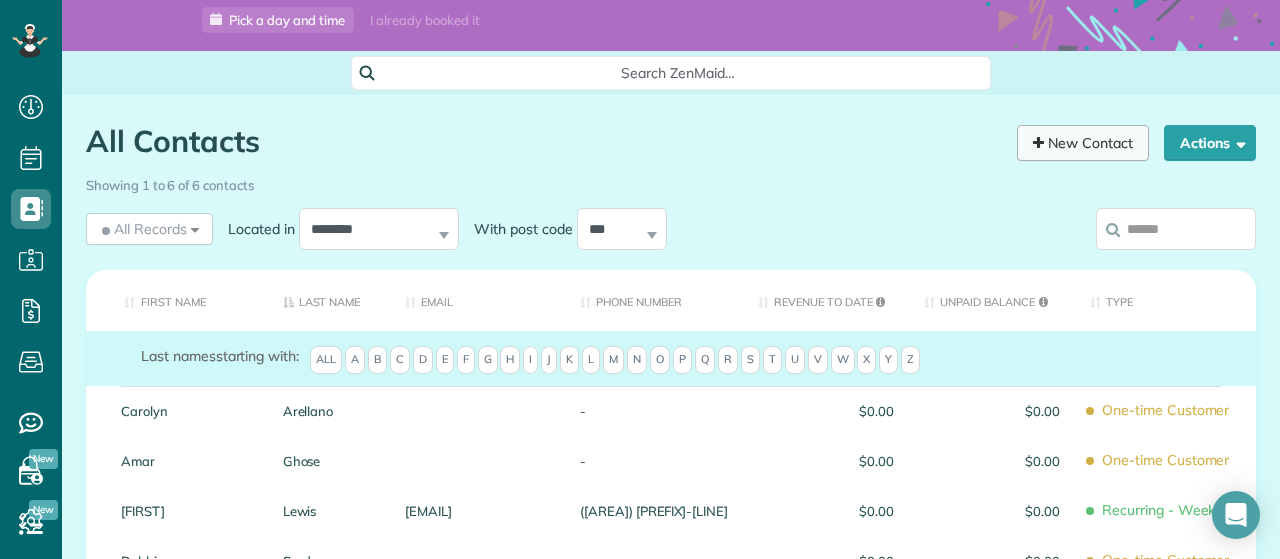 click on "New Contact" at bounding box center (1083, 143) 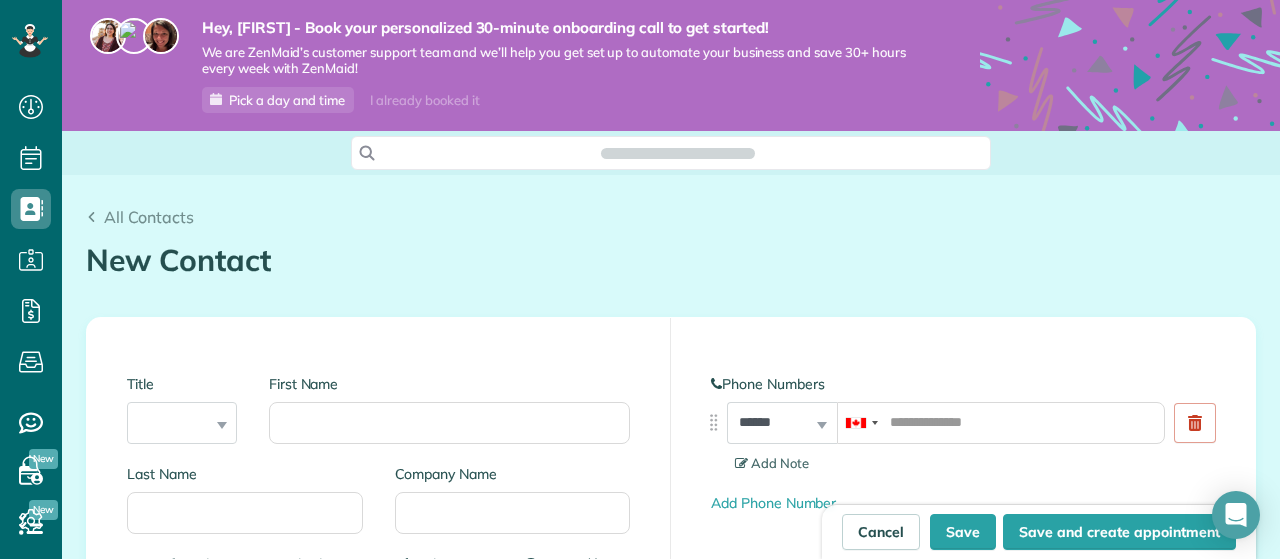 scroll, scrollTop: 0, scrollLeft: 0, axis: both 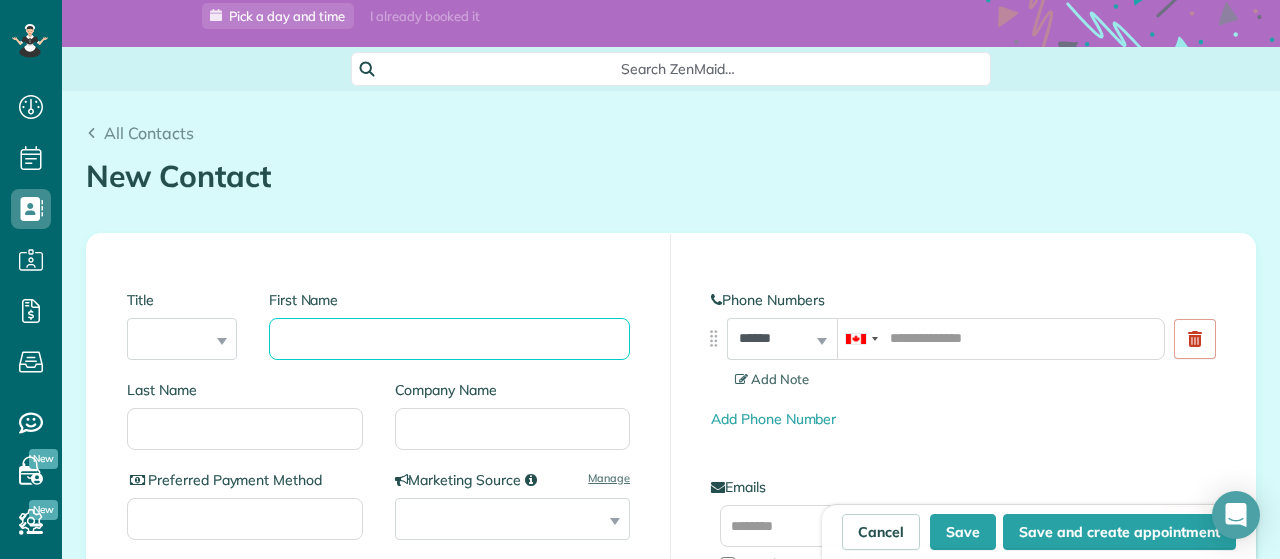 click on "First Name" at bounding box center [449, 339] 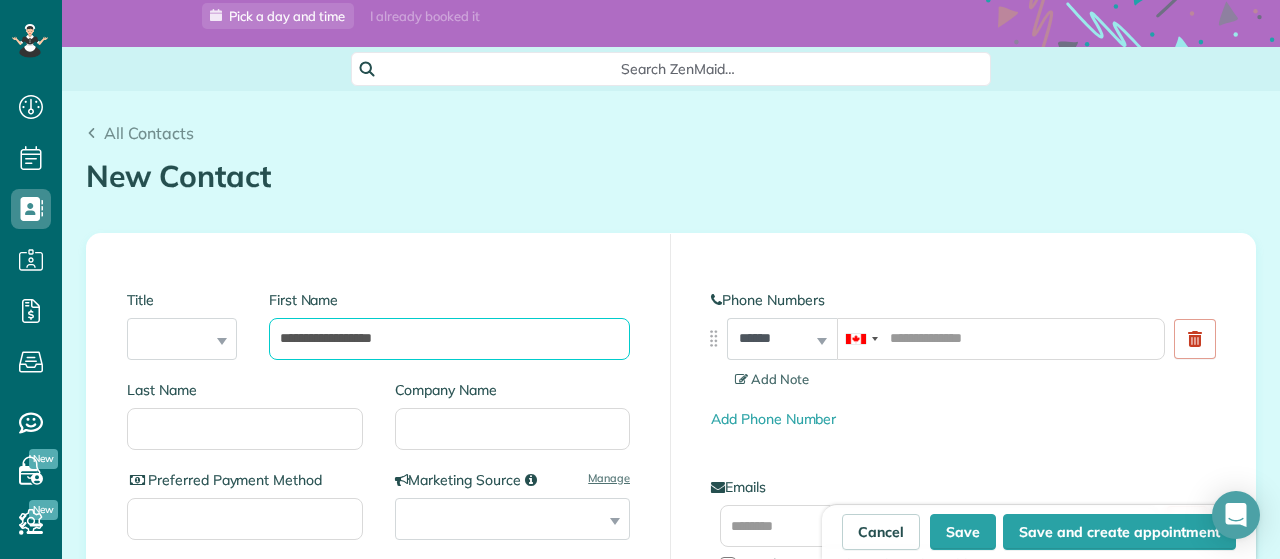 type on "**********" 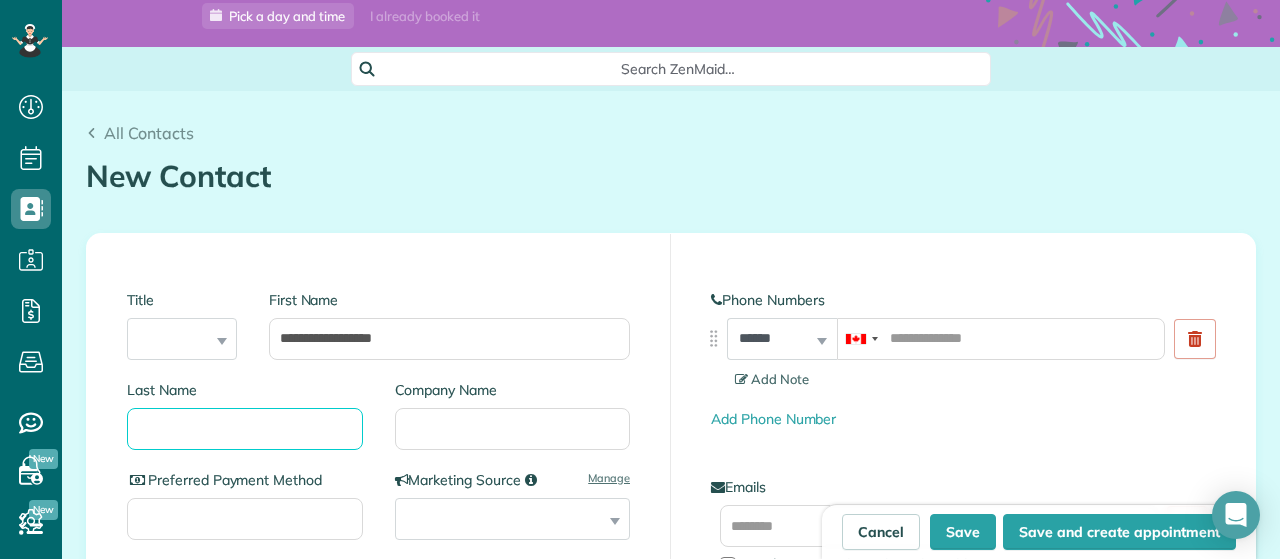 click on "Last Name" at bounding box center (245, 429) 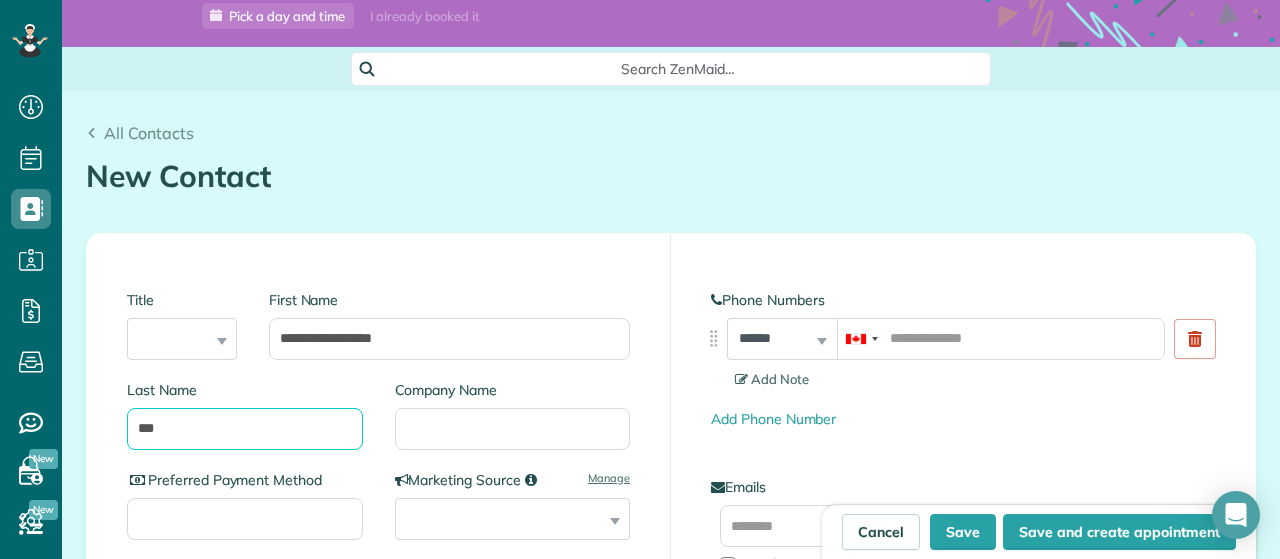 scroll, scrollTop: 158, scrollLeft: 0, axis: vertical 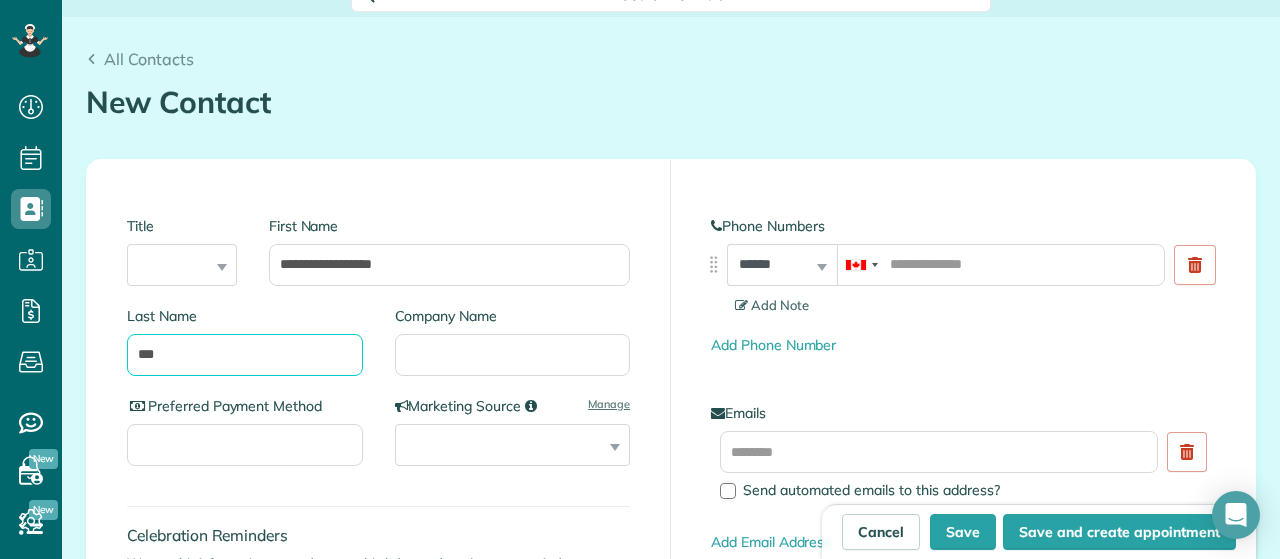 type on "***" 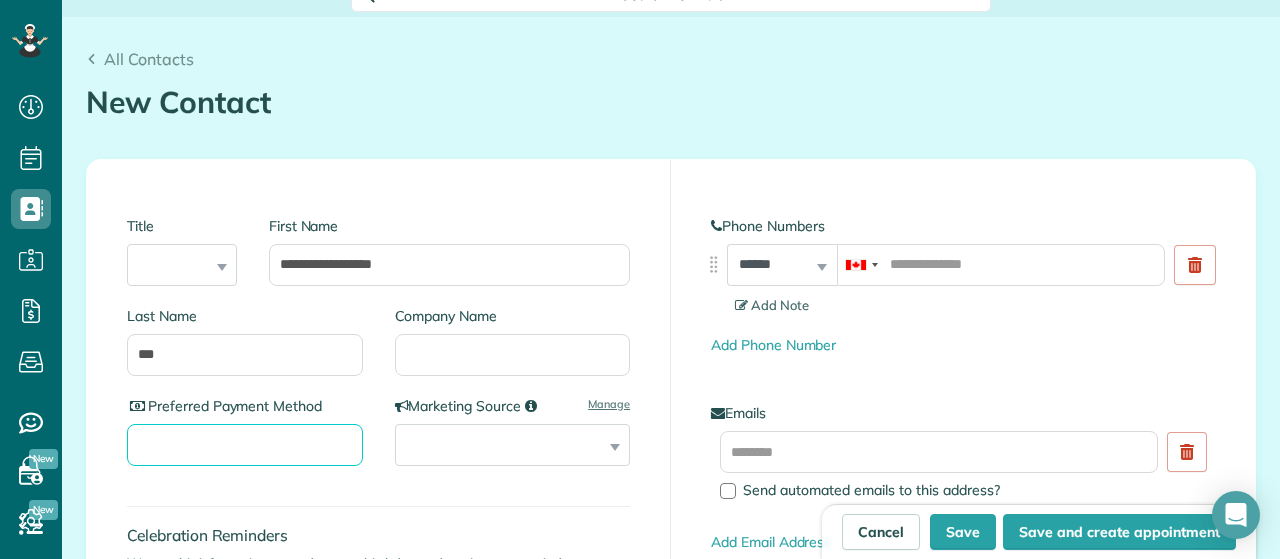 click on "Preferred Payment Method" at bounding box center [245, 445] 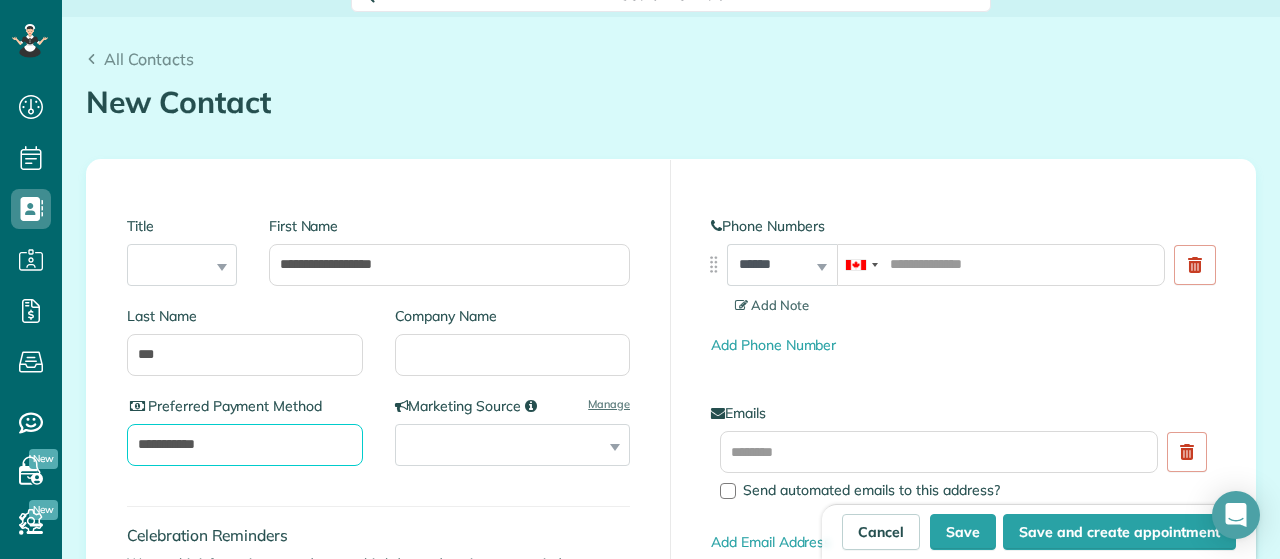 type on "**********" 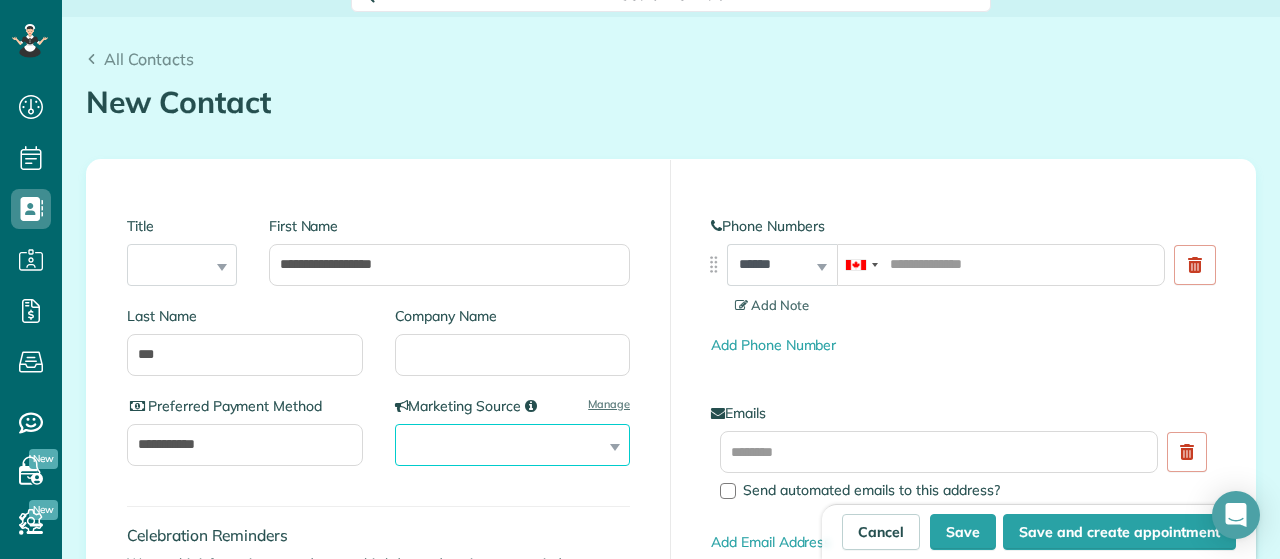 click on "**********" at bounding box center (513, 445) 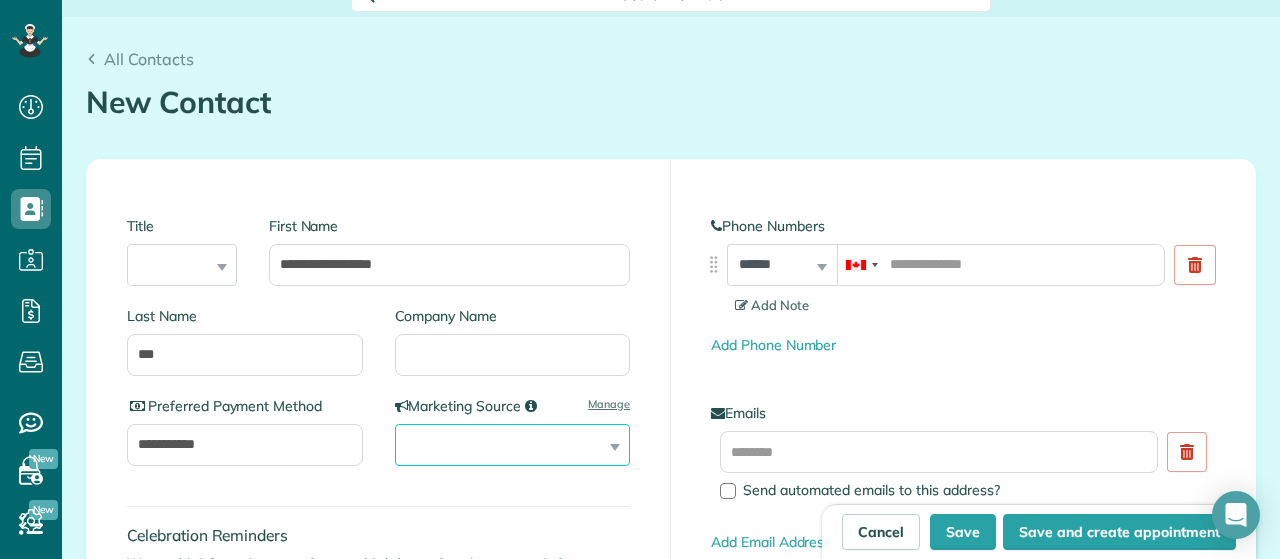 select on "******" 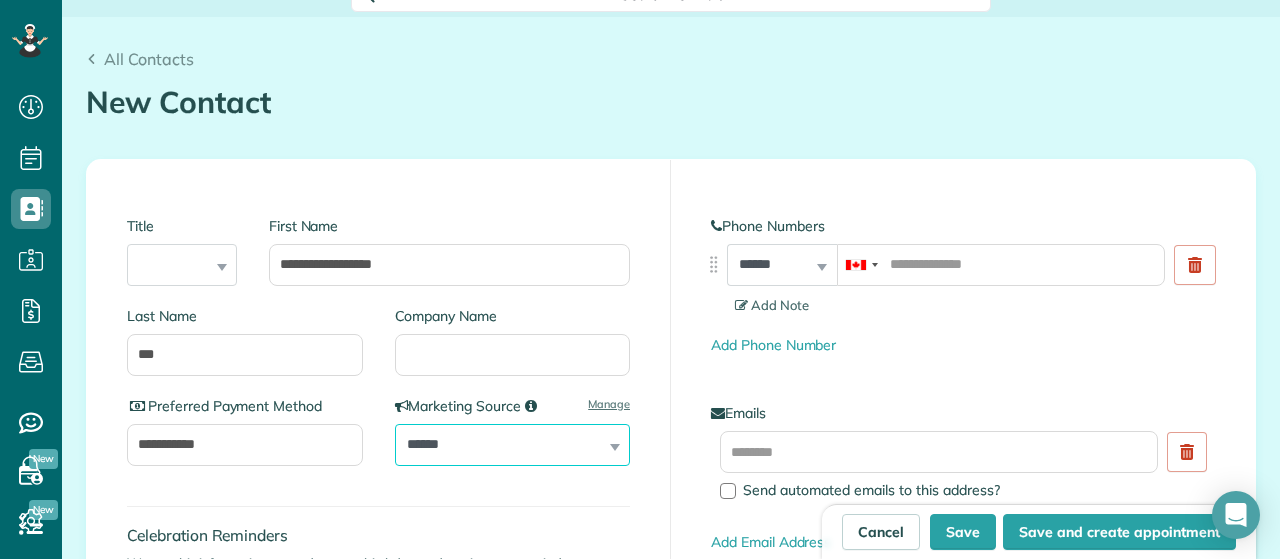 click on "******" at bounding box center (0, 0) 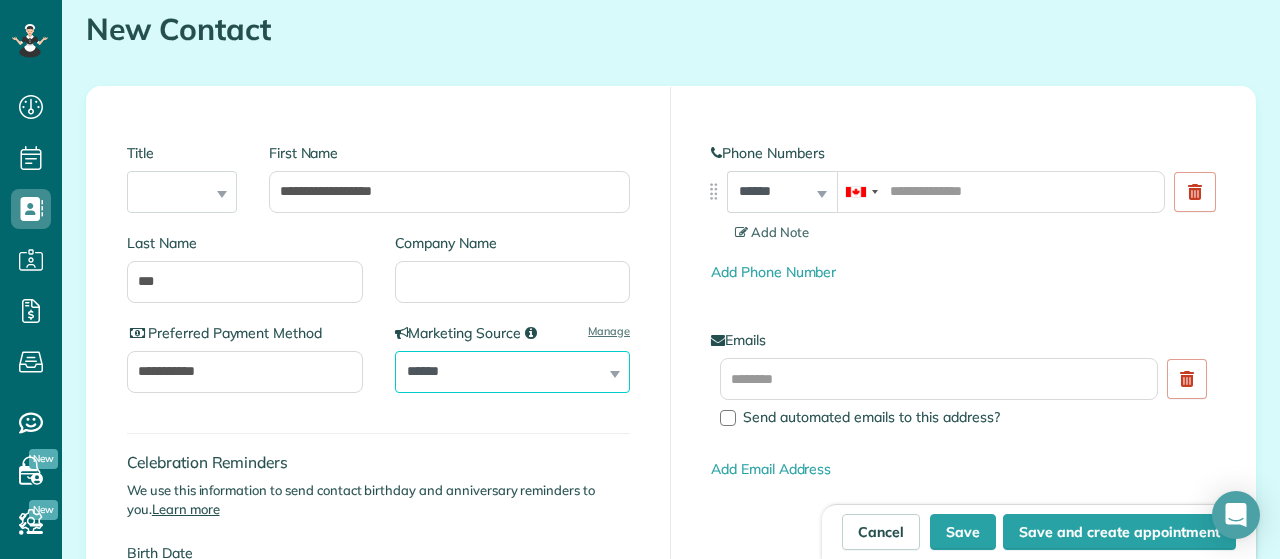 scroll, scrollTop: 232, scrollLeft: 0, axis: vertical 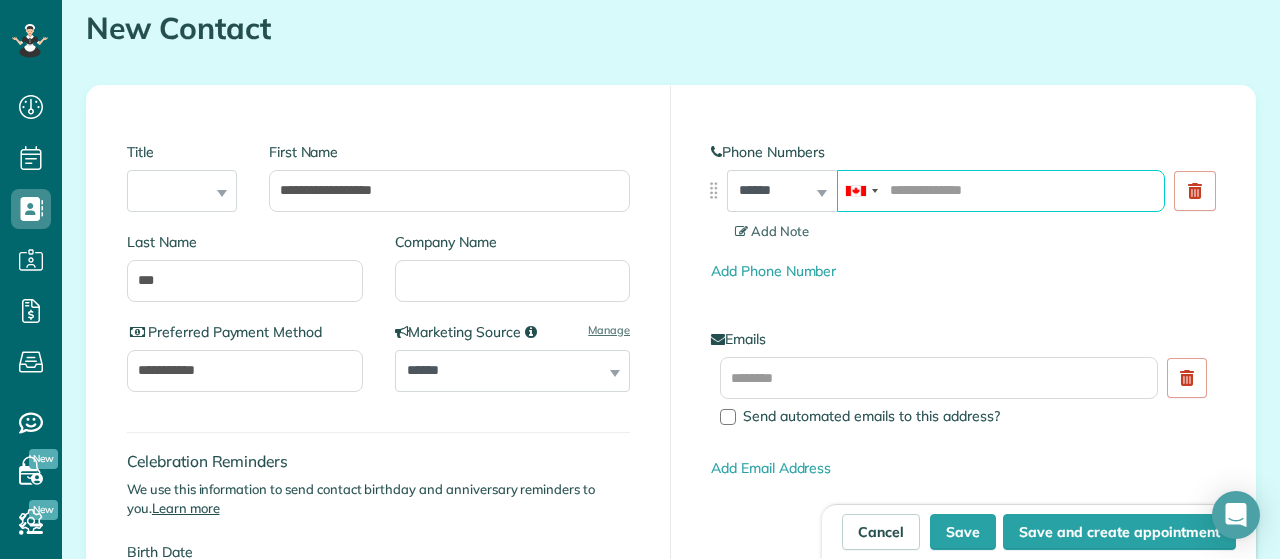 click at bounding box center (1001, 191) 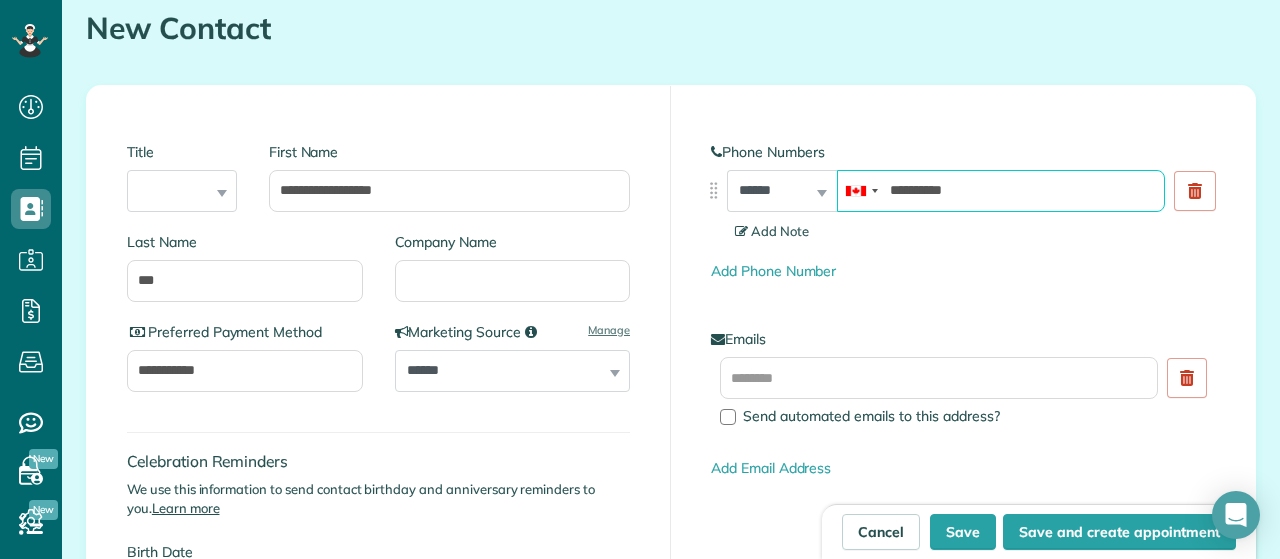 type on "**********" 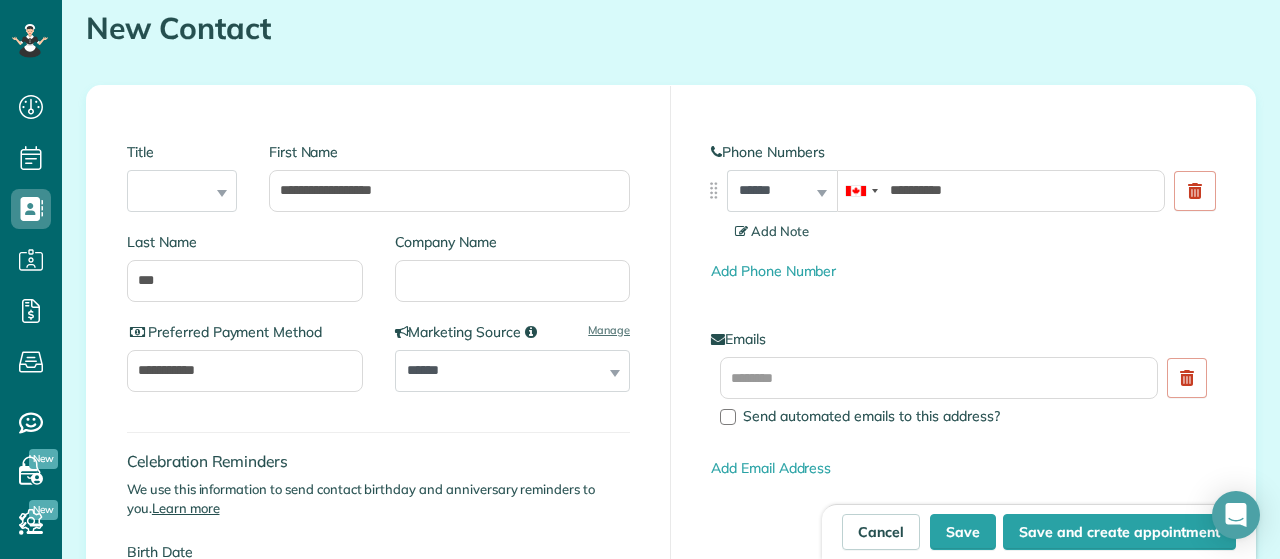 click on "Add Note" at bounding box center (772, 231) 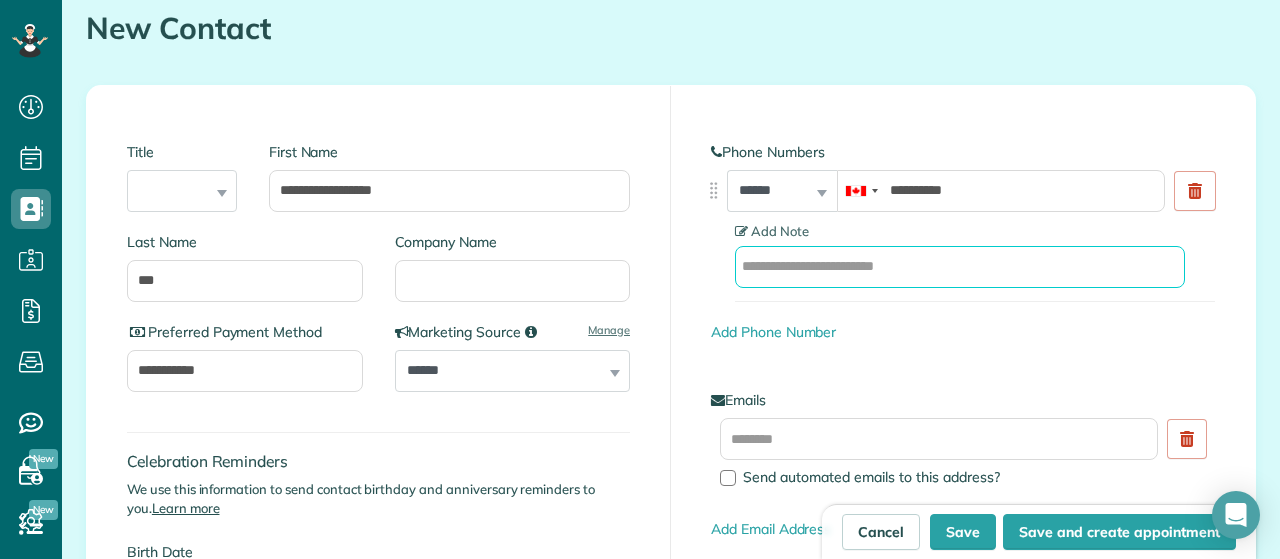 click at bounding box center (960, 267) 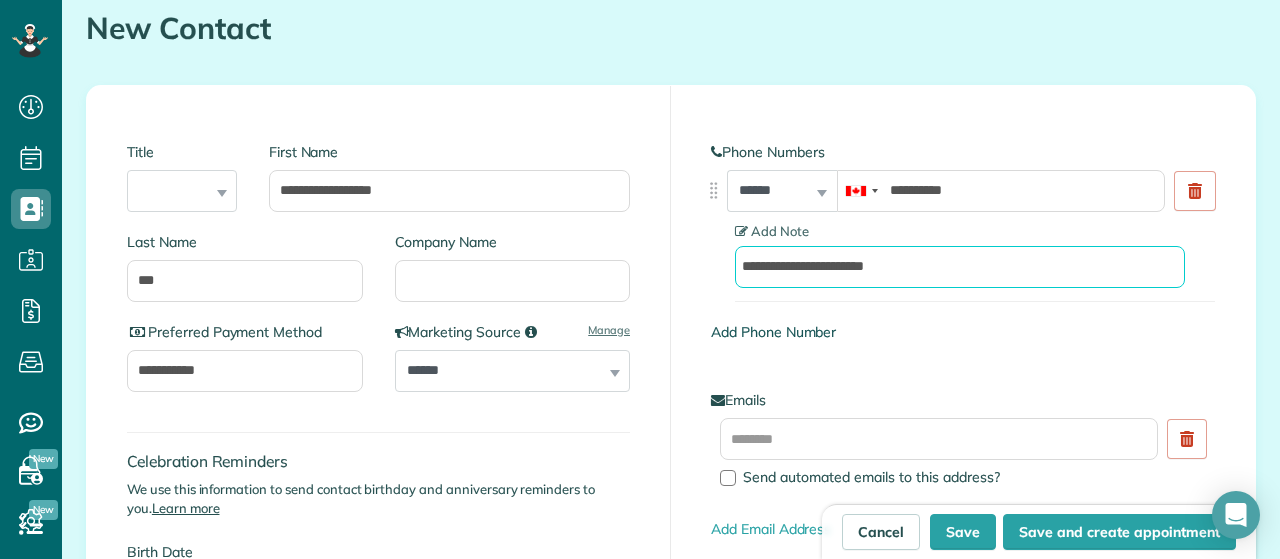 type on "**********" 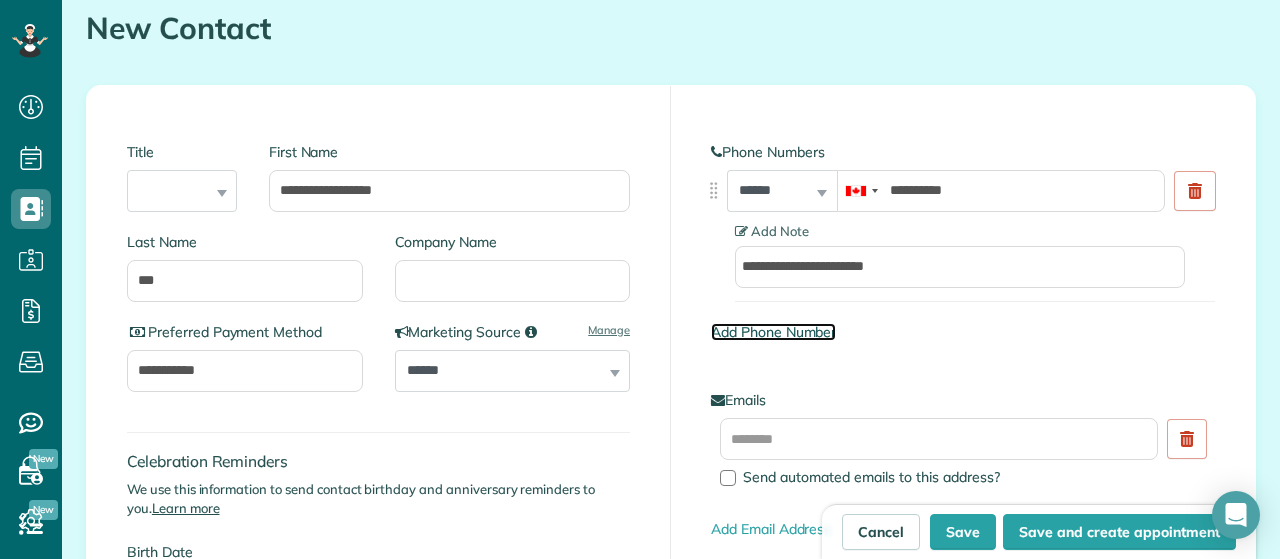 click on "Add Phone Number" at bounding box center [773, 332] 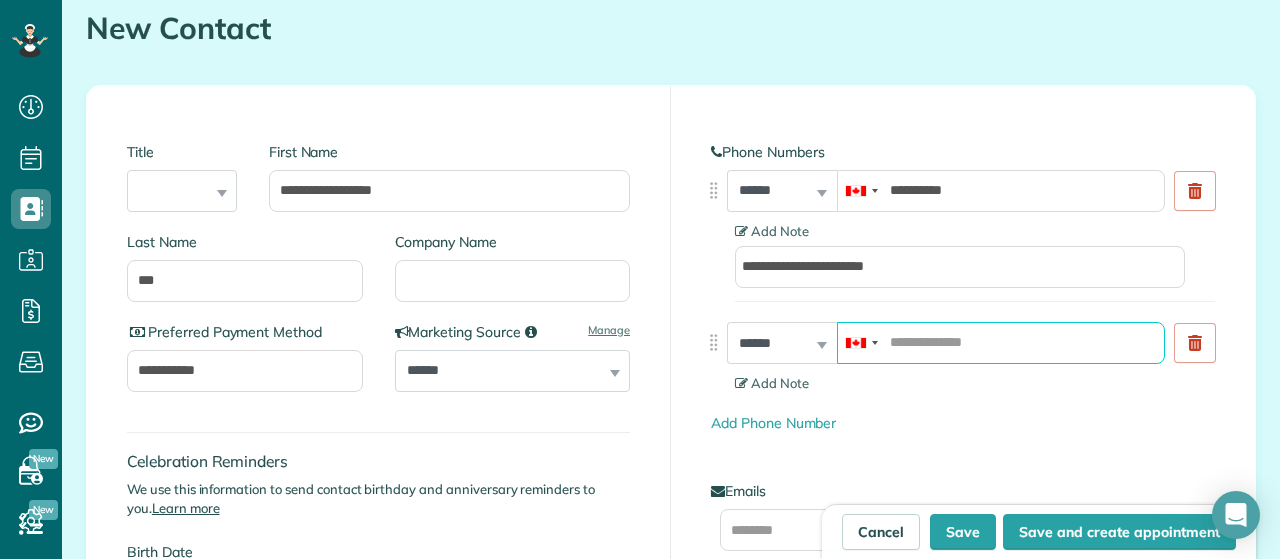 click at bounding box center (1001, 343) 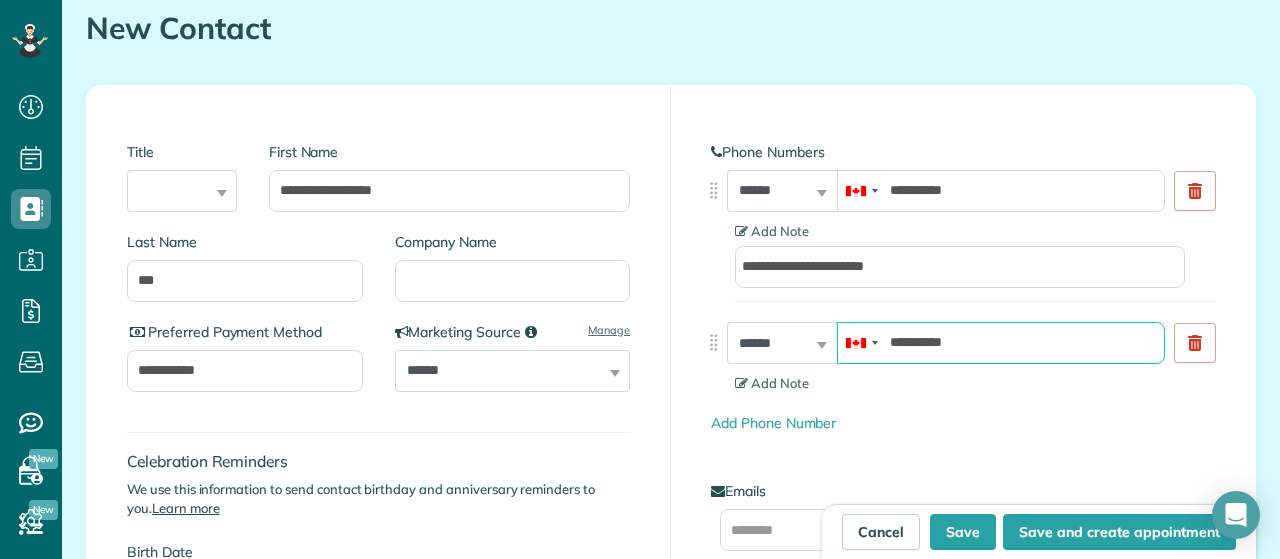 type on "**********" 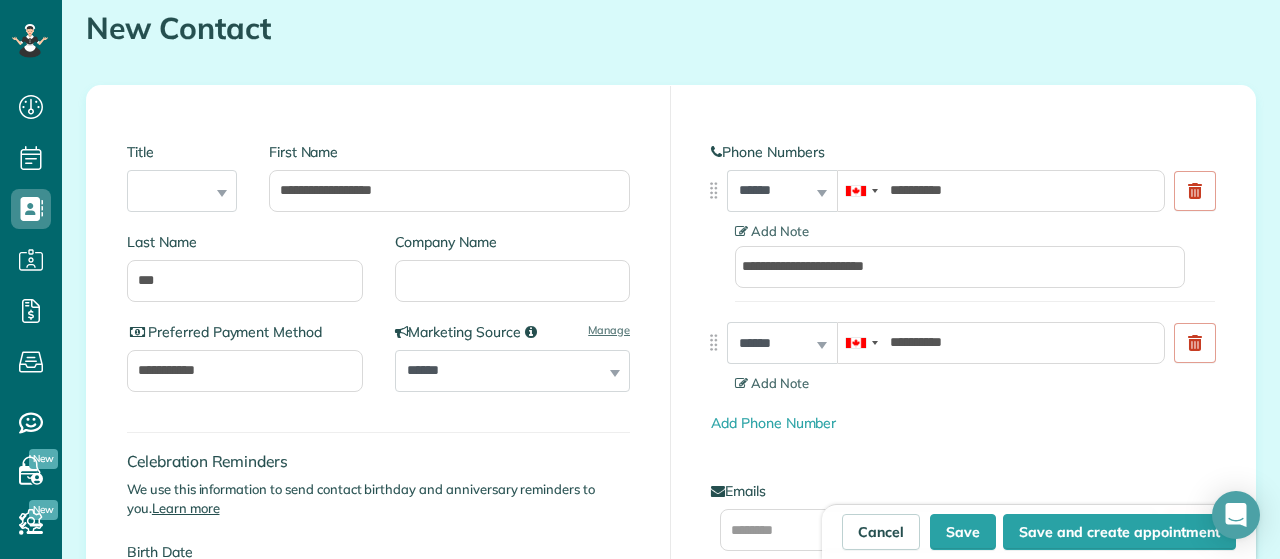 click on "**********" at bounding box center (963, 348) 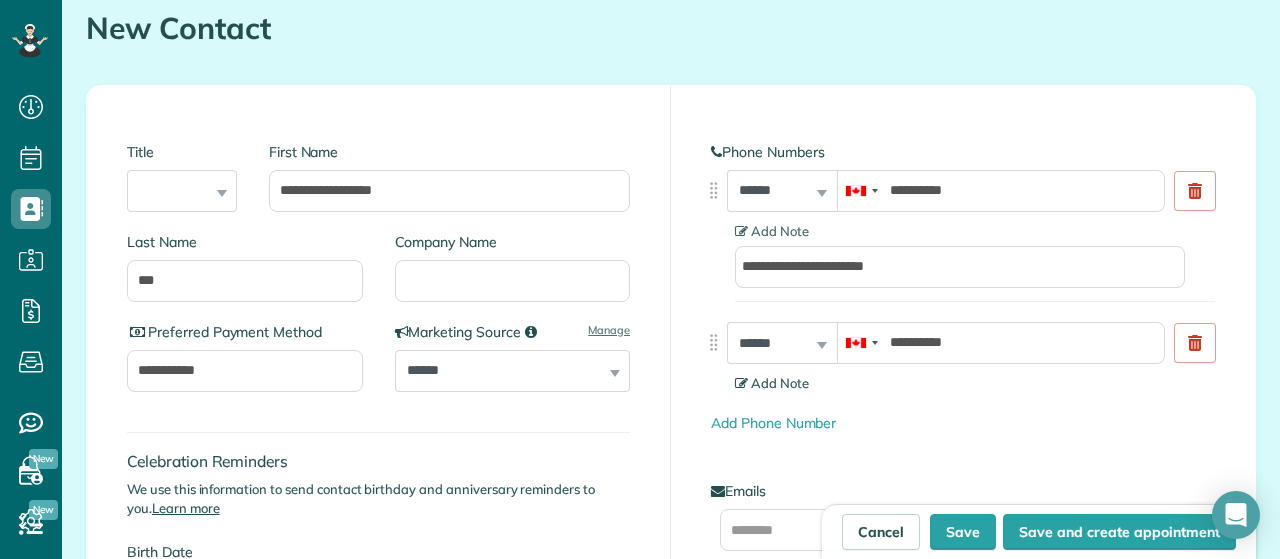 click on "Add Note" at bounding box center (772, 383) 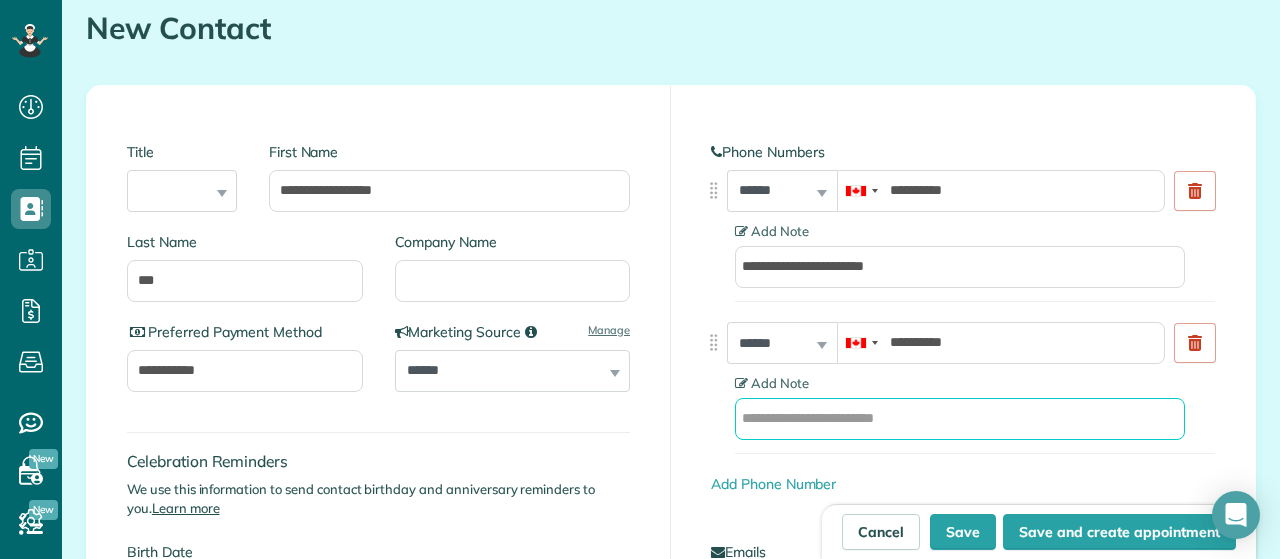 click at bounding box center (960, 419) 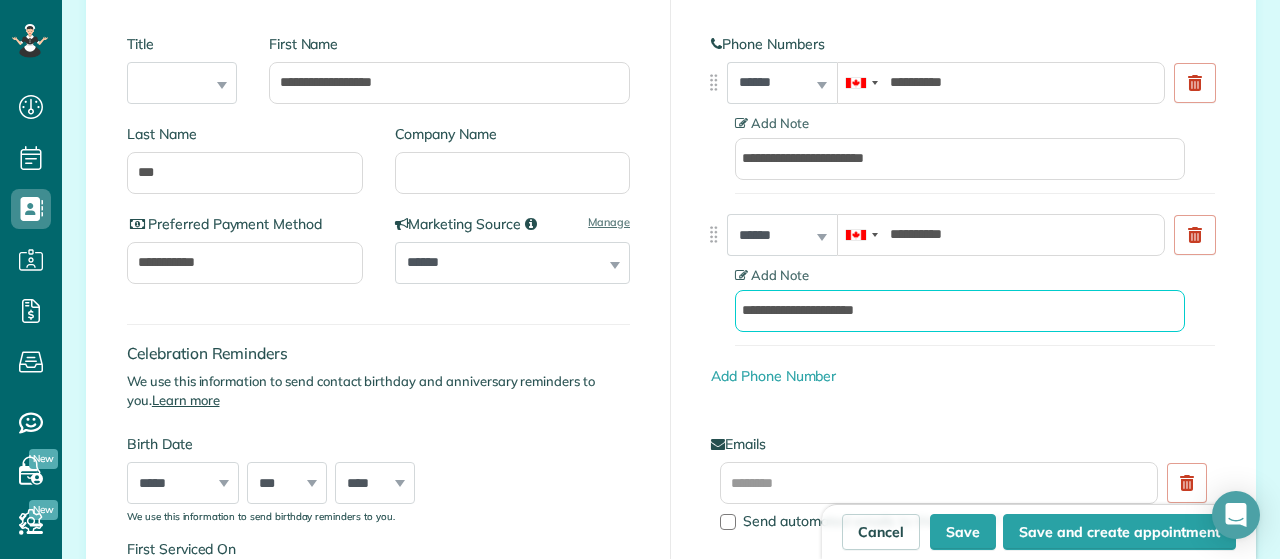 scroll, scrollTop: 382, scrollLeft: 0, axis: vertical 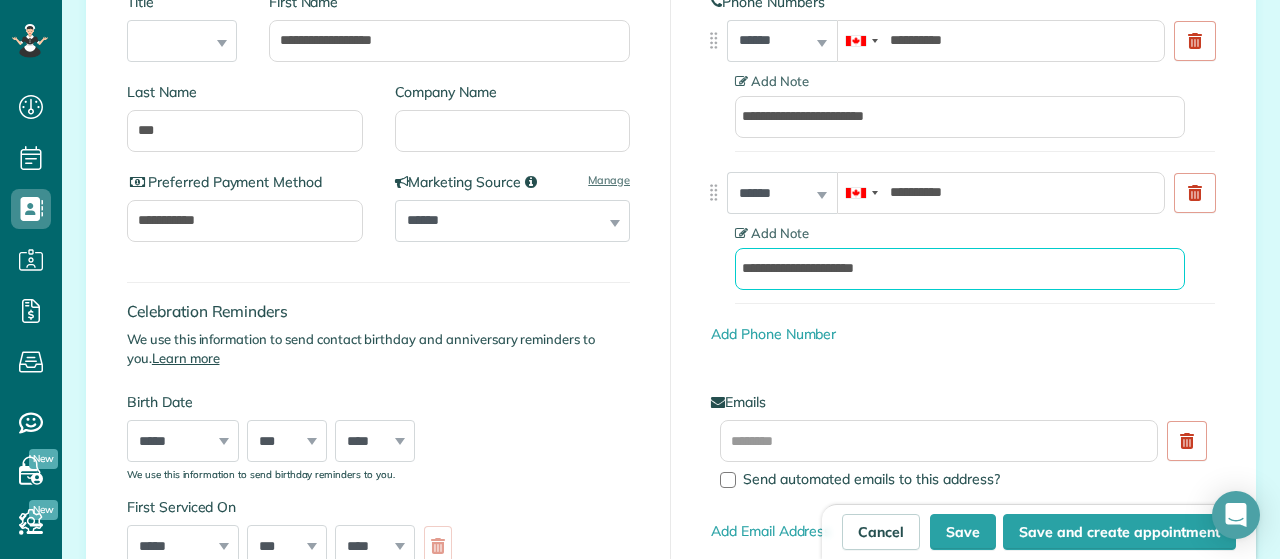 type on "**********" 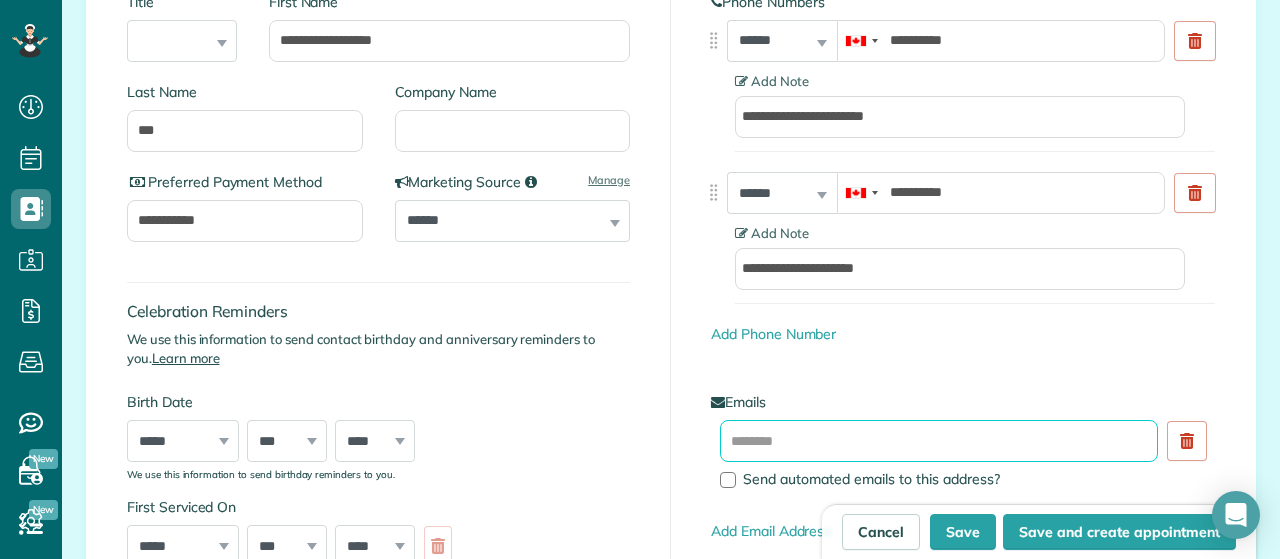 click at bounding box center (939, 441) 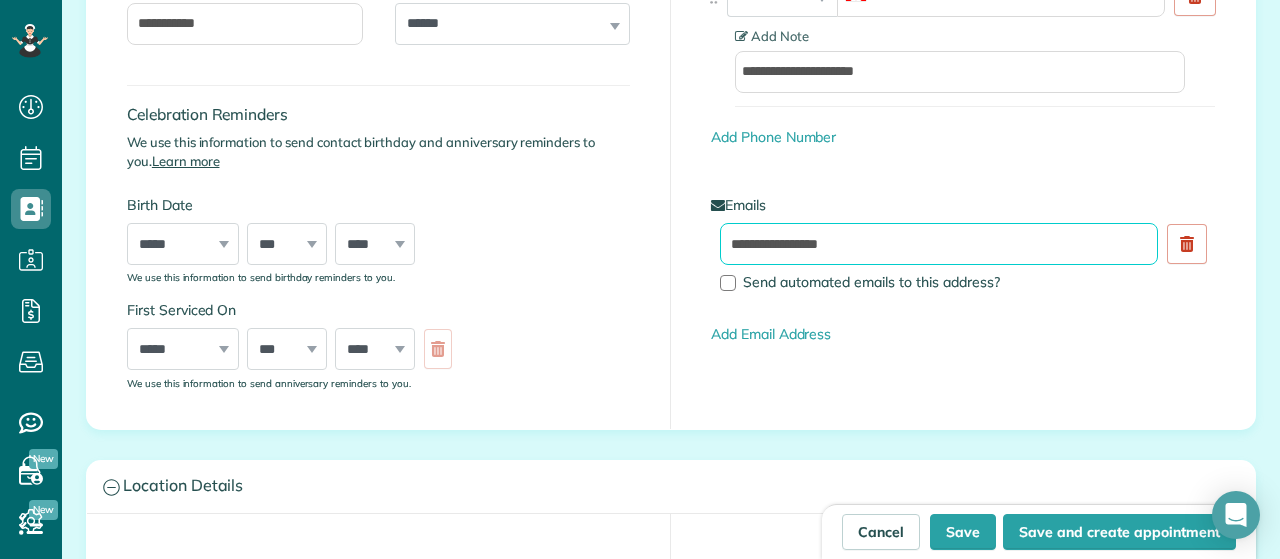 scroll, scrollTop: 580, scrollLeft: 0, axis: vertical 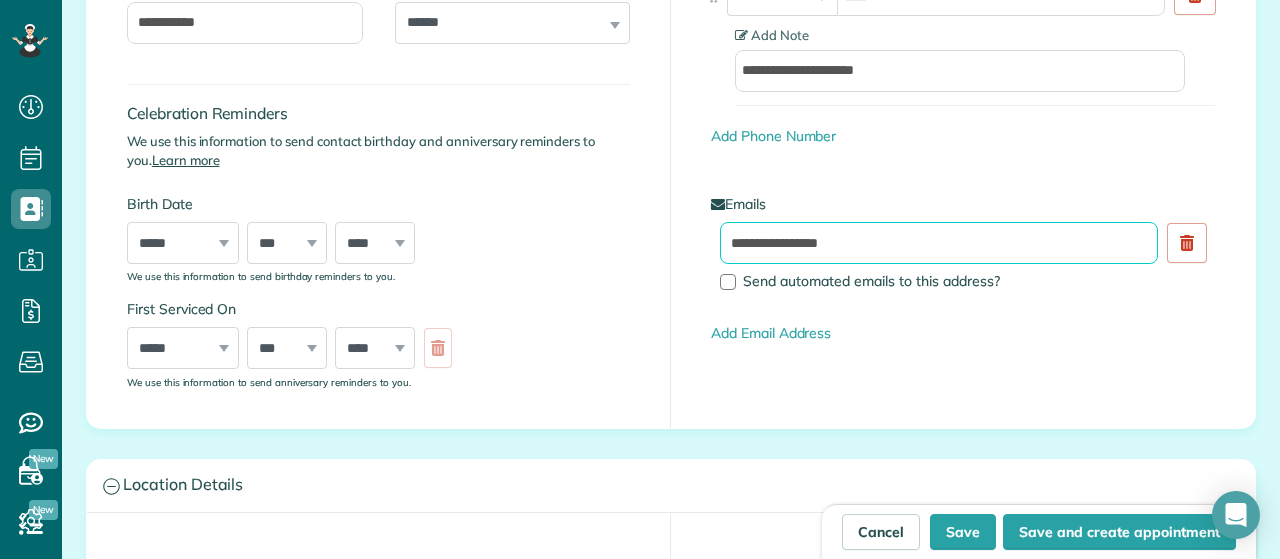 type on "**********" 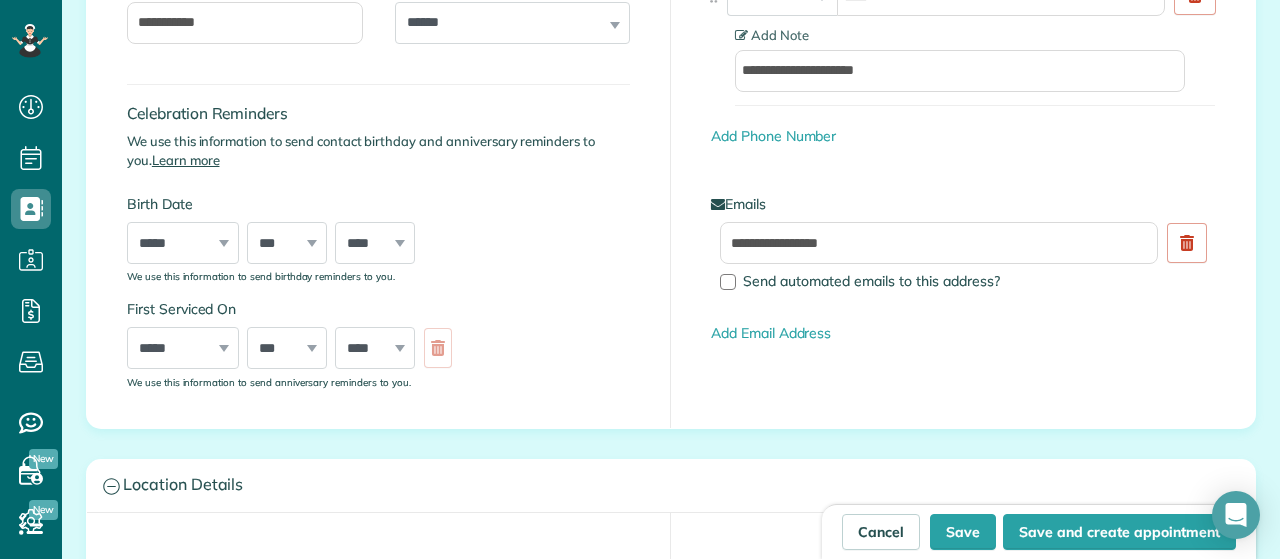 click on "*****
*******
********
*****
*****
***
****
****
******
*********
*******
********
********" at bounding box center (183, 348) 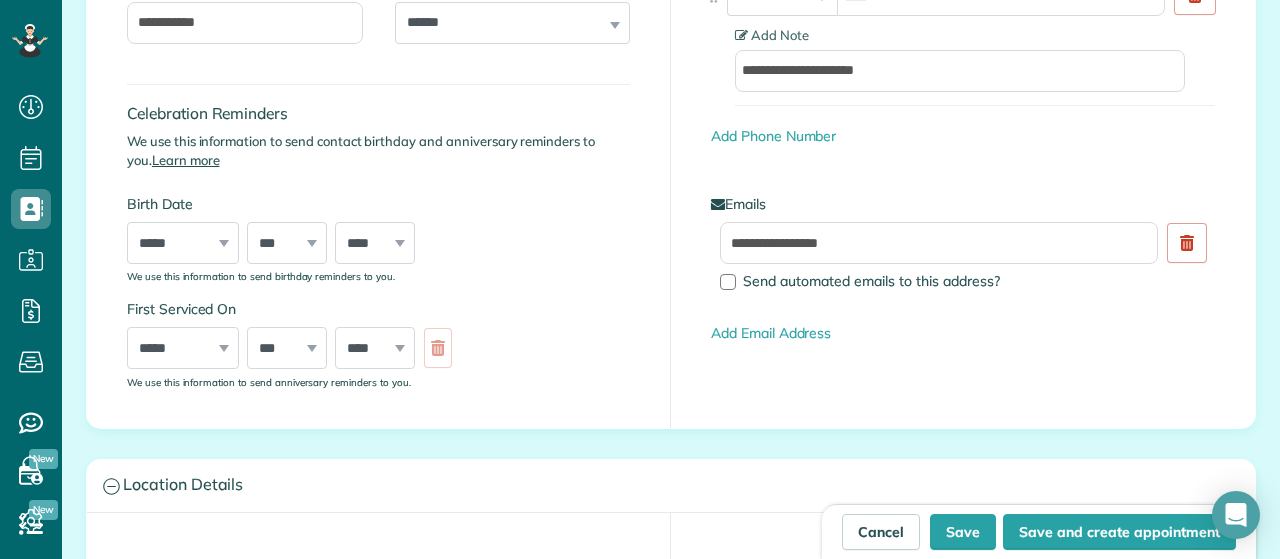 click on "*****
*******
********
*****
*****
***
****
****
******
*********
*******
********
********" at bounding box center [183, 348] 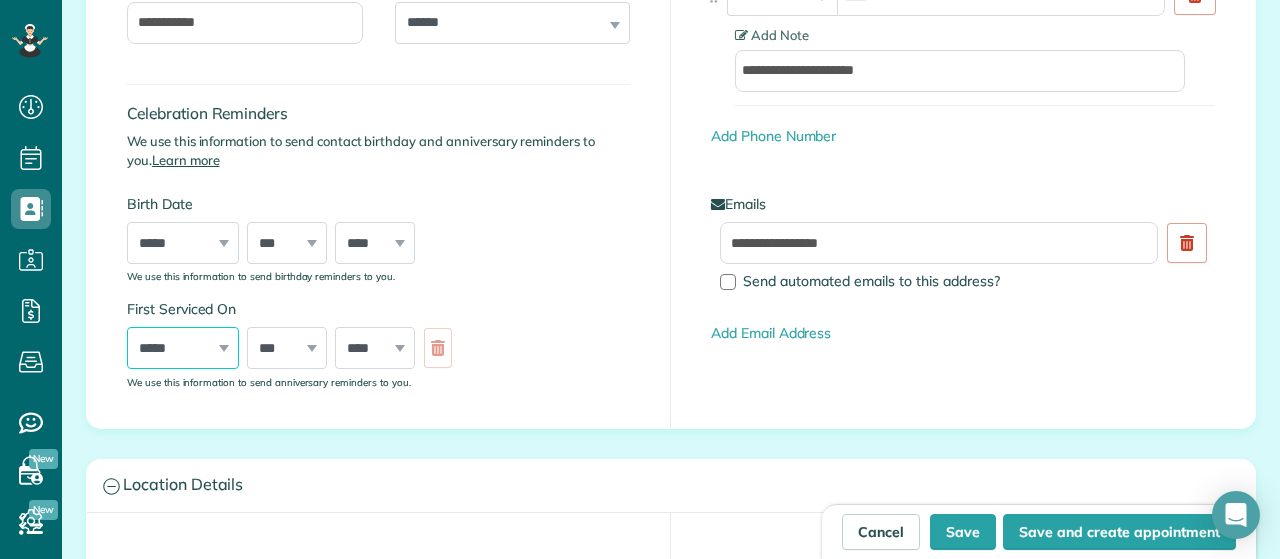 click on "*****
*******
********
*****
*****
***
****
****
******
*********
*******
********
********" at bounding box center [183, 348] 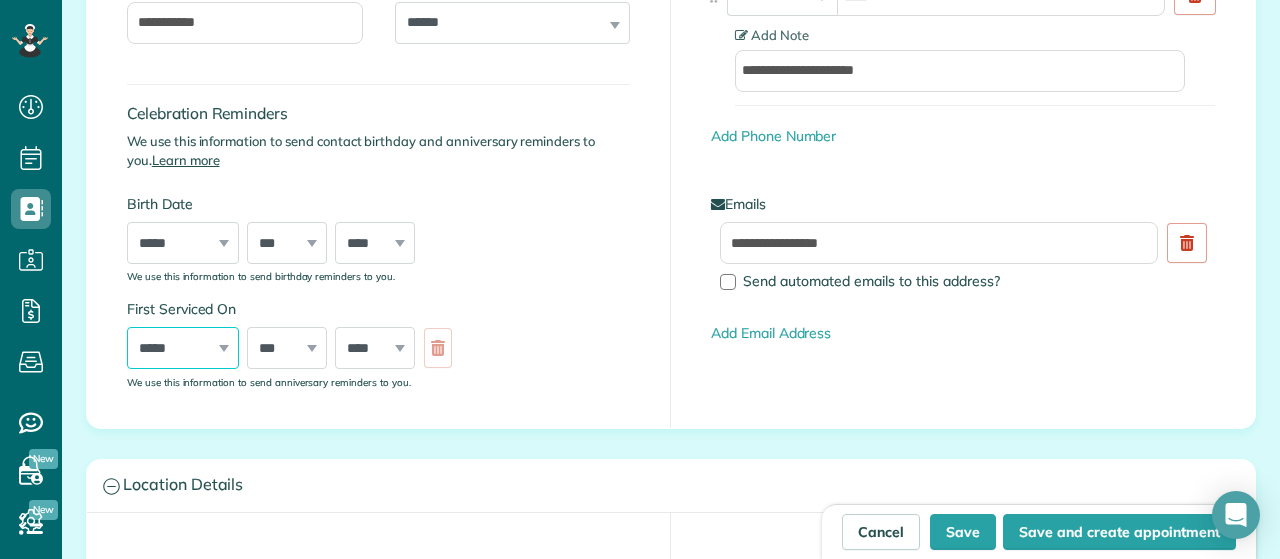 select on "**" 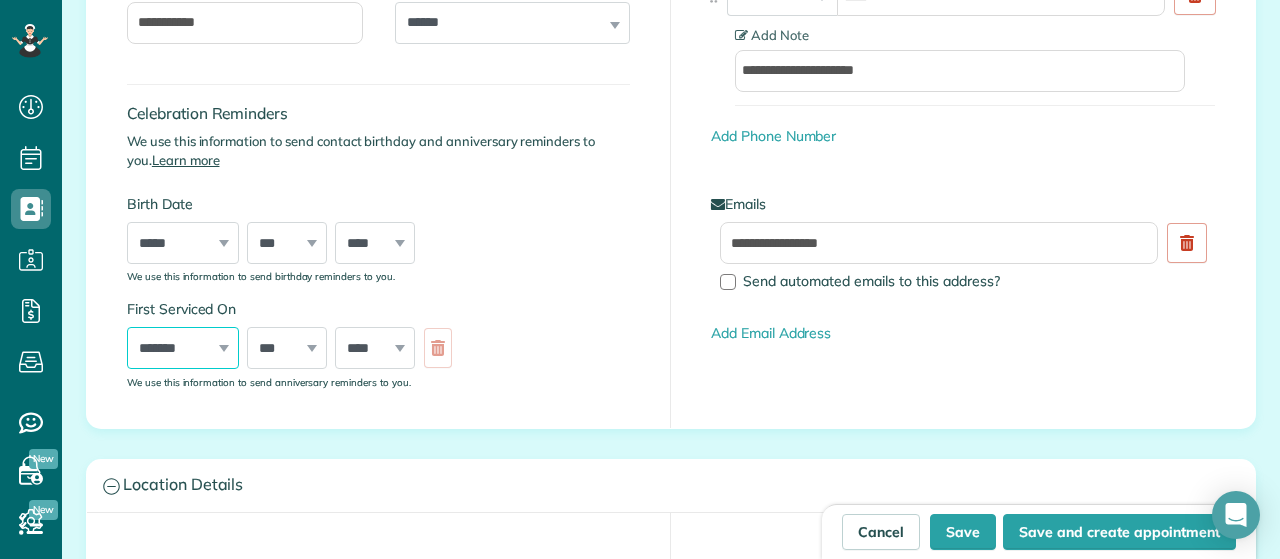 click on "*******" at bounding box center (0, 0) 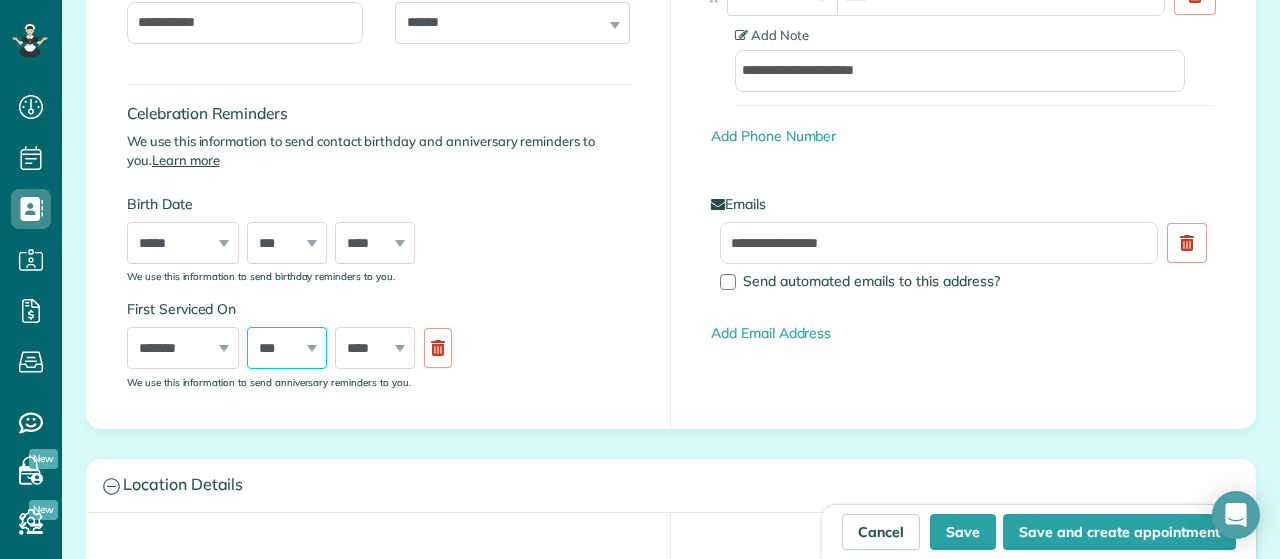 click on "***
*
*
*
*
*
*
*
*
*
**
**
**
**
**
**
**
**
**
**
**
**
**
**
**
**
**
**
**
**
**
**" at bounding box center (287, 348) 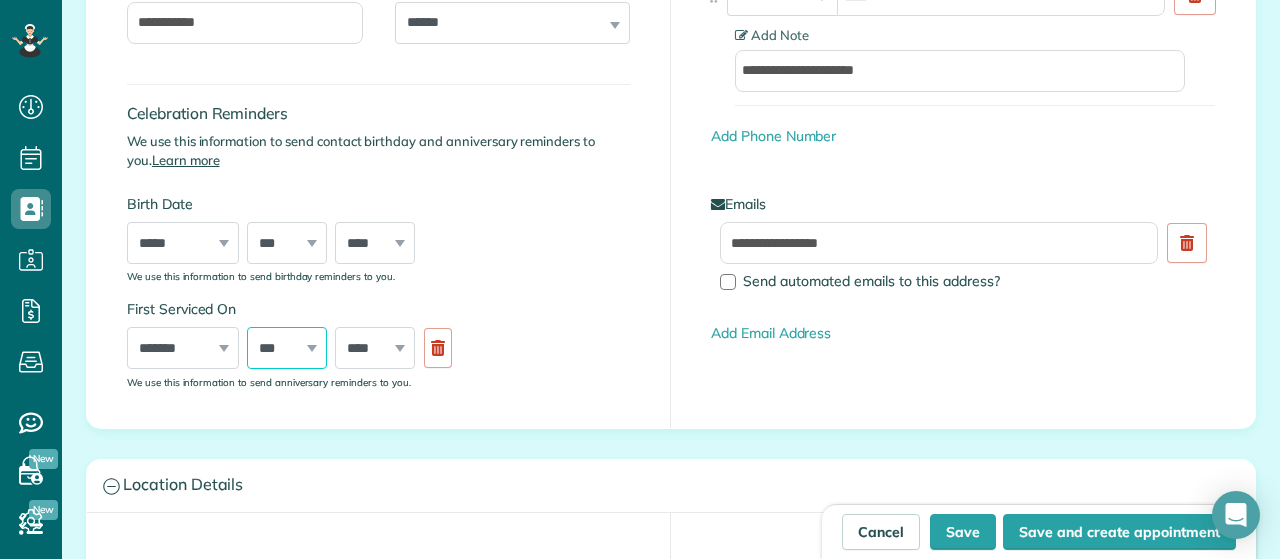 select on "**" 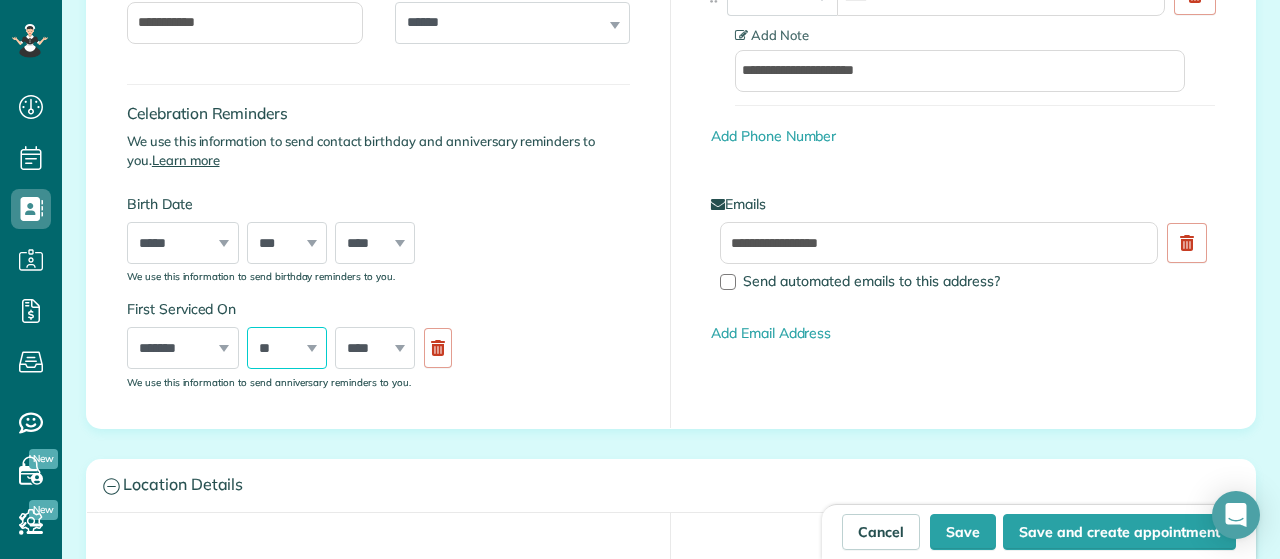 click on "**" at bounding box center (0, 0) 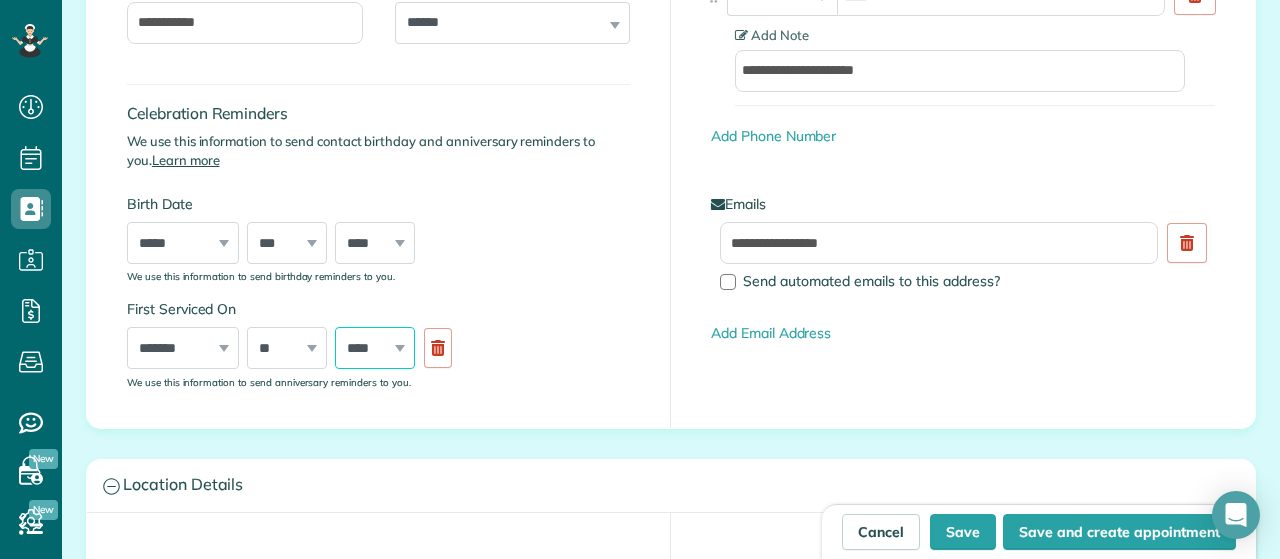 click on "****
****
****
****
****
****
****
****
****
****
****
****
****
****
****
****
****
****
****
****
****
****
****
****
****
****
****
****
****
****
****
****
****
****
****
****
****
****
****
****
****
****
****
****
****
****
****
****
****
****
****
****" at bounding box center [375, 348] 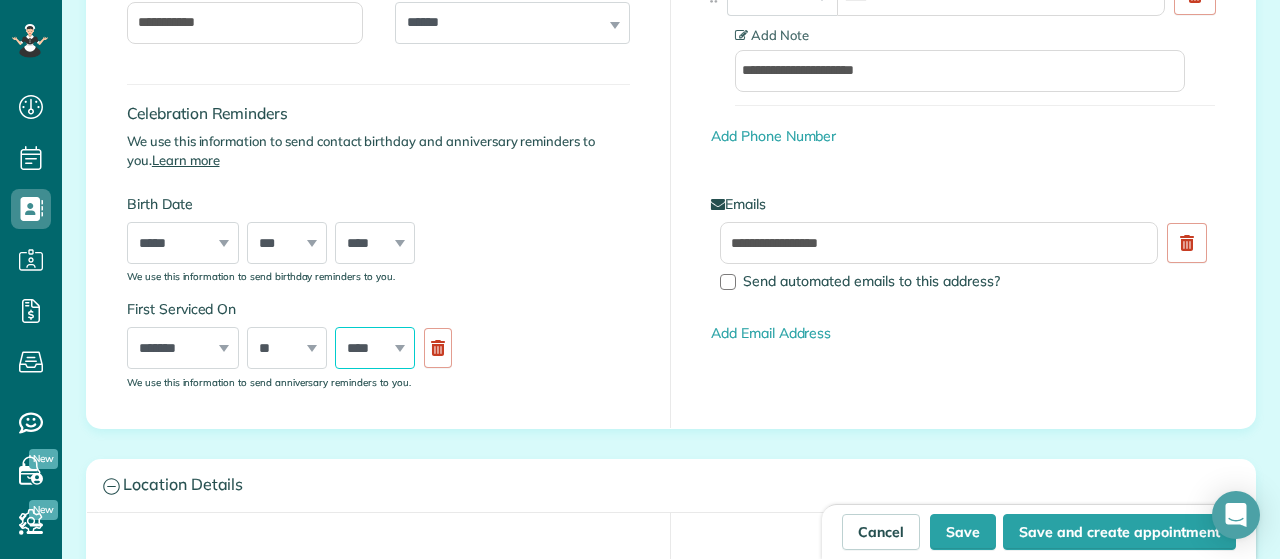 select on "****" 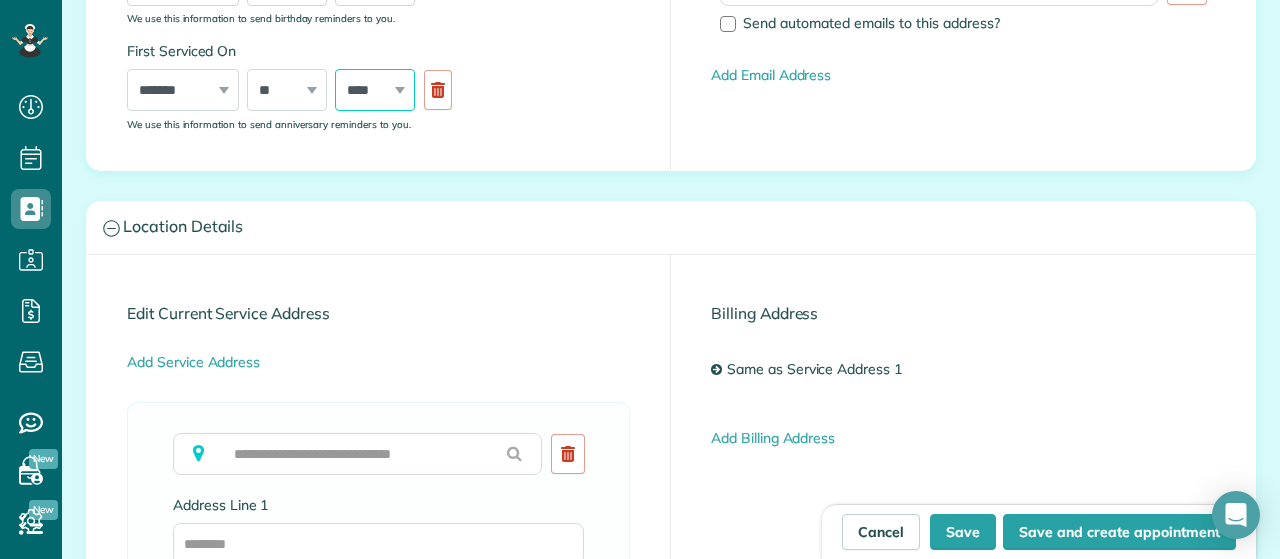 scroll, scrollTop: 981, scrollLeft: 0, axis: vertical 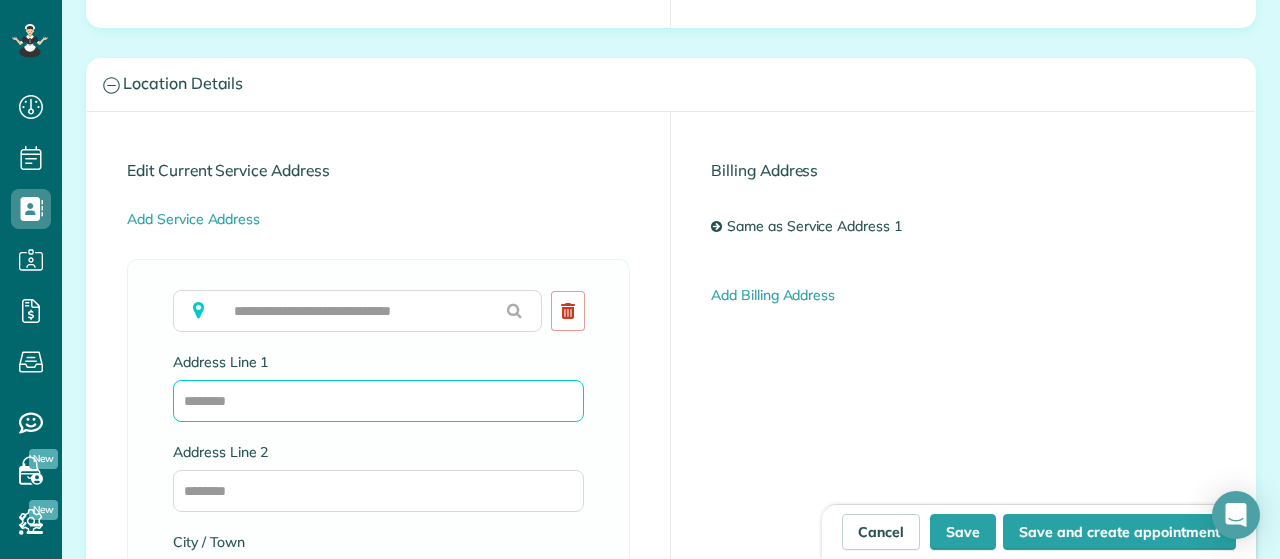 click on "Address Line 1" at bounding box center [378, 401] 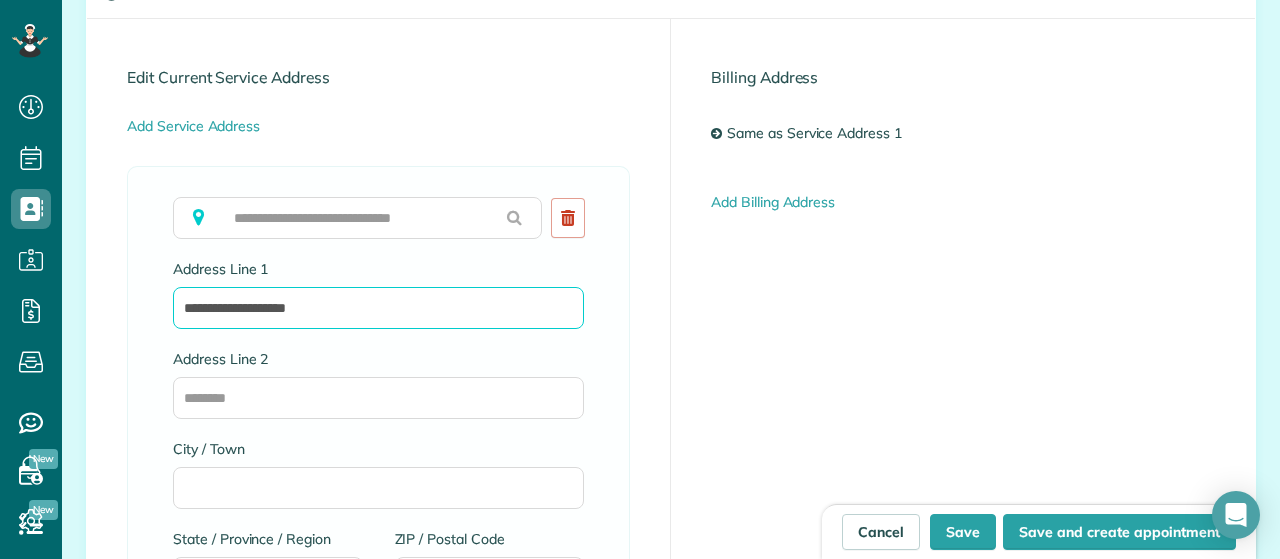 scroll, scrollTop: 1075, scrollLeft: 0, axis: vertical 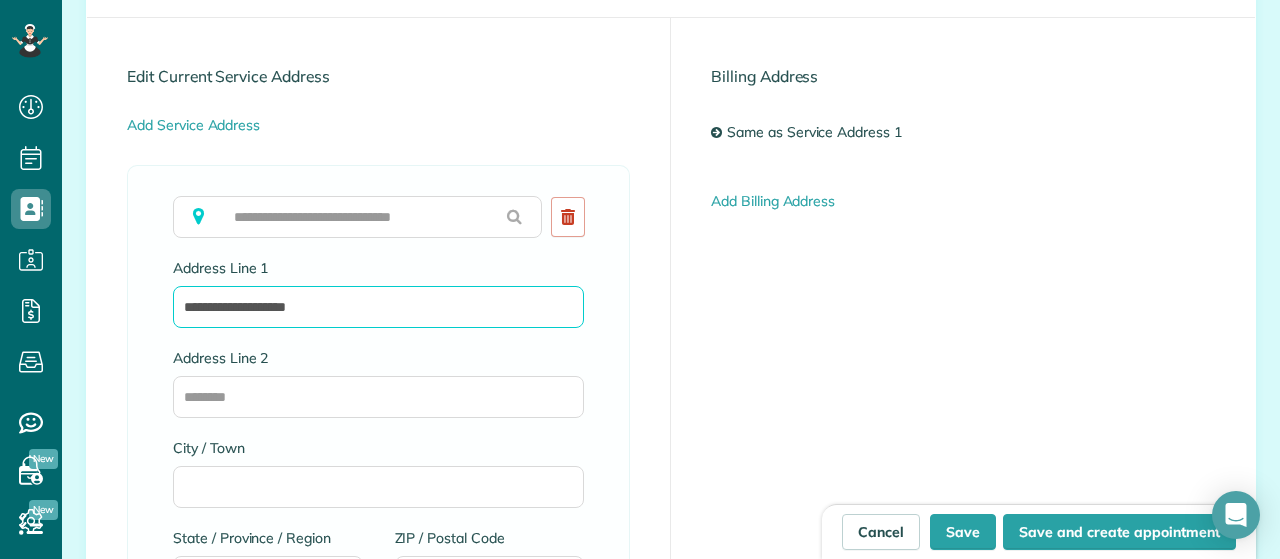 type on "**********" 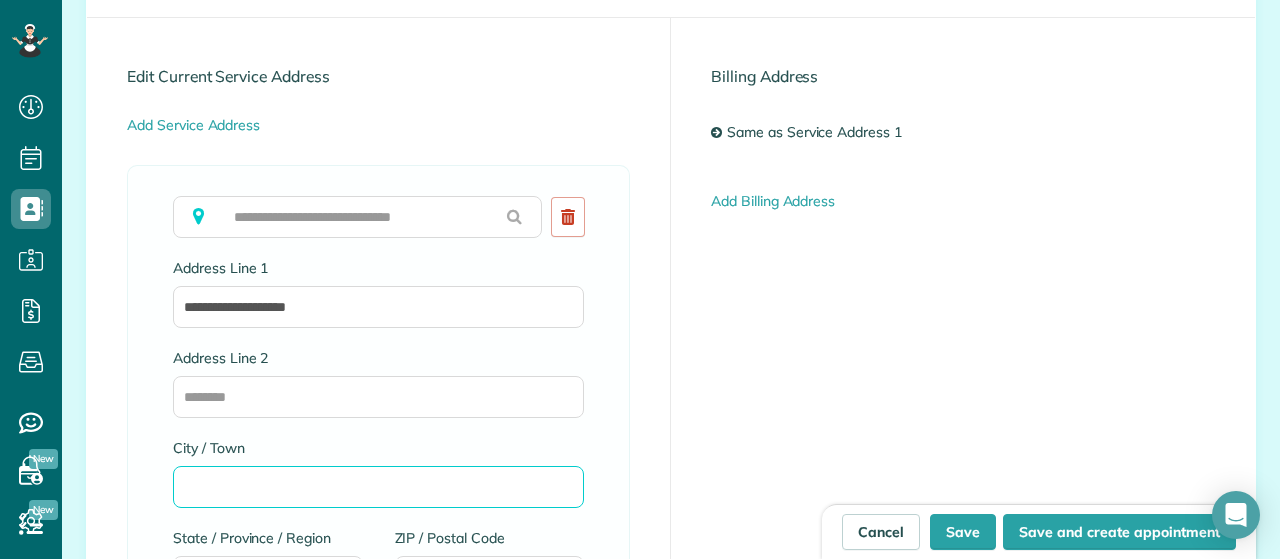 click on "City / Town" at bounding box center [378, 487] 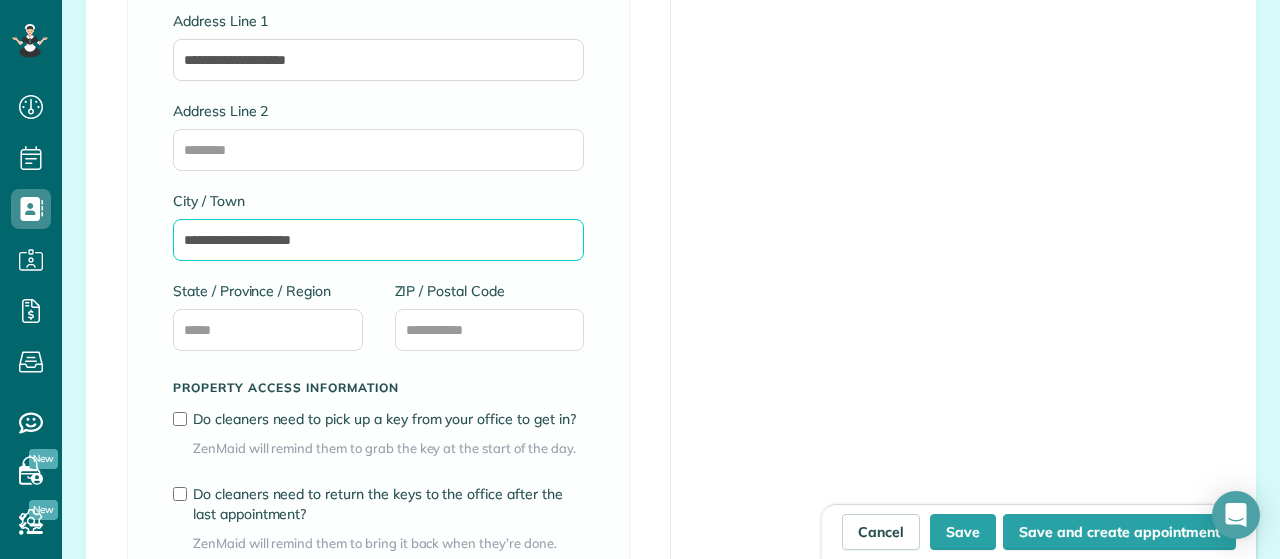 scroll, scrollTop: 1326, scrollLeft: 0, axis: vertical 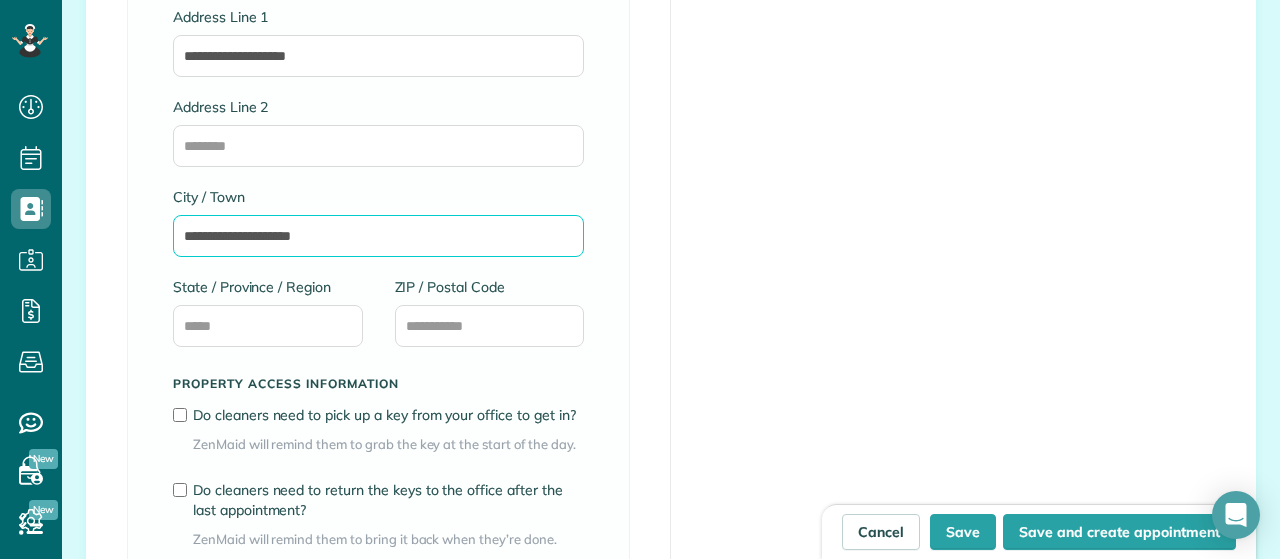 type on "**********" 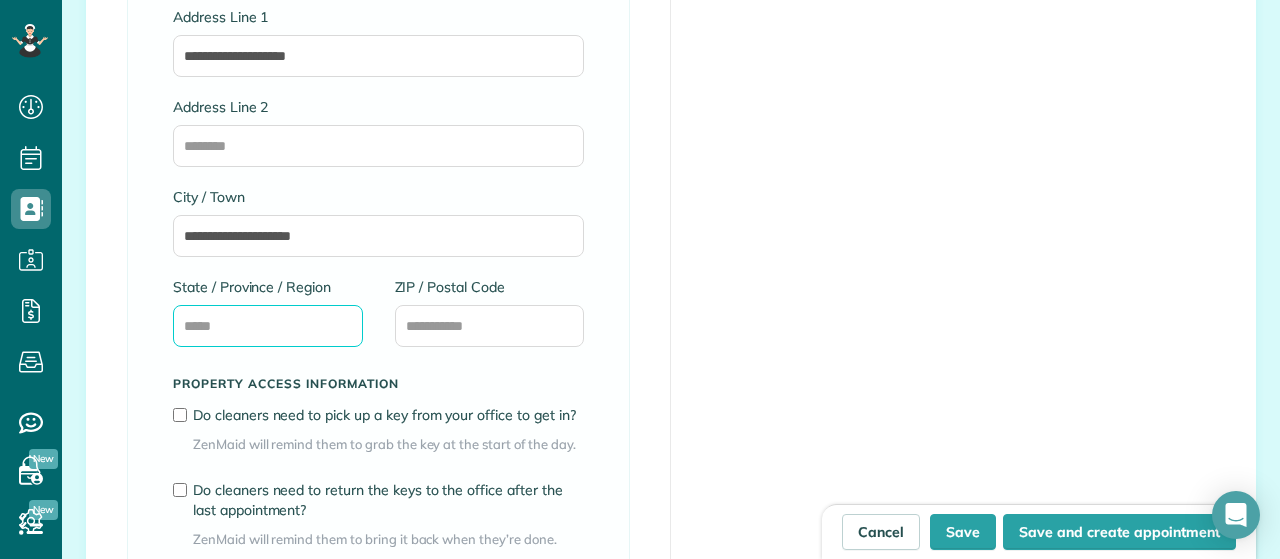 click on "State / Province / Region" at bounding box center (268, 326) 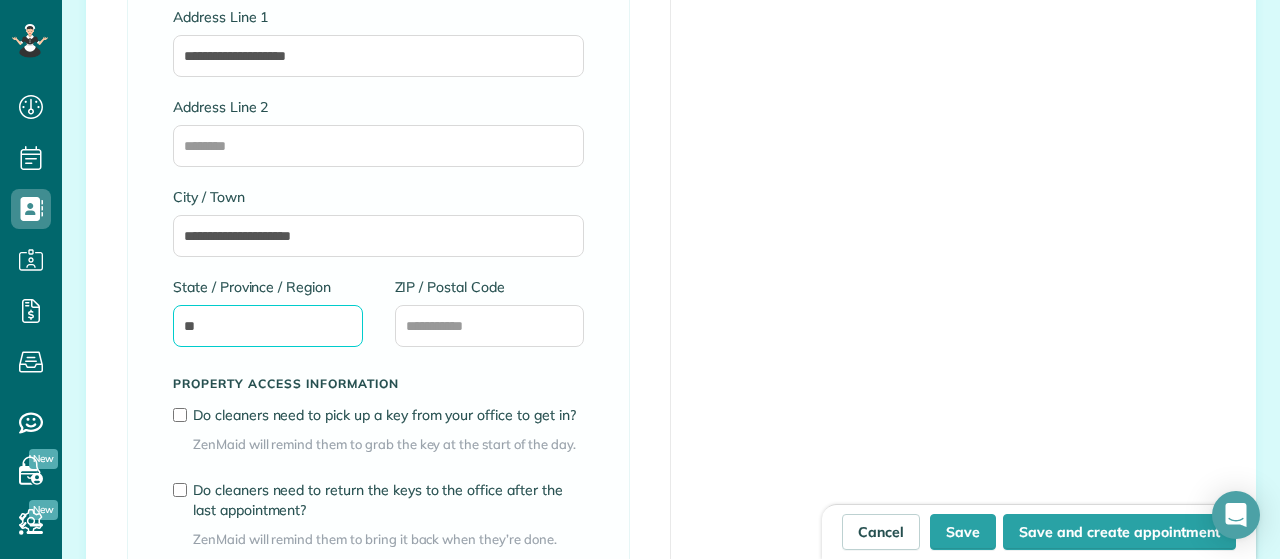 type on "**" 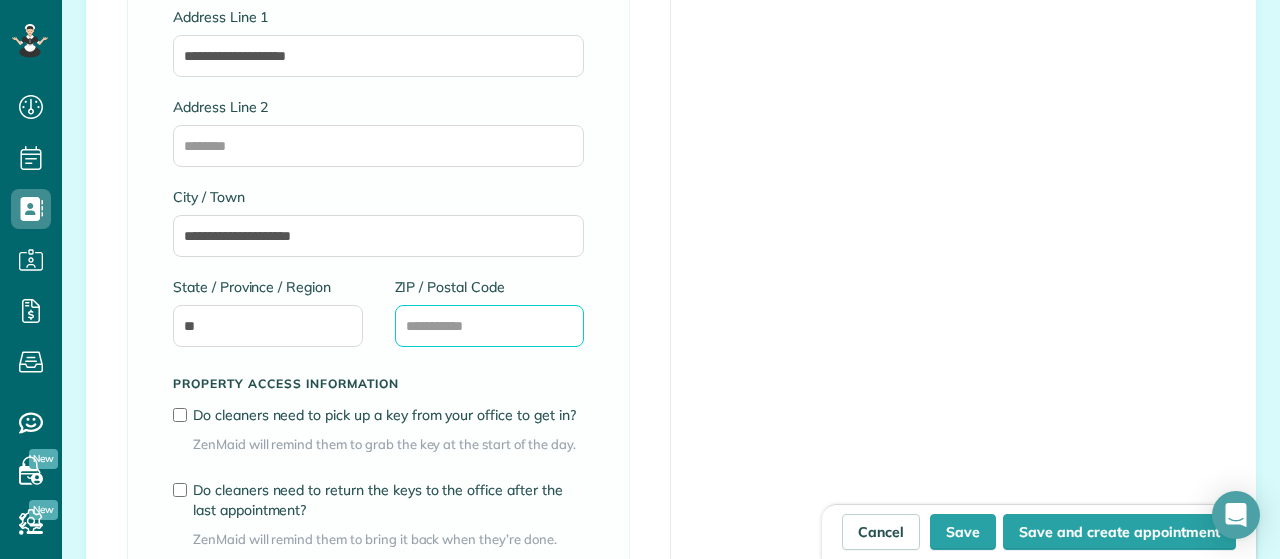 click on "ZIP / Postal Code" at bounding box center (490, 326) 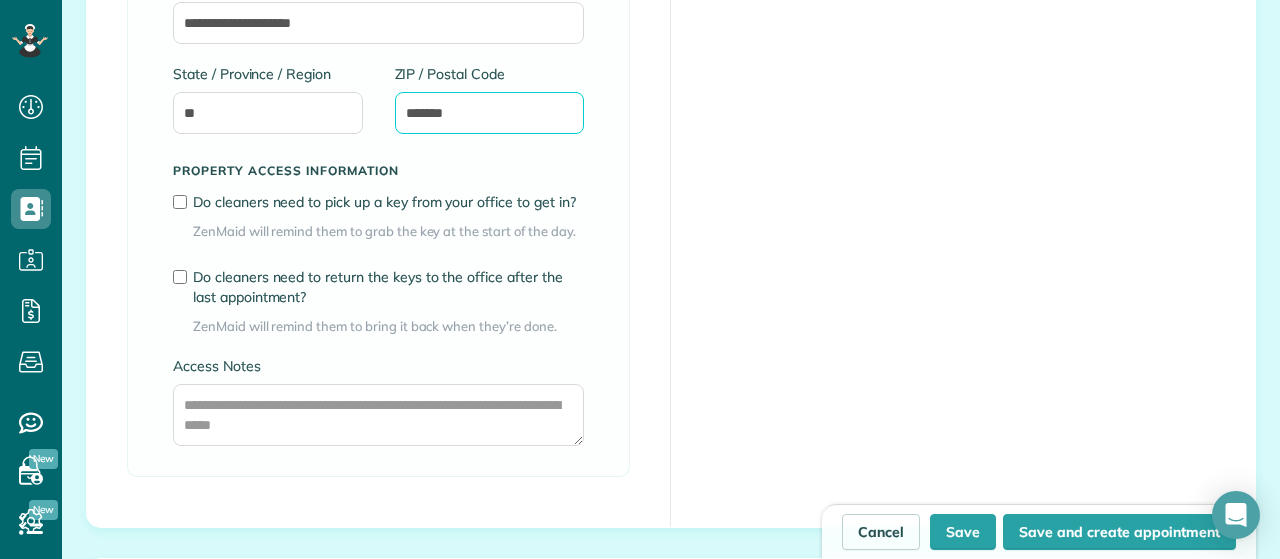 scroll, scrollTop: 1540, scrollLeft: 0, axis: vertical 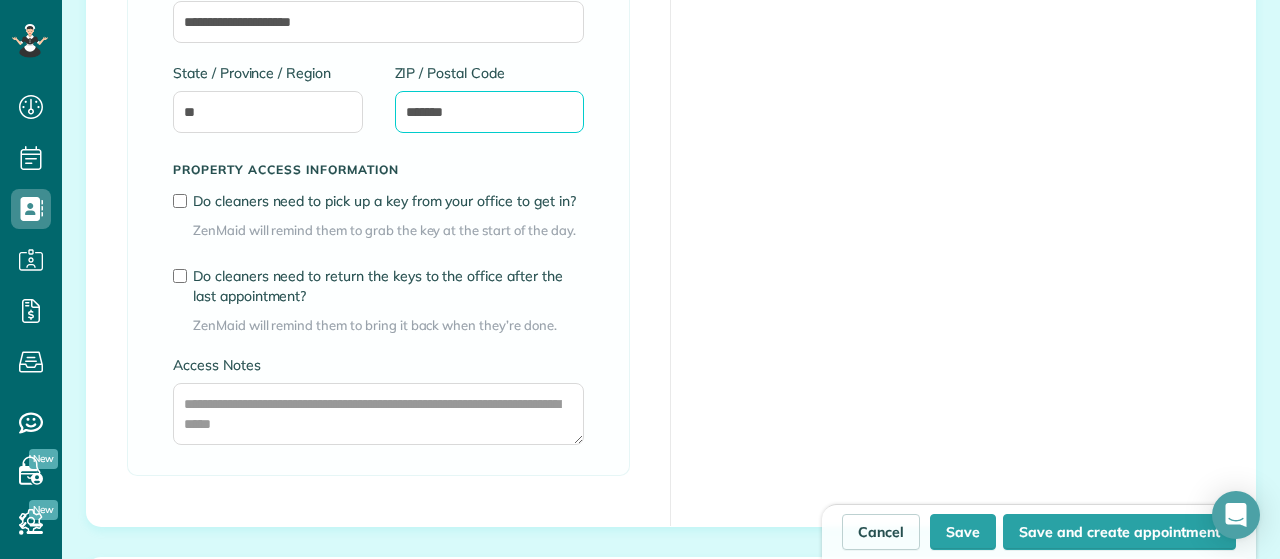 type on "*******" 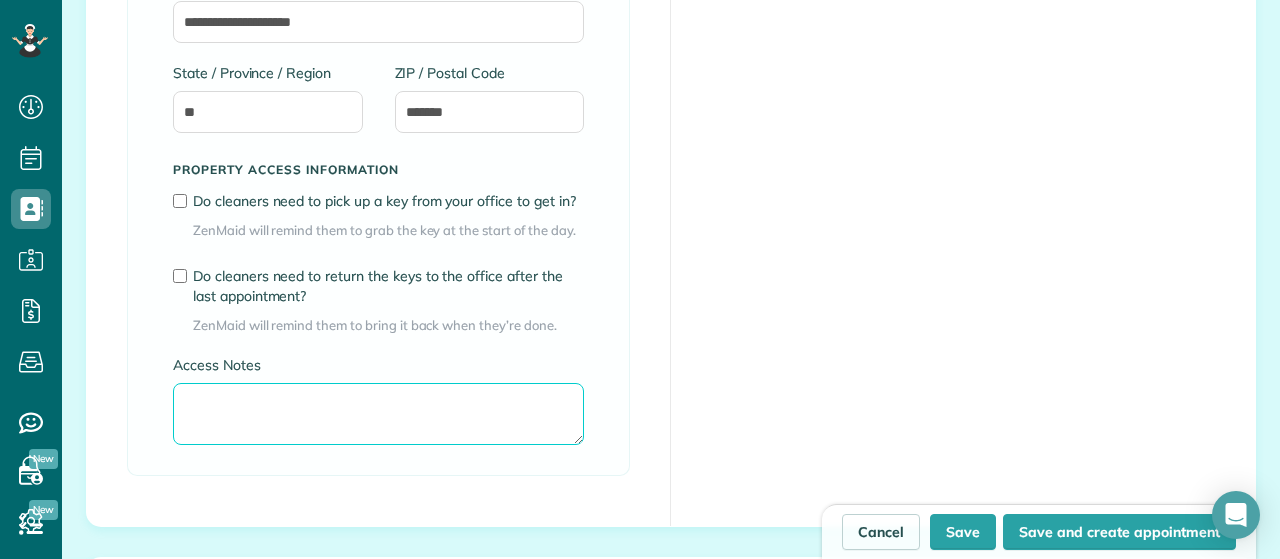 click on "Access Notes" at bounding box center (378, 414) 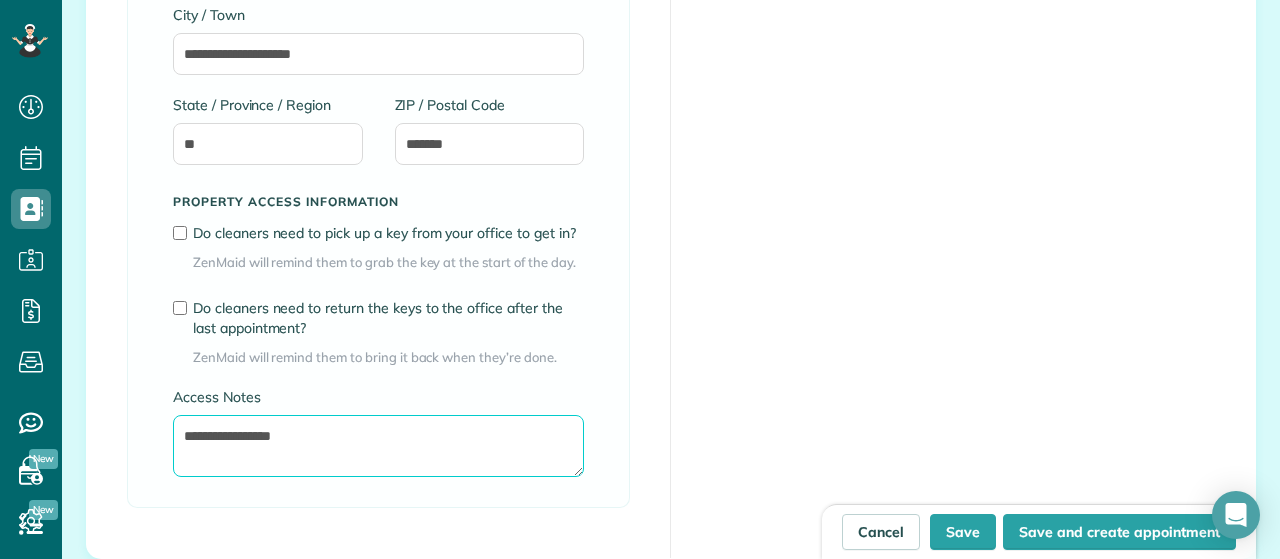 scroll, scrollTop: 1758, scrollLeft: 0, axis: vertical 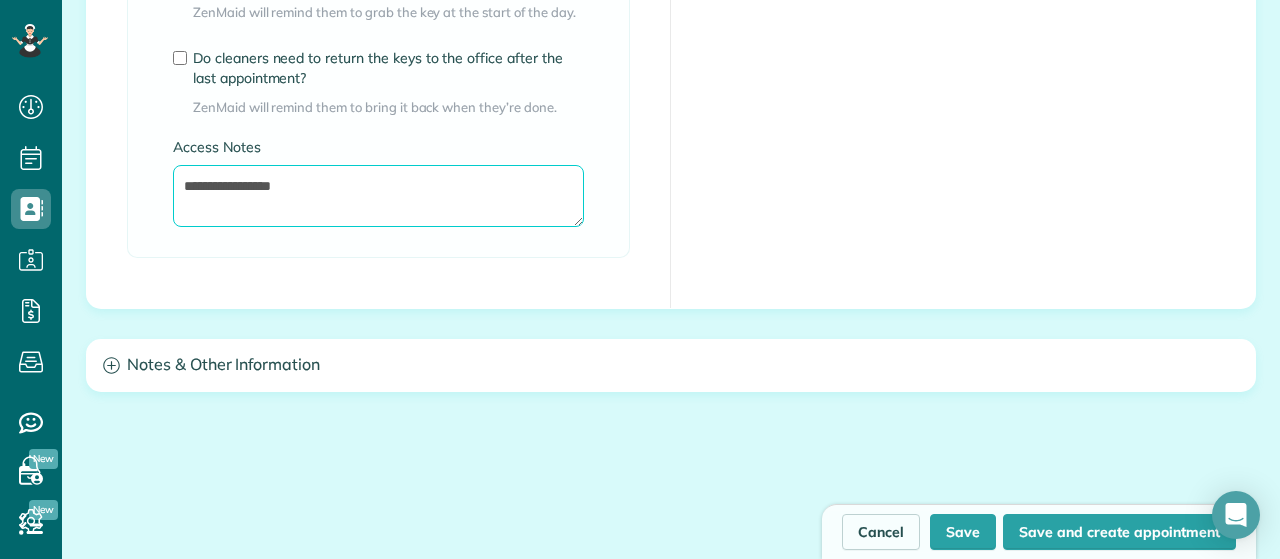 type on "**********" 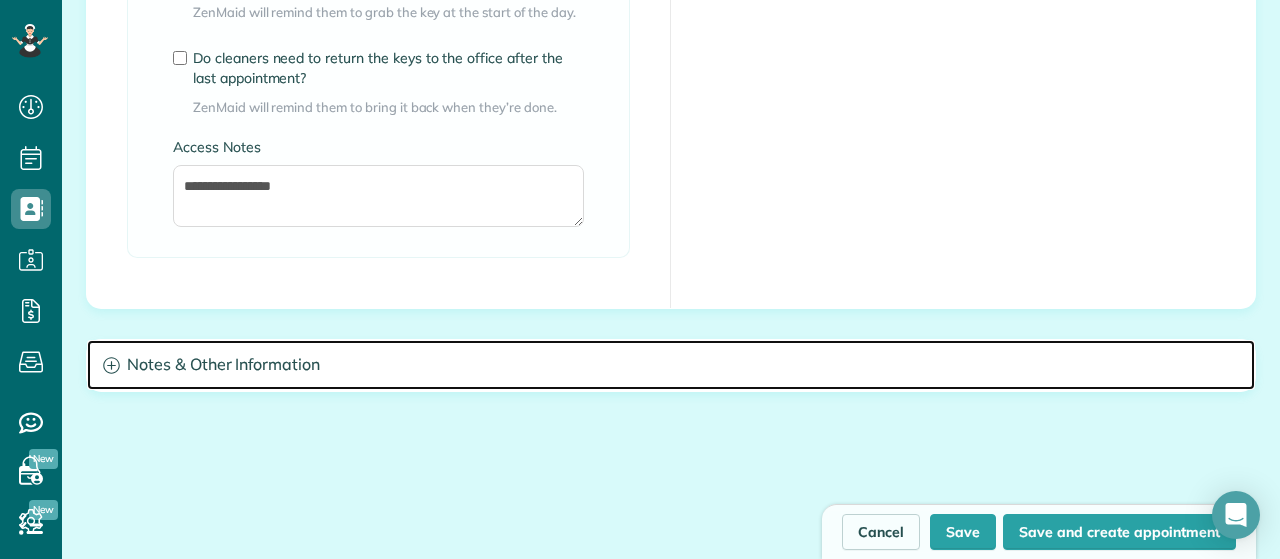 click 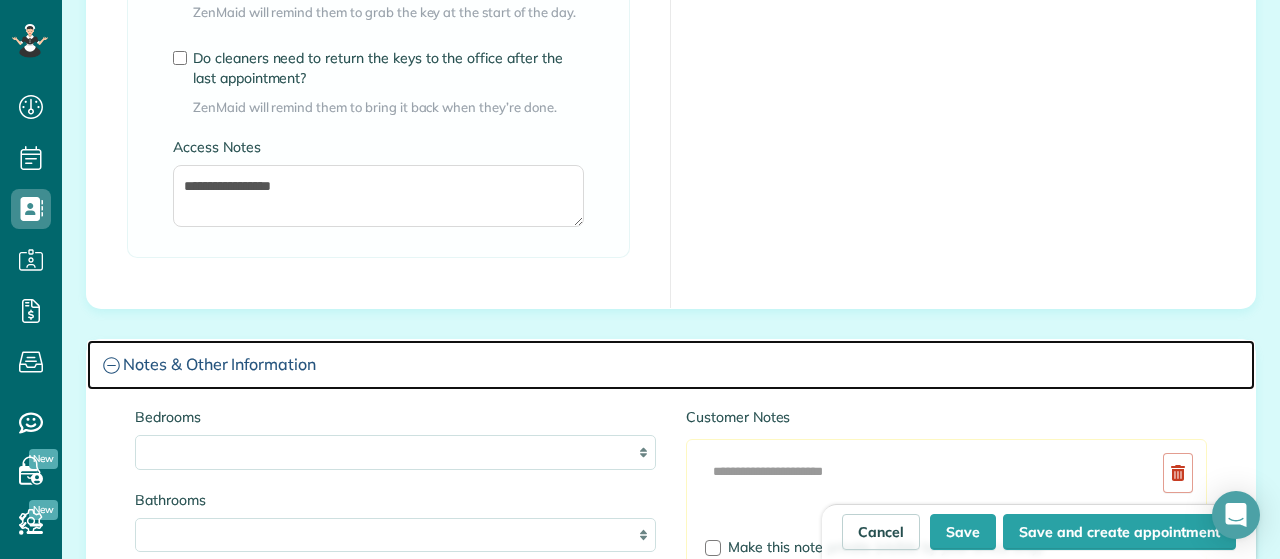 scroll, scrollTop: 1911, scrollLeft: 0, axis: vertical 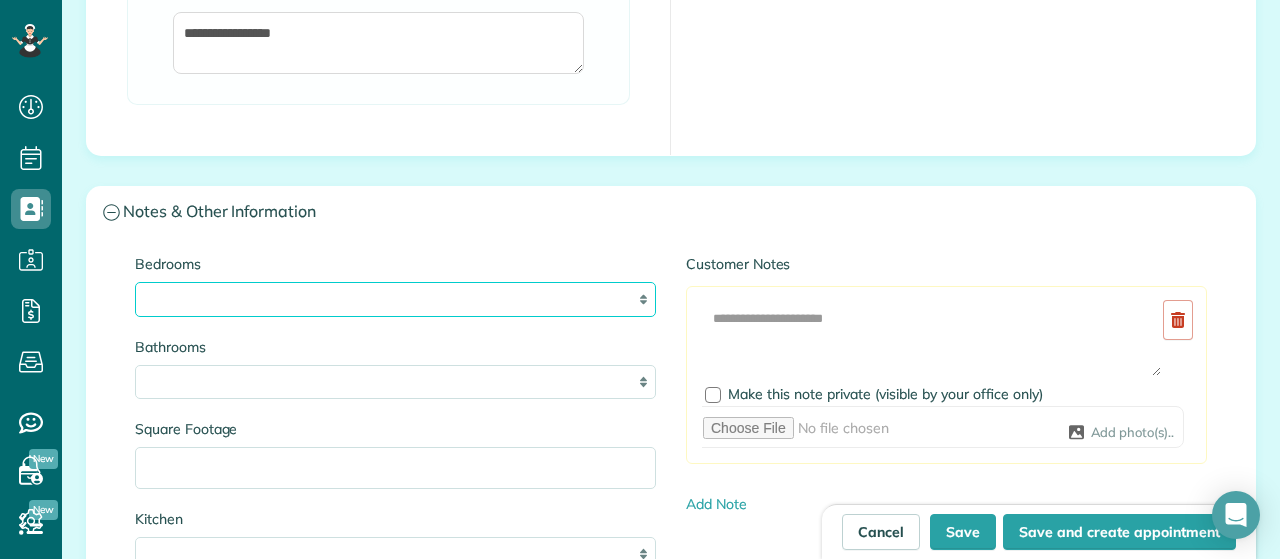 click on "*
*
*
*
**" at bounding box center [395, 299] 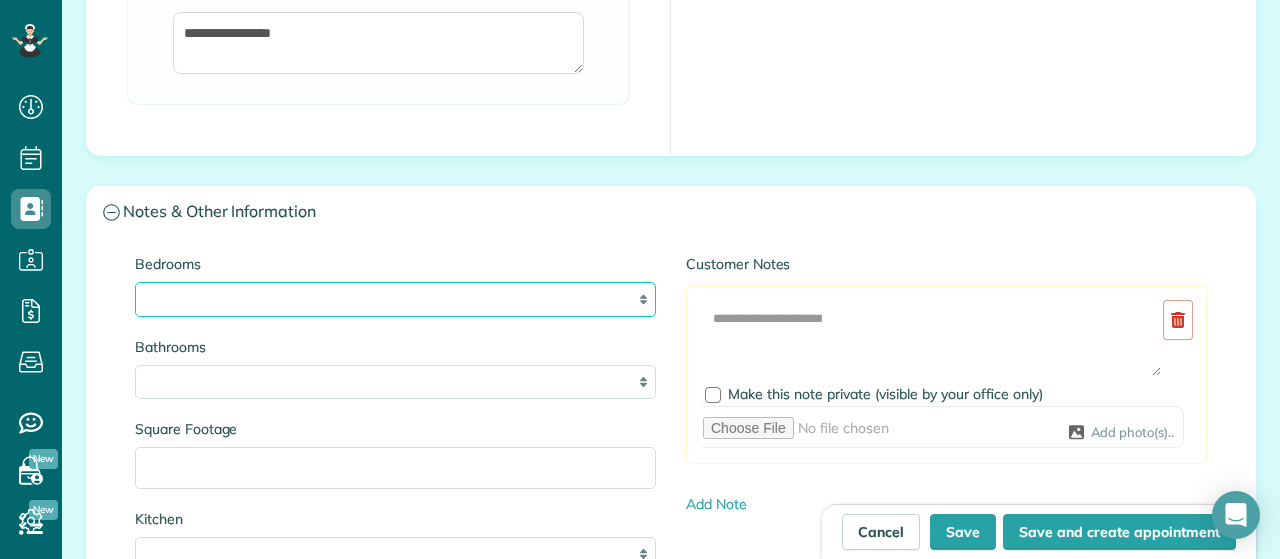 select on "*" 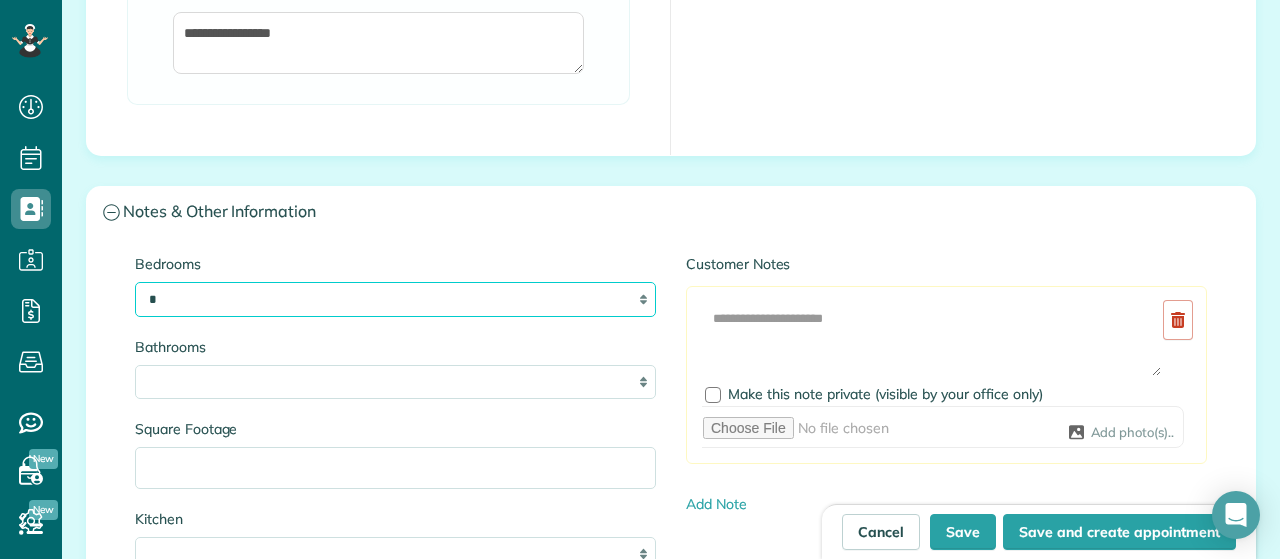 click on "*" at bounding box center [0, 0] 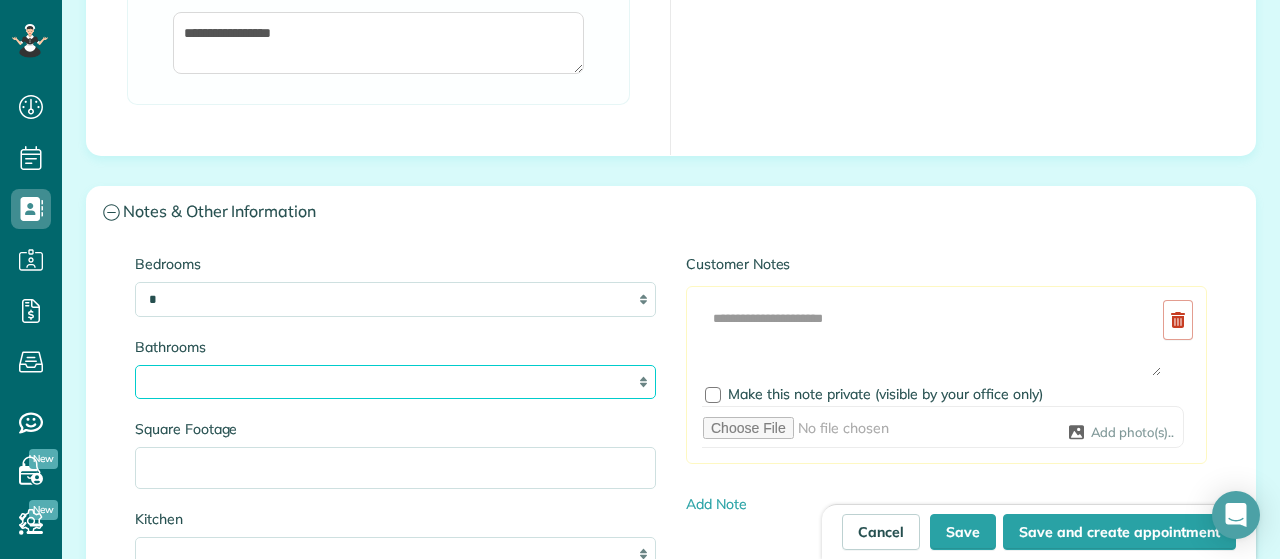 click on "*
***
*
***
*
***
*
***
**" at bounding box center (395, 382) 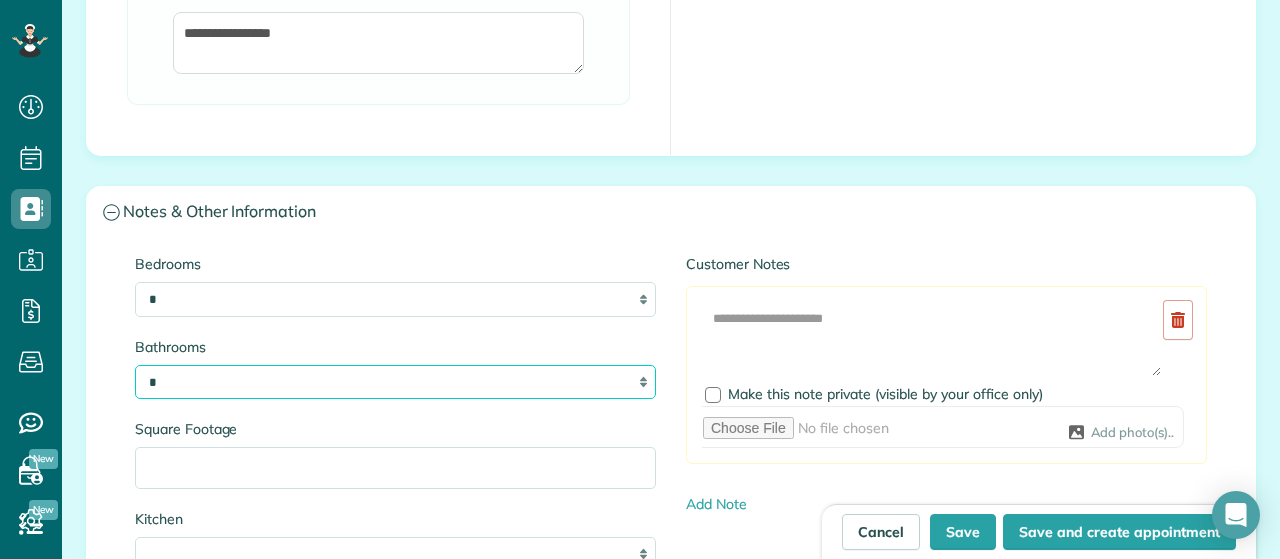 click on "*" at bounding box center (0, 0) 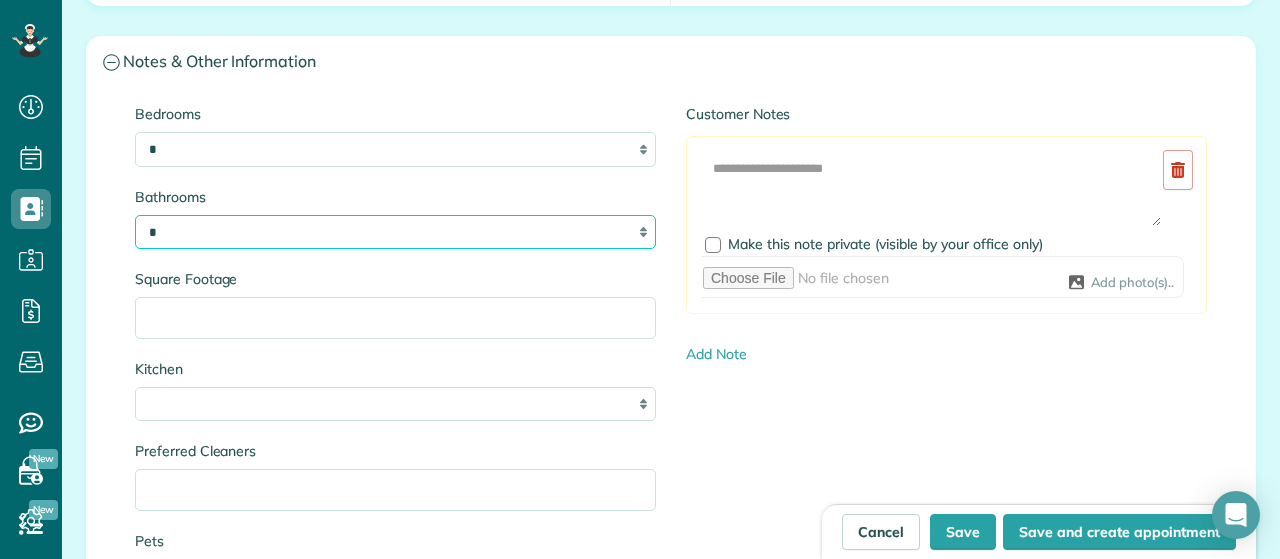 scroll, scrollTop: 2153, scrollLeft: 0, axis: vertical 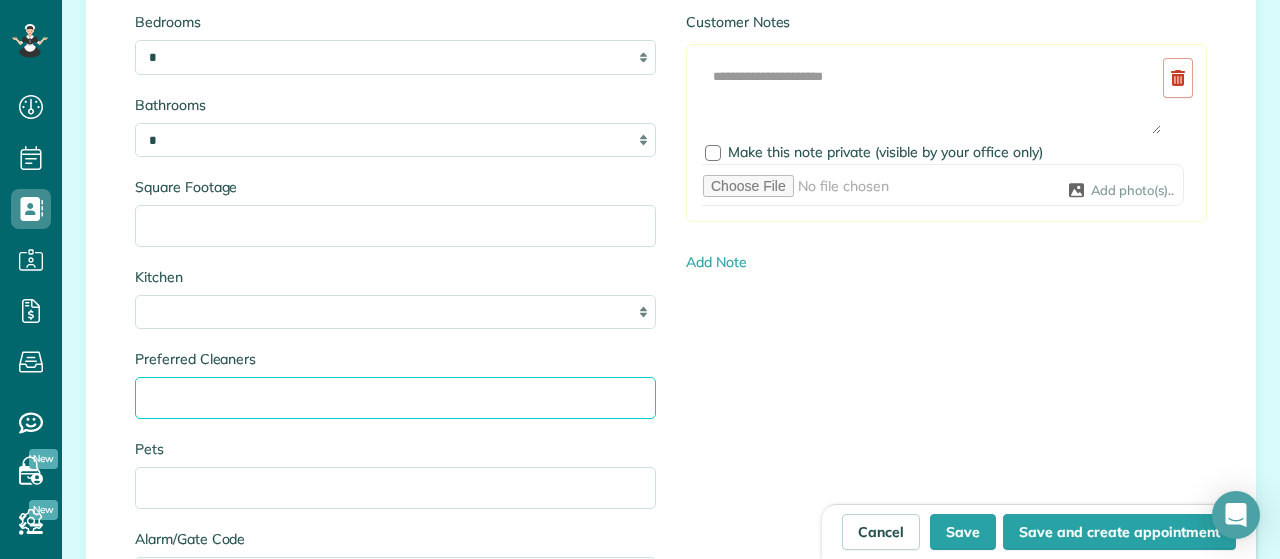 click on "Preferred Cleaners" at bounding box center [395, 398] 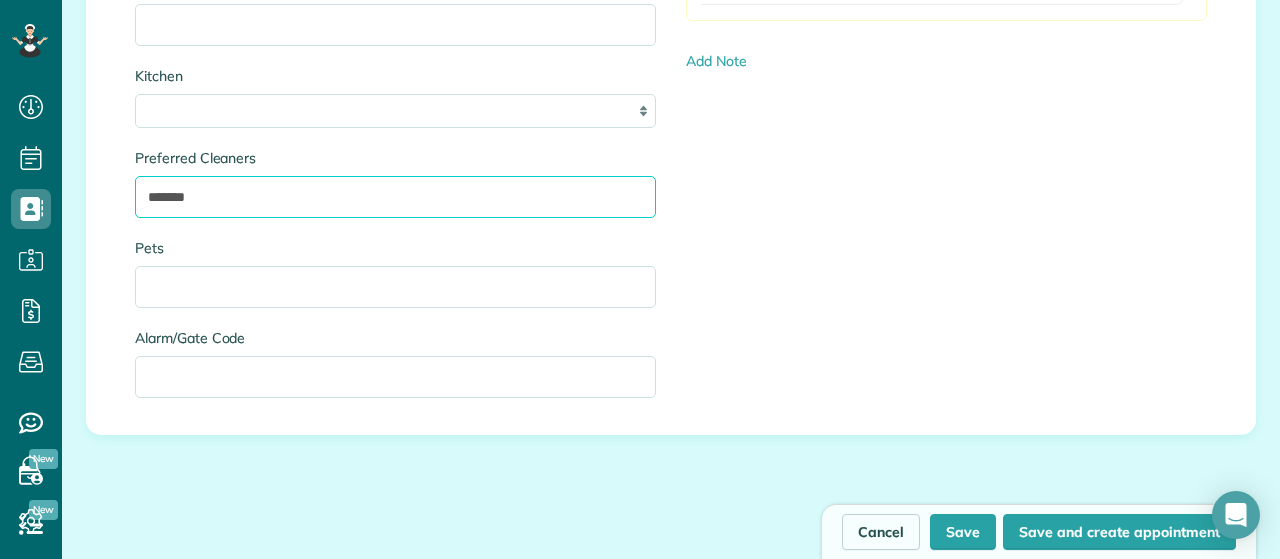scroll, scrollTop: 2354, scrollLeft: 0, axis: vertical 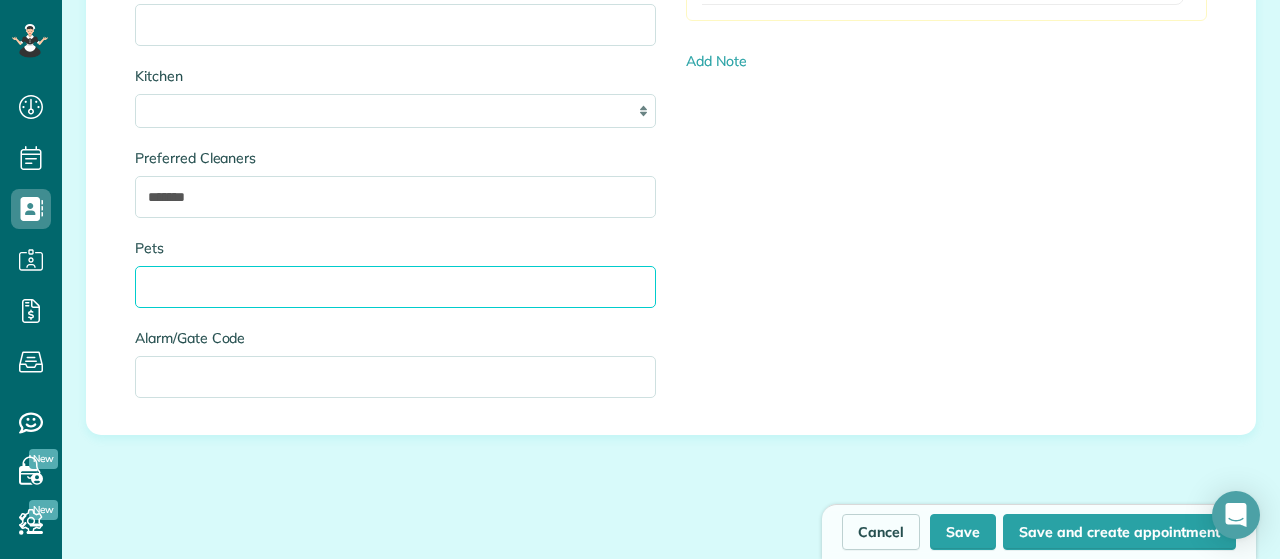 click on "Pets" at bounding box center (395, 287) 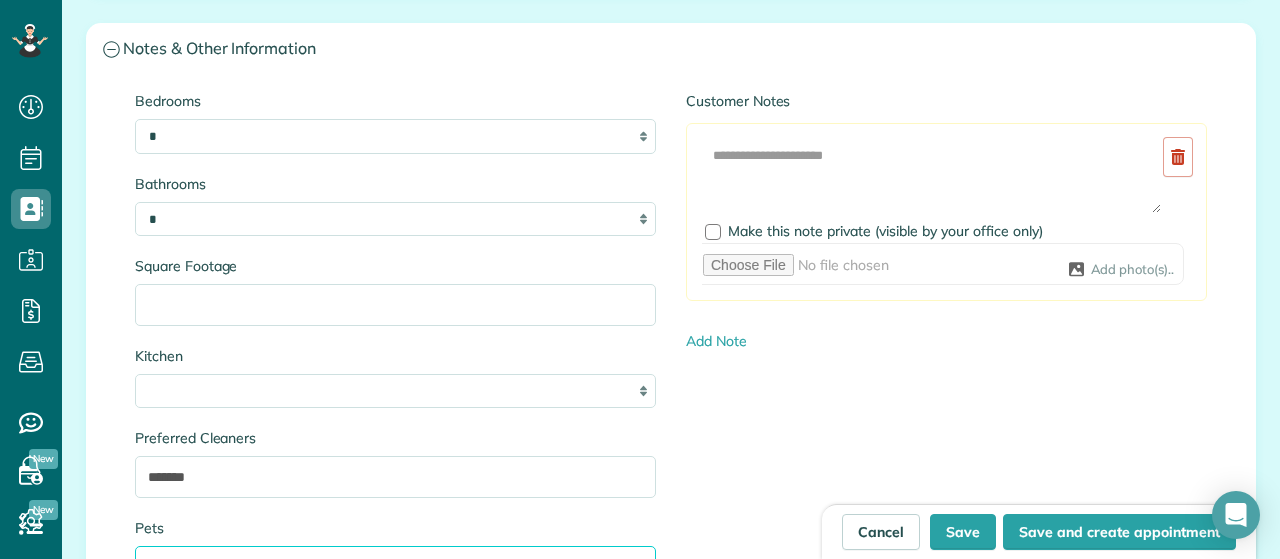scroll, scrollTop: 2073, scrollLeft: 0, axis: vertical 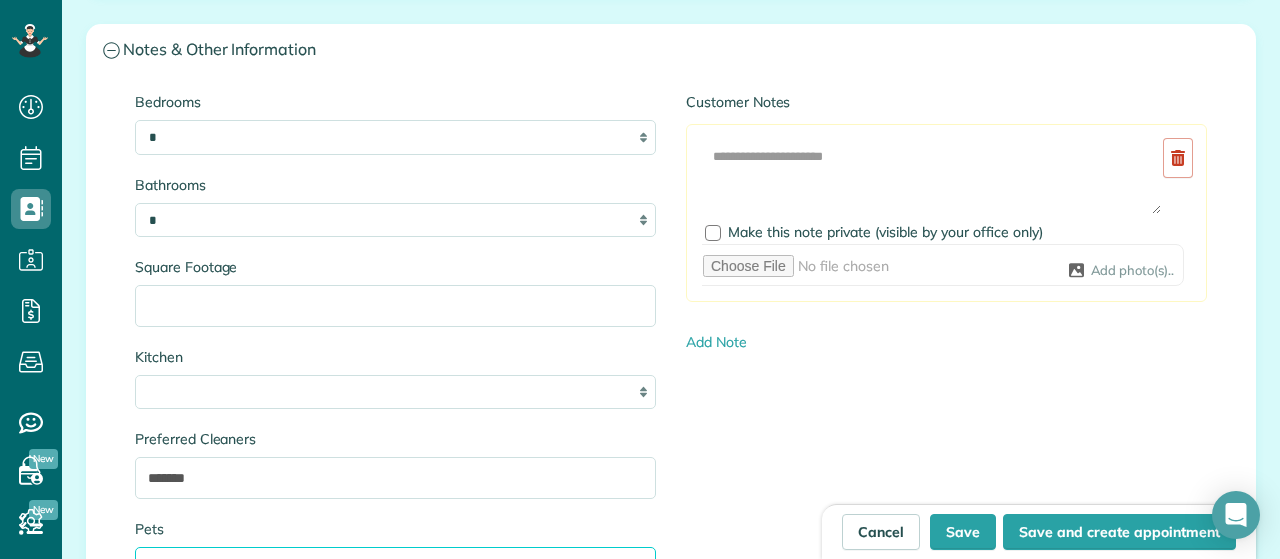 type on "**********" 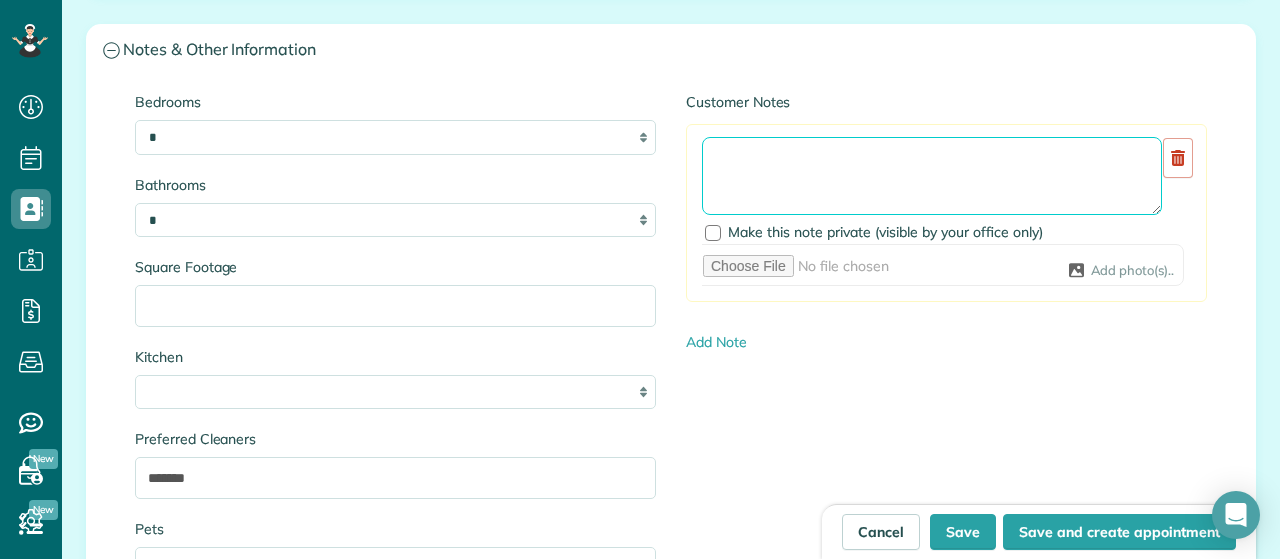 click at bounding box center [932, 176] 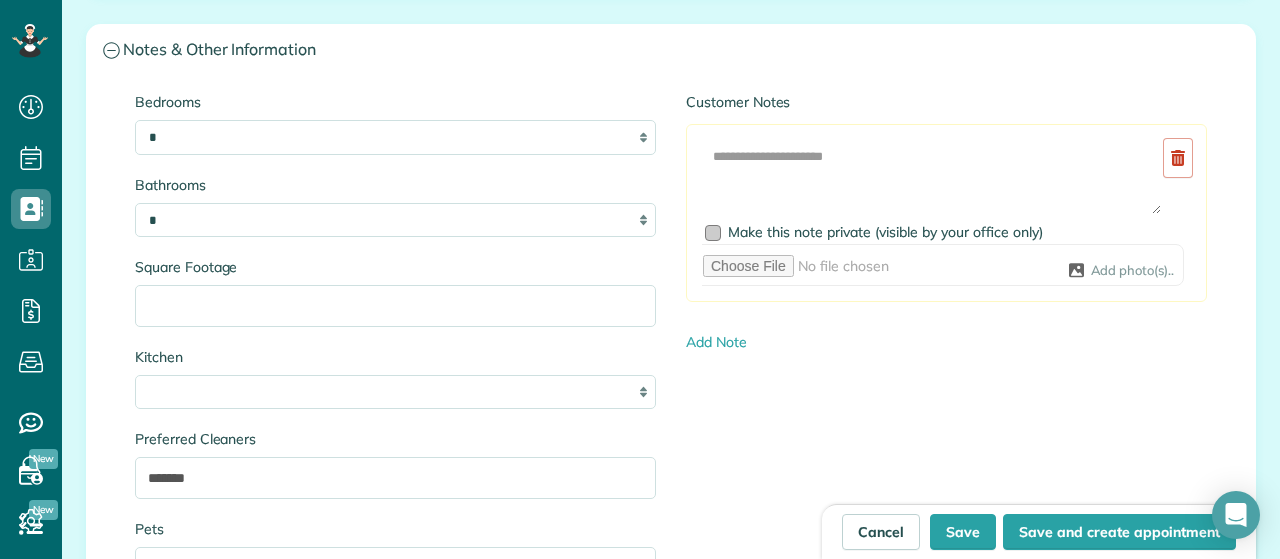 click at bounding box center (713, 233) 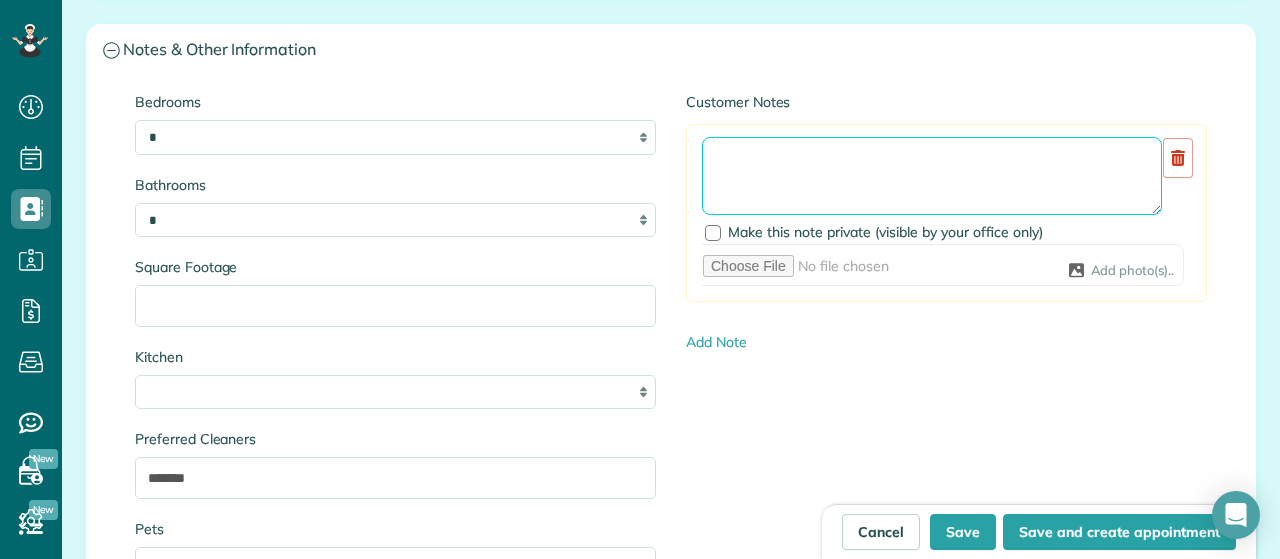 click at bounding box center (932, 176) 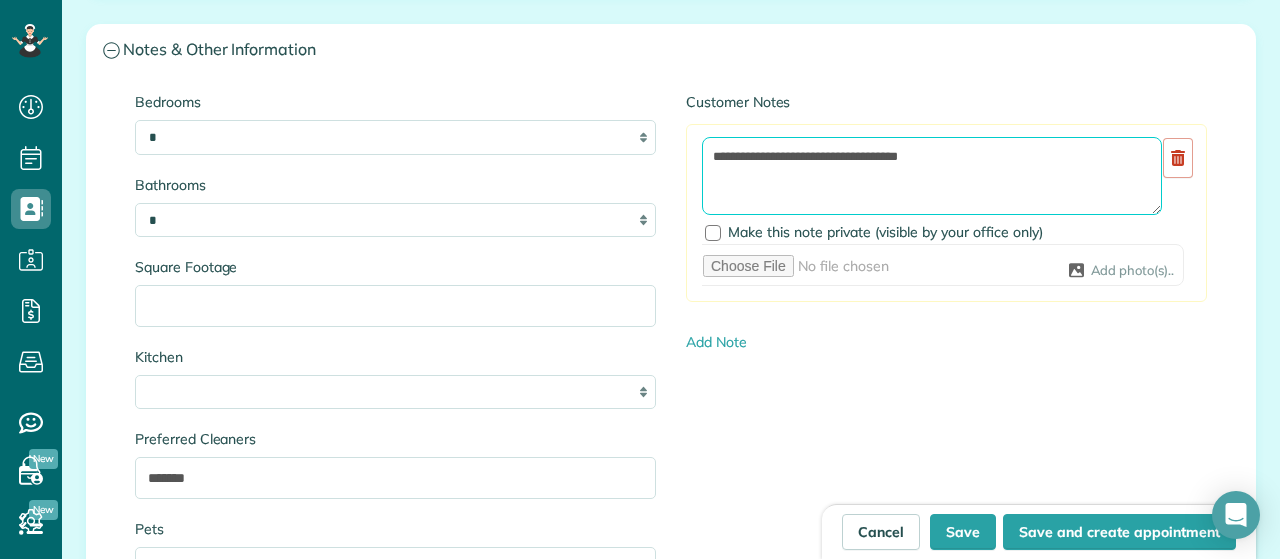 scroll, scrollTop: 2174, scrollLeft: 0, axis: vertical 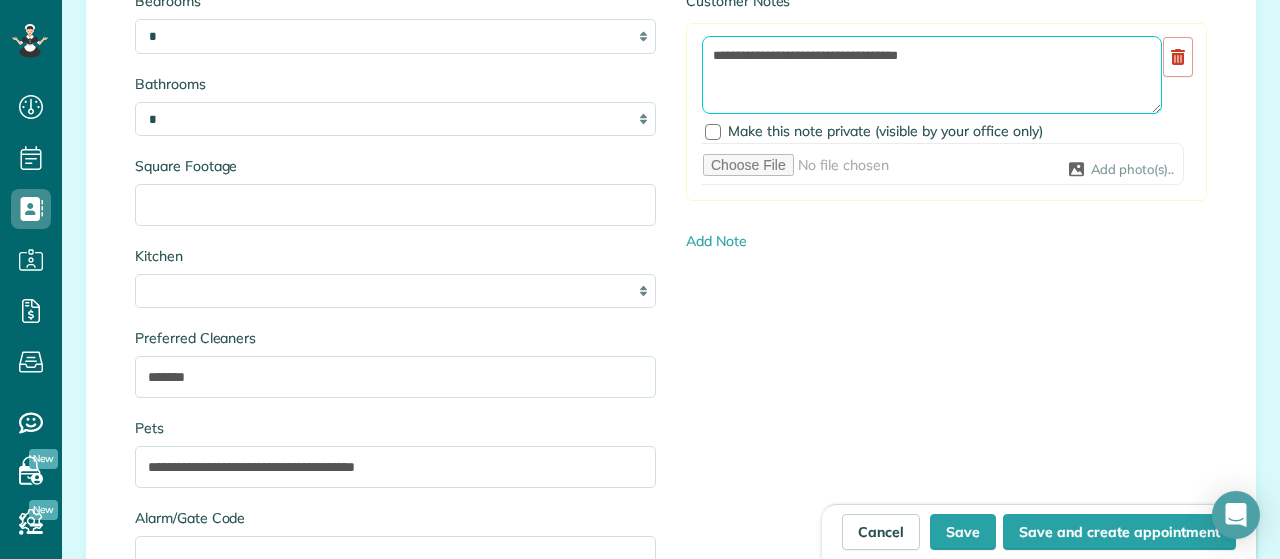type on "**********" 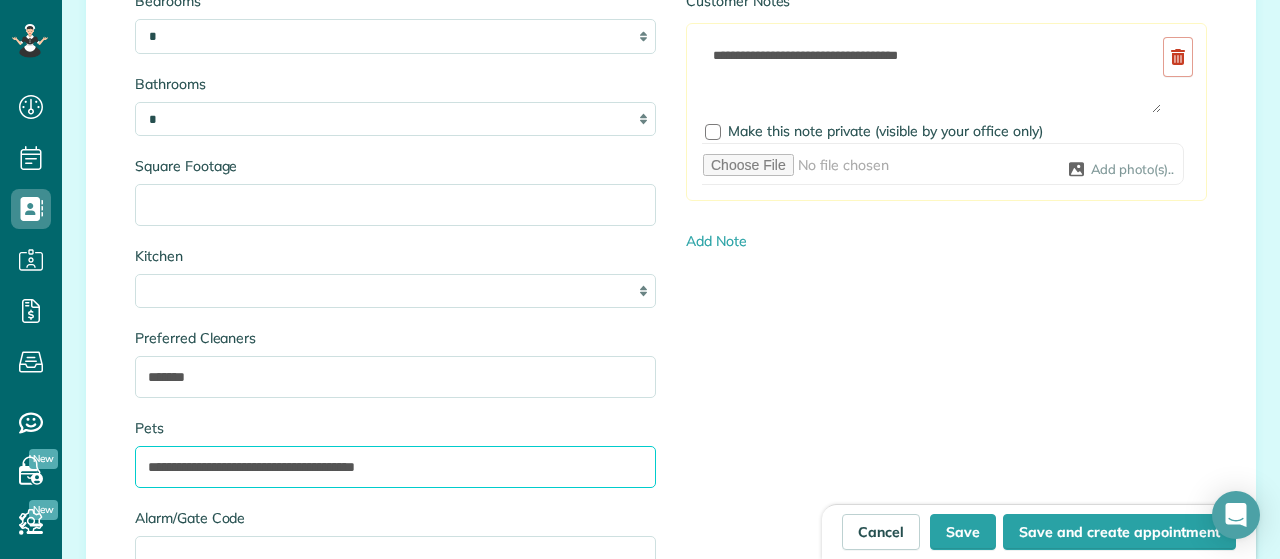 click on "**********" at bounding box center [395, 467] 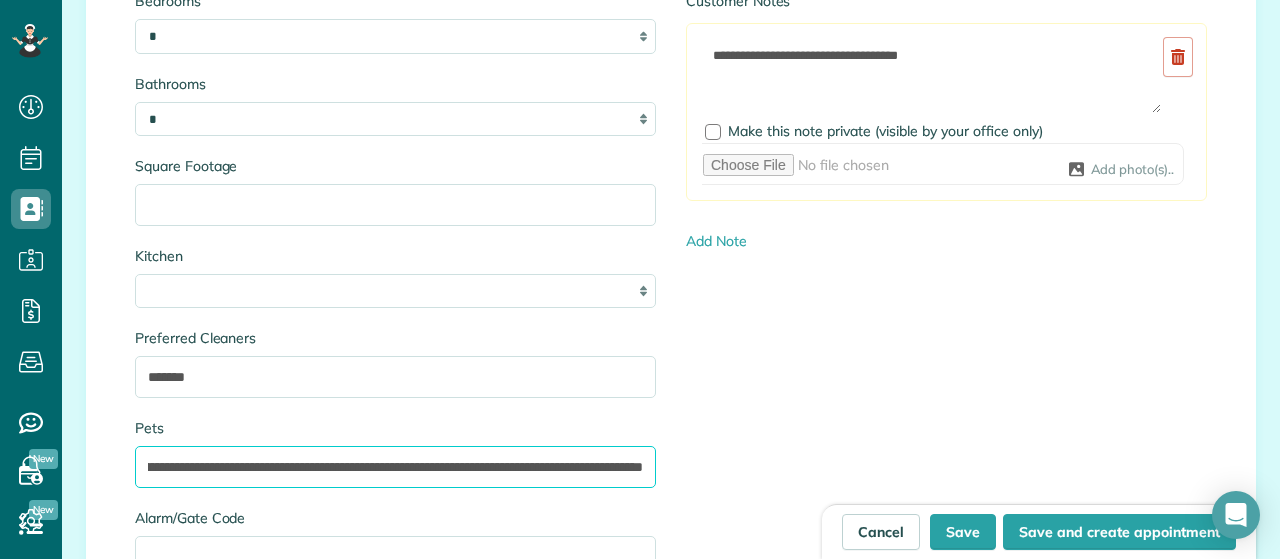 scroll, scrollTop: 0, scrollLeft: 450, axis: horizontal 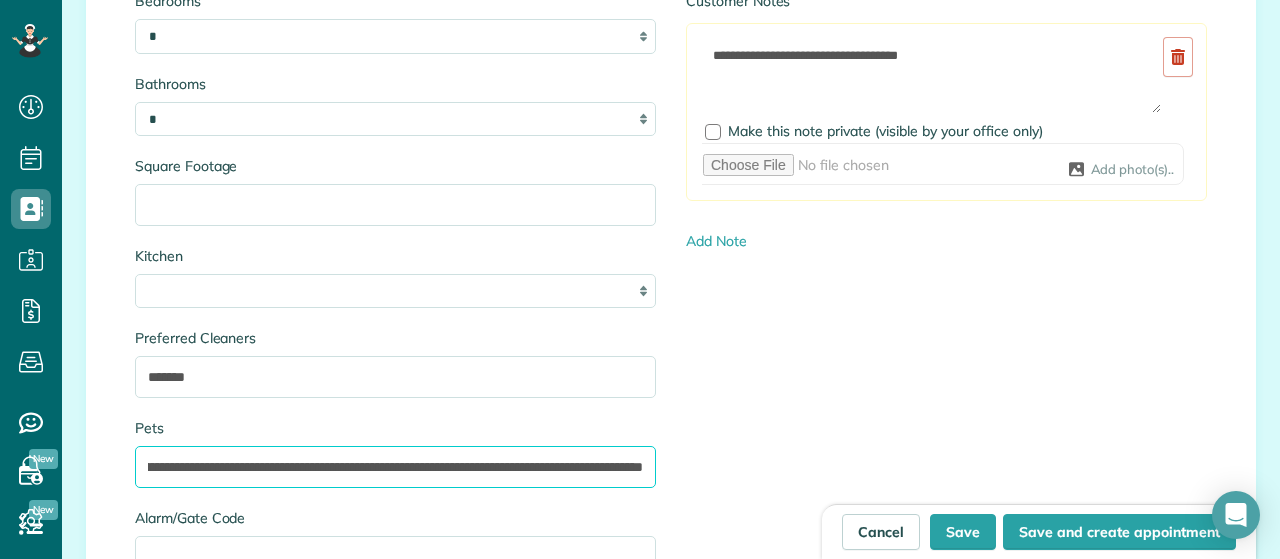 click on "**********" at bounding box center [395, 467] 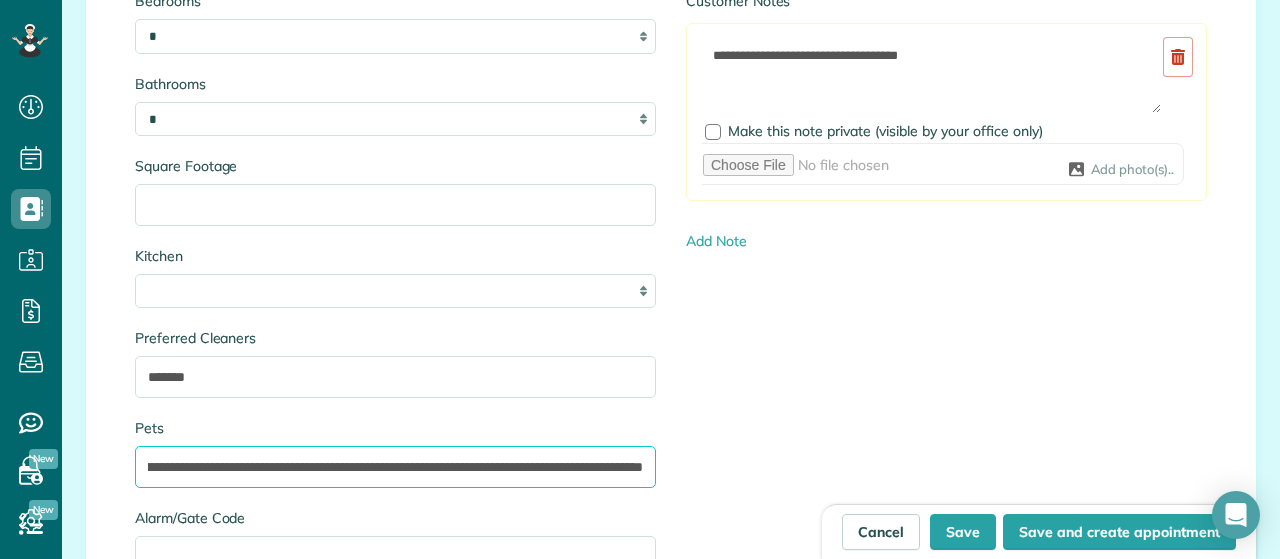 scroll, scrollTop: 2077, scrollLeft: 0, axis: vertical 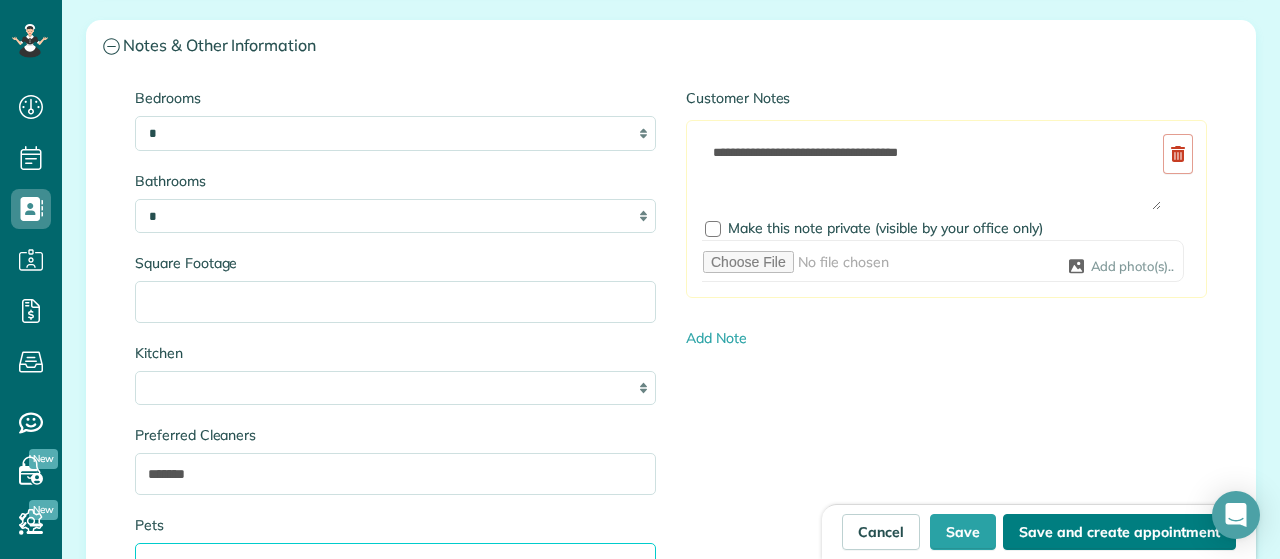 type on "**********" 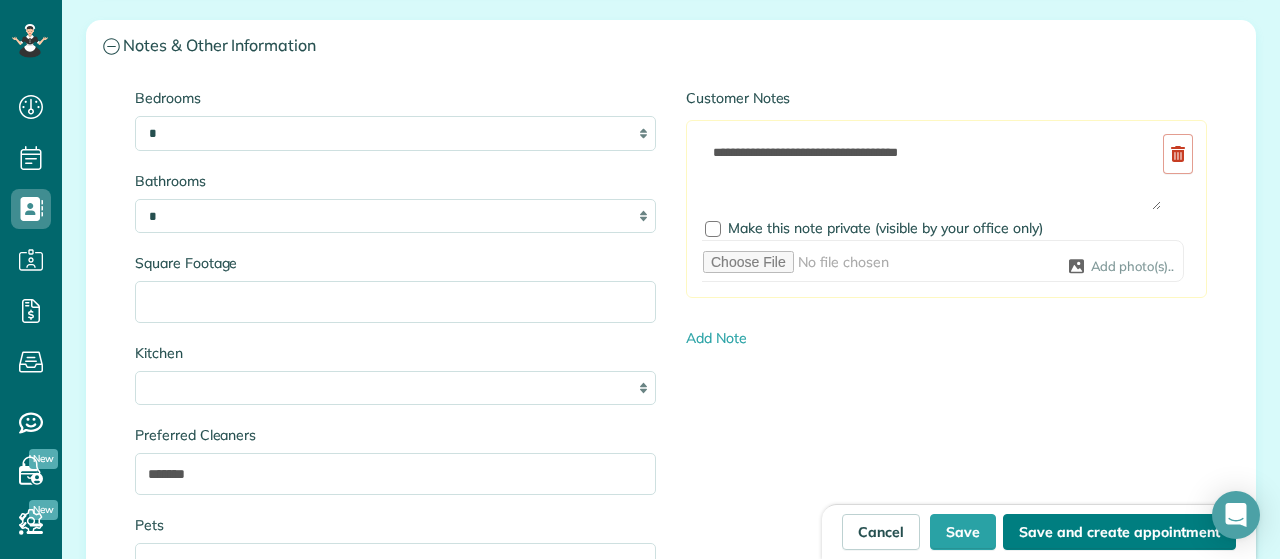 click on "Save and create appointment" at bounding box center (1119, 532) 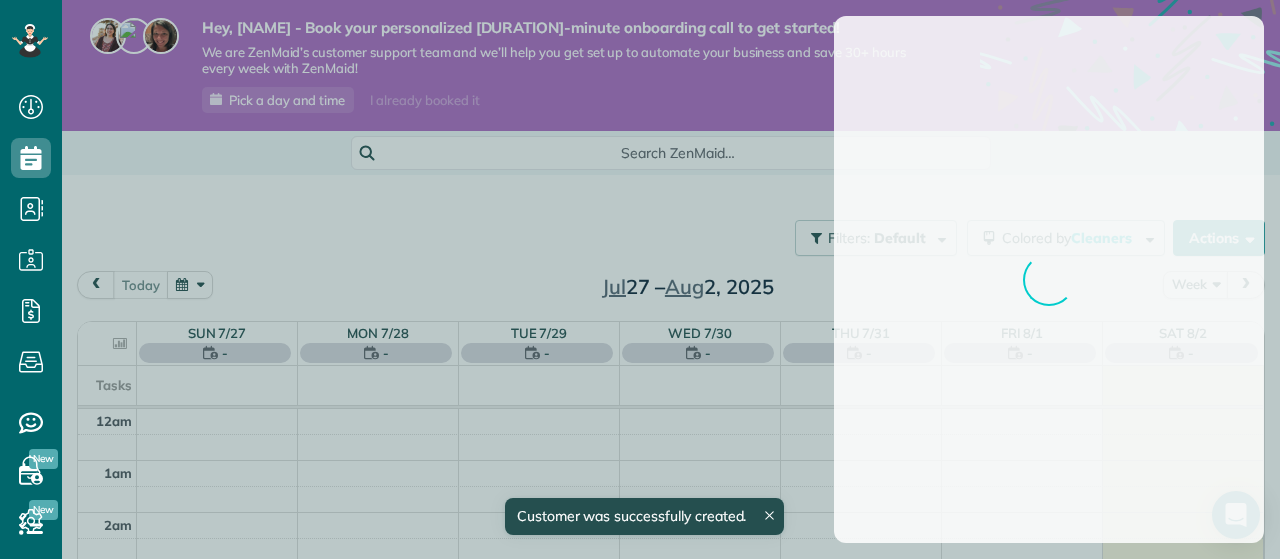 scroll, scrollTop: 0, scrollLeft: 0, axis: both 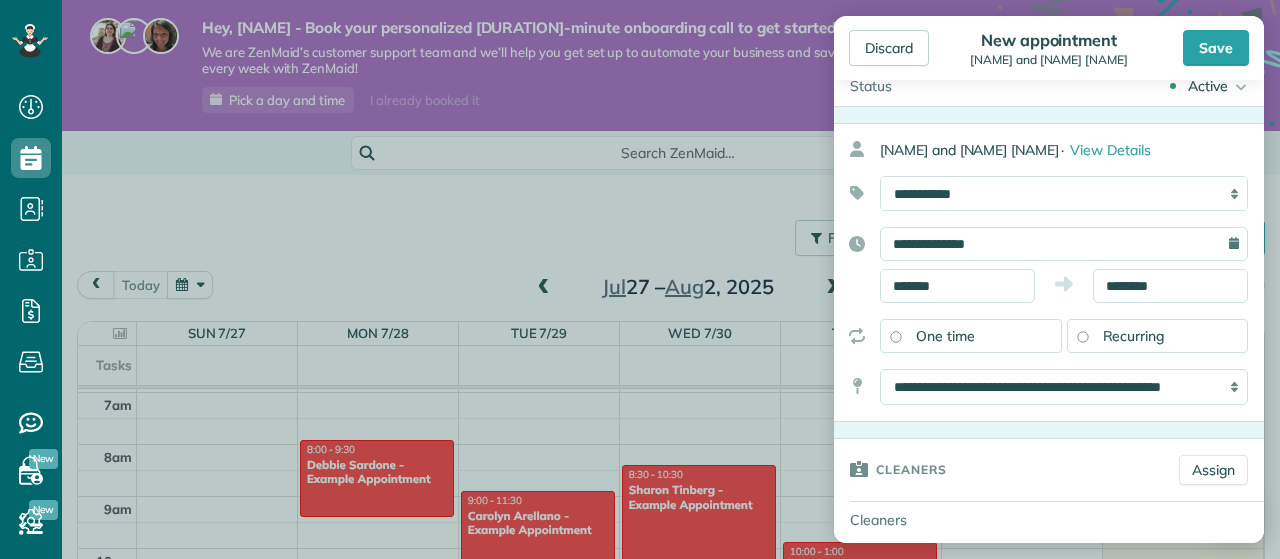click on "**********" at bounding box center (1064, 244) 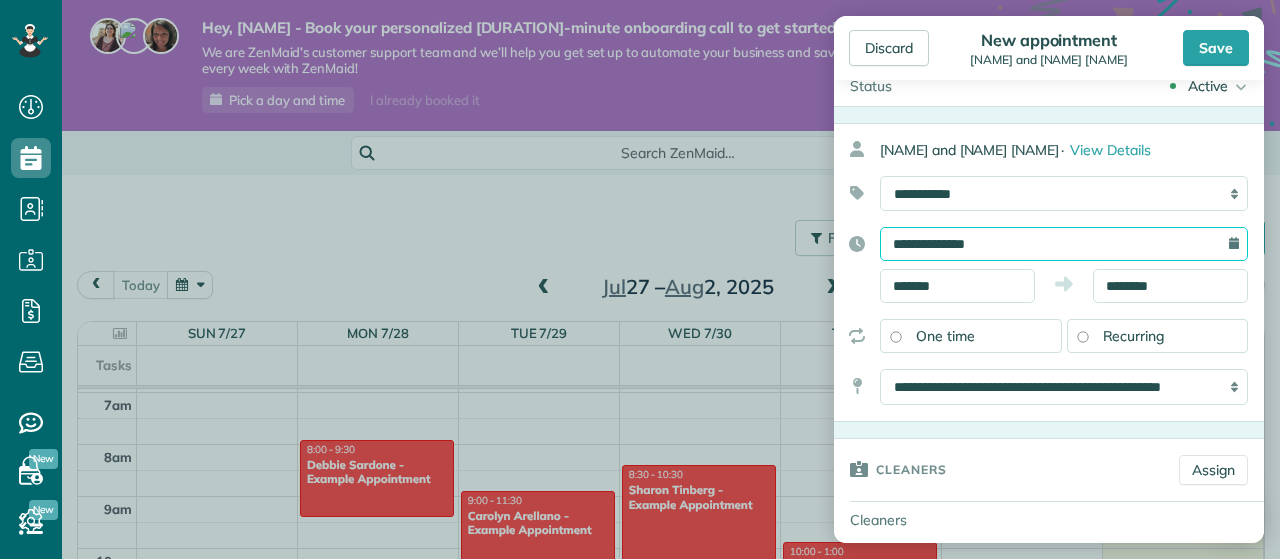 click on "**********" at bounding box center [1064, 244] 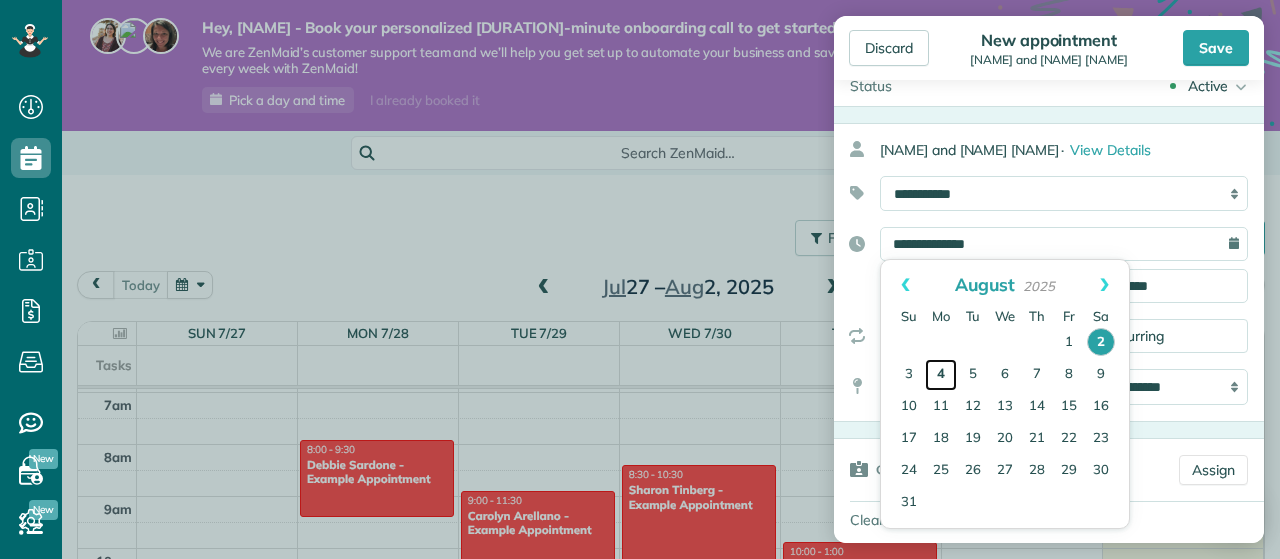 click on "4" at bounding box center [941, 375] 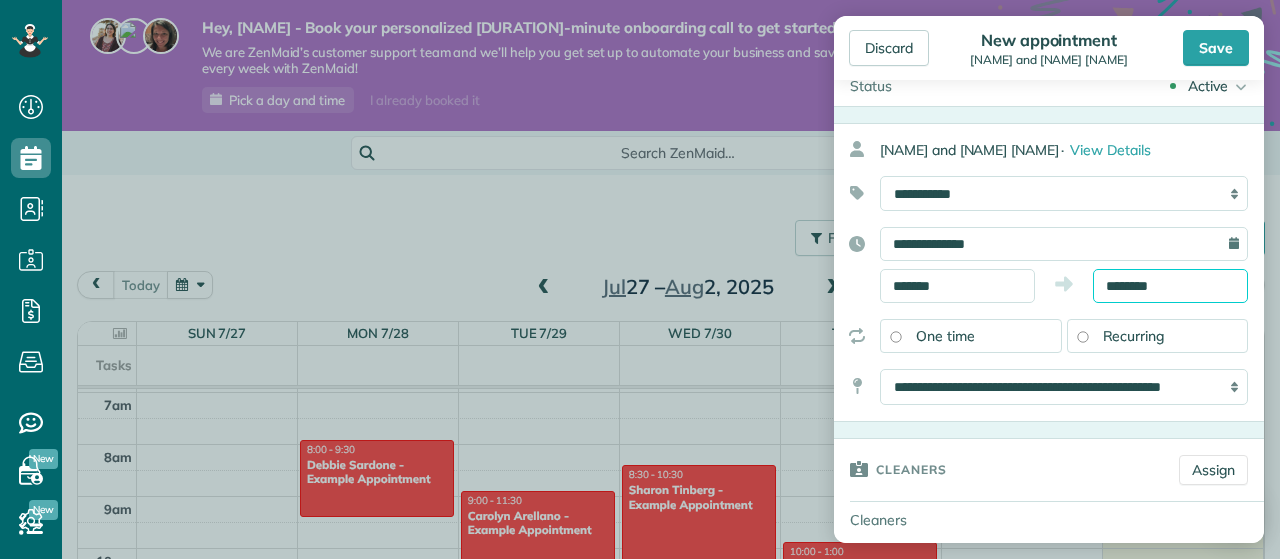 click on "********" at bounding box center (1170, 286) 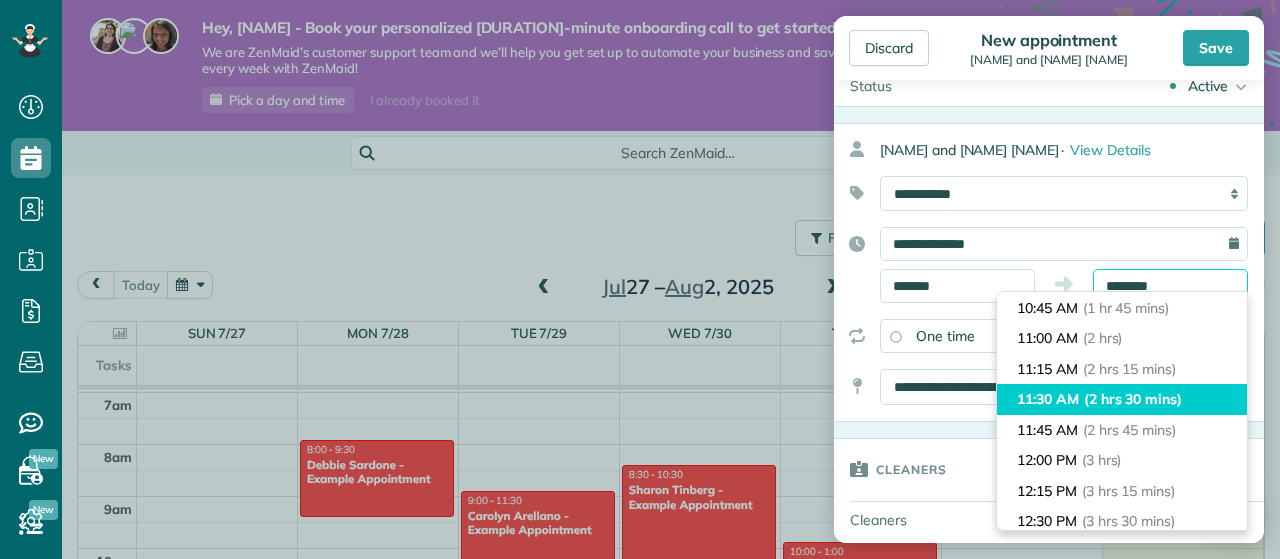 scroll, scrollTop: 339, scrollLeft: 0, axis: vertical 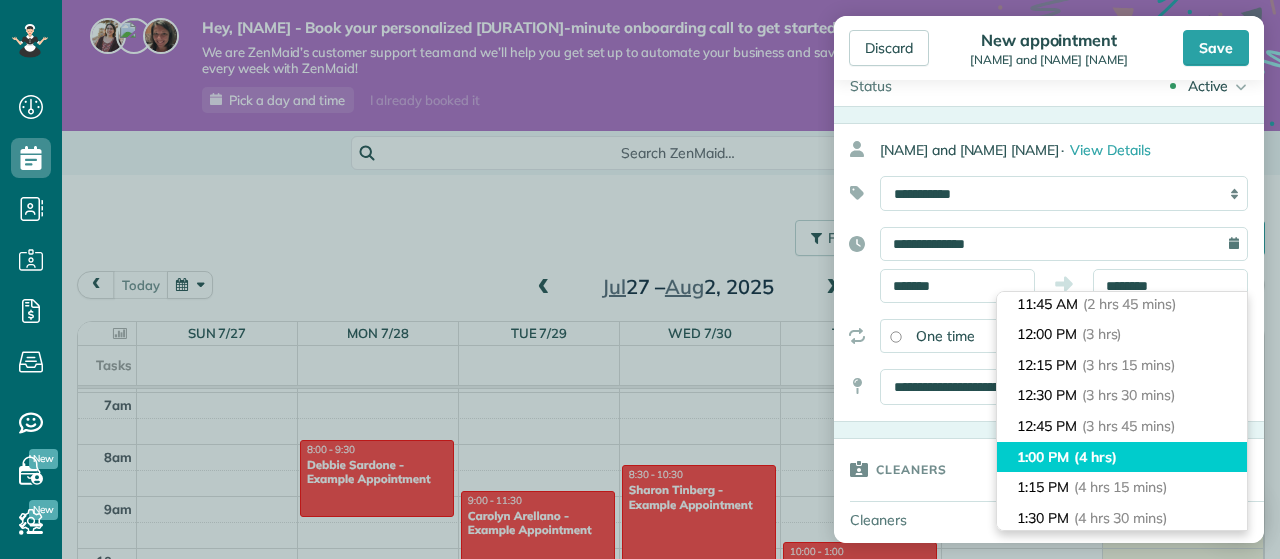 type on "*******" 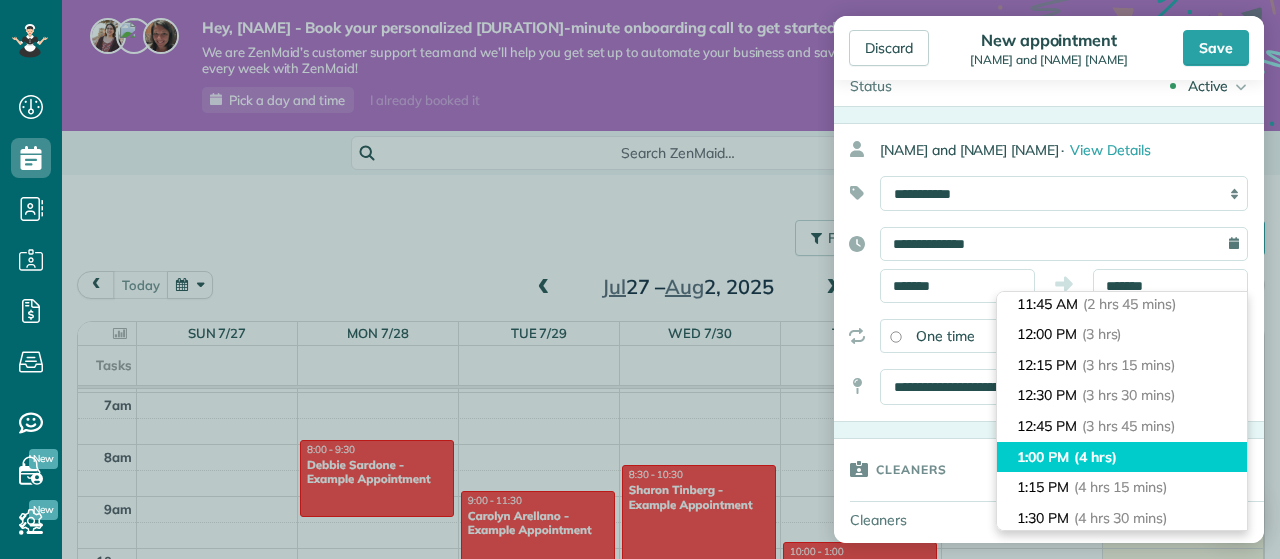 click on "1:00 PM  (4 hrs)" at bounding box center (1122, 457) 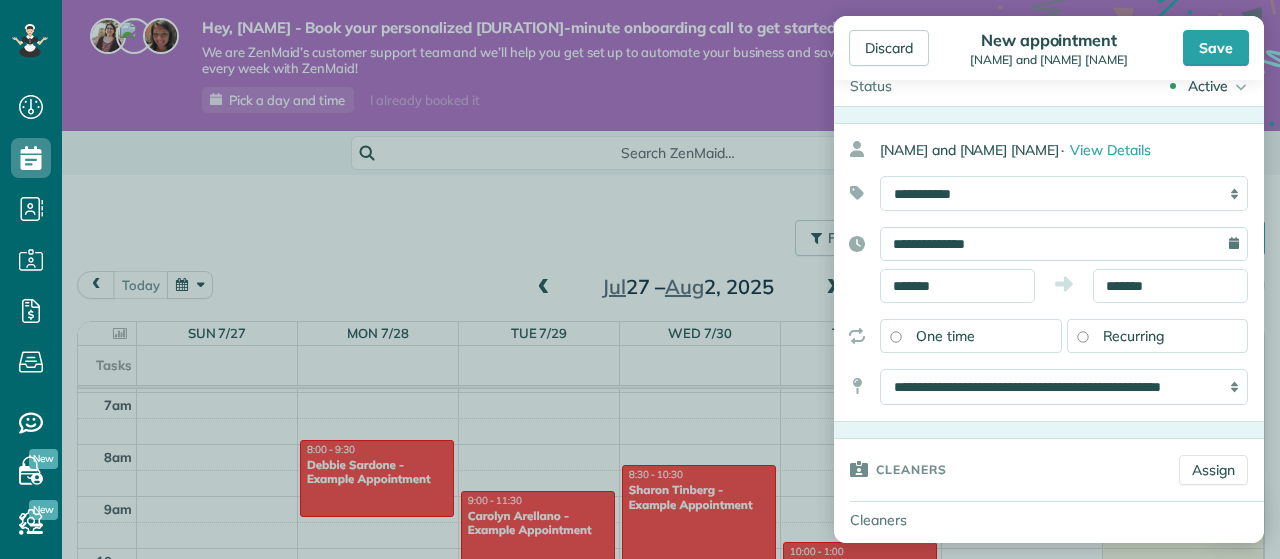 click on "Recurring" at bounding box center (1158, 336) 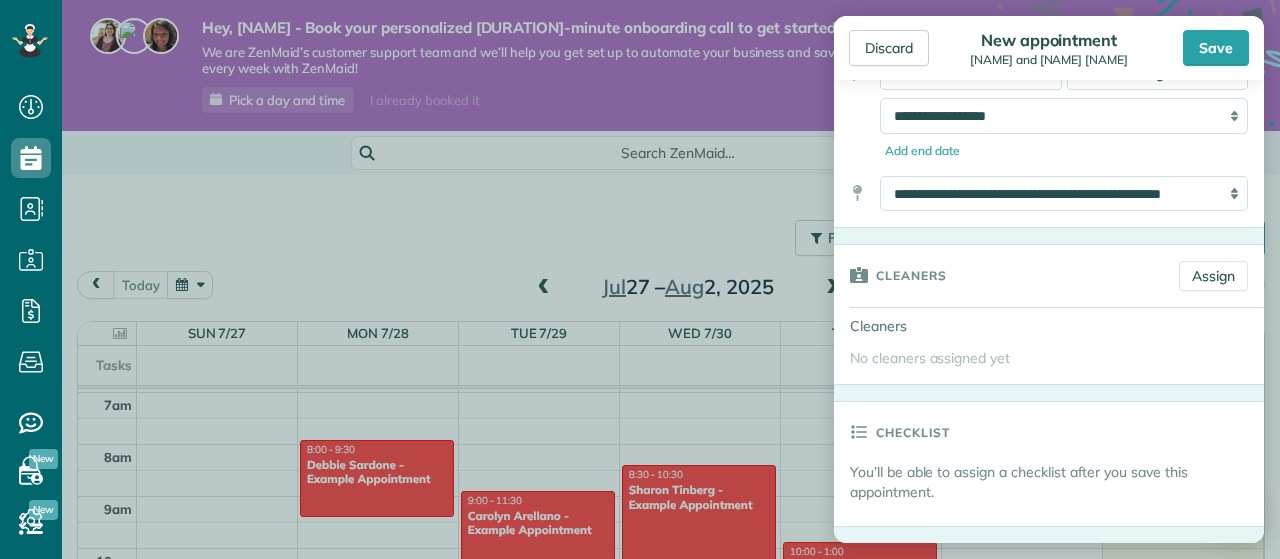 scroll, scrollTop: 302, scrollLeft: 0, axis: vertical 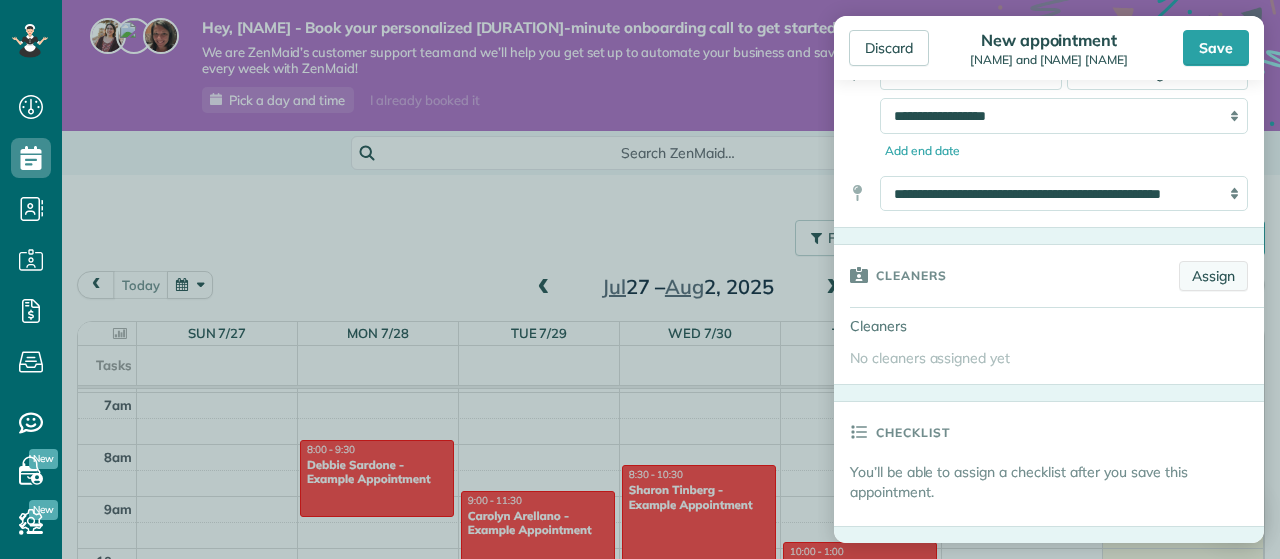 click on "Assign" at bounding box center (1213, 276) 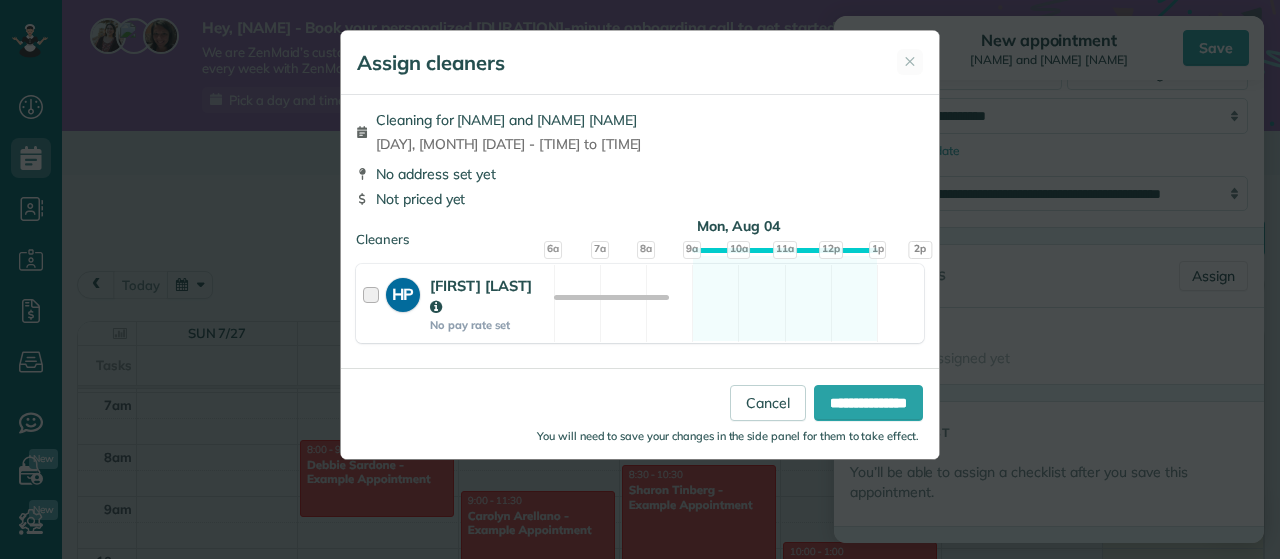 click on "Heather Pardon" at bounding box center (489, 296) 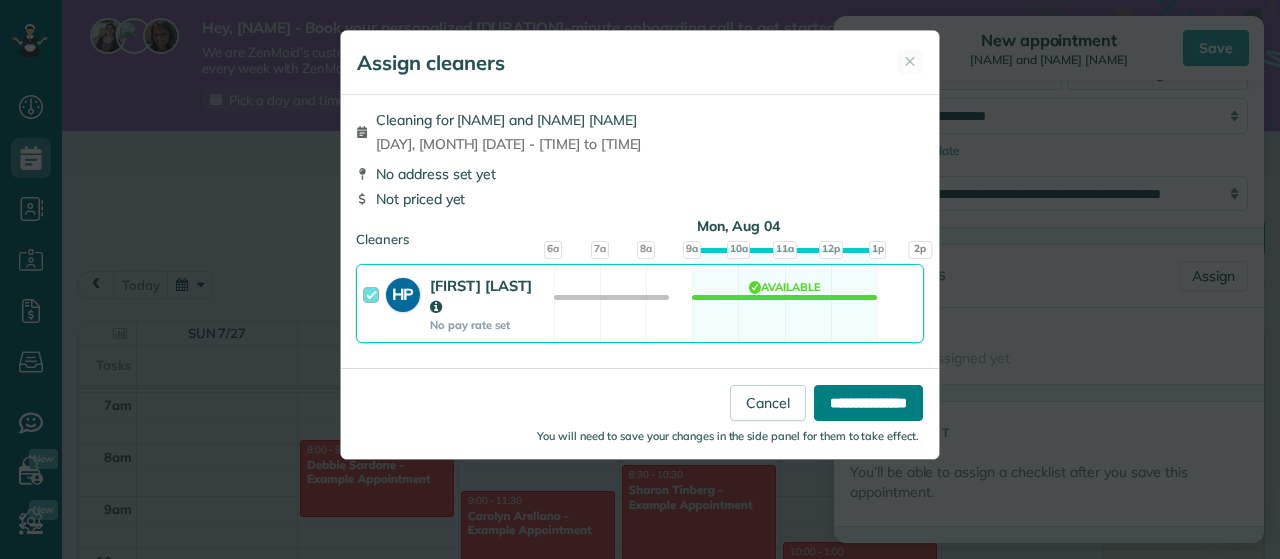 click on "**********" at bounding box center [868, 403] 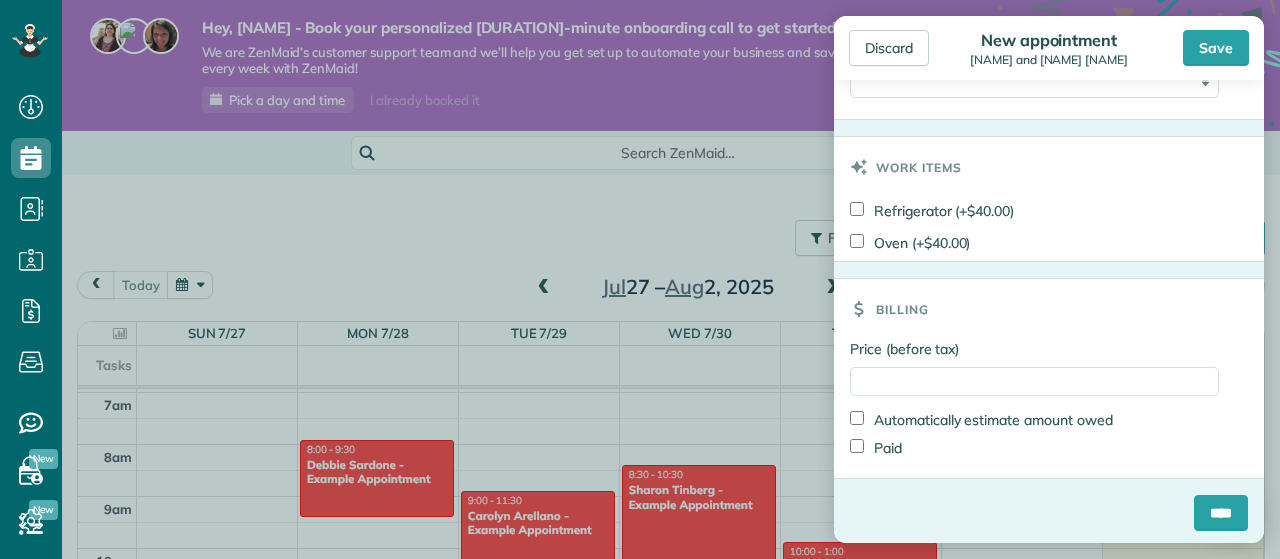 scroll, scrollTop: 1268, scrollLeft: 0, axis: vertical 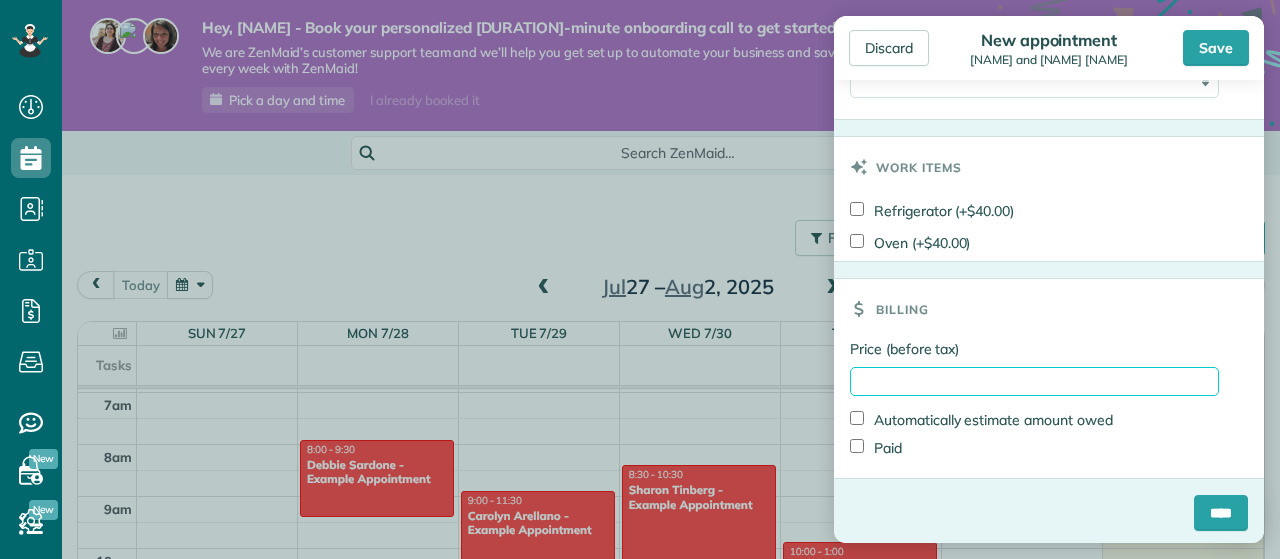 click on "Price (before tax)" at bounding box center (1034, 381) 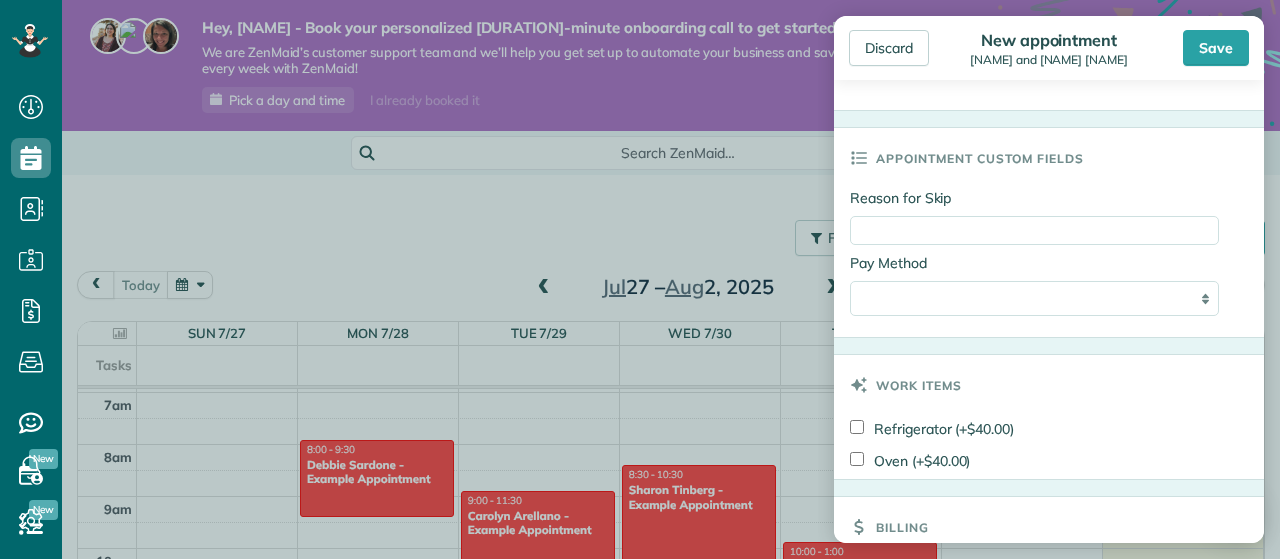 scroll, scrollTop: 941, scrollLeft: 0, axis: vertical 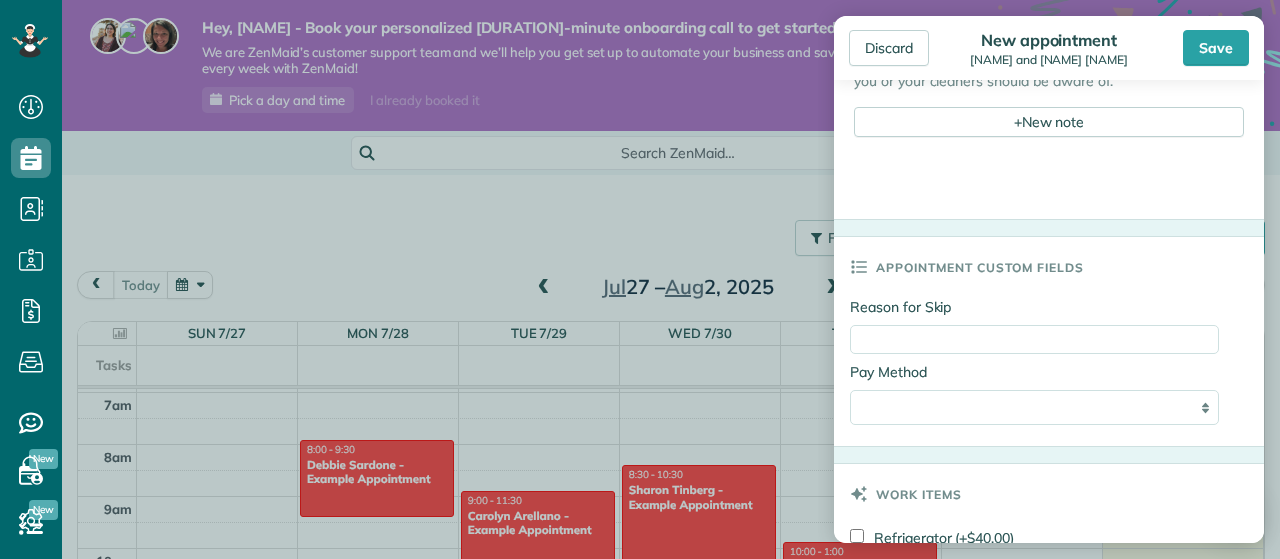type on "******" 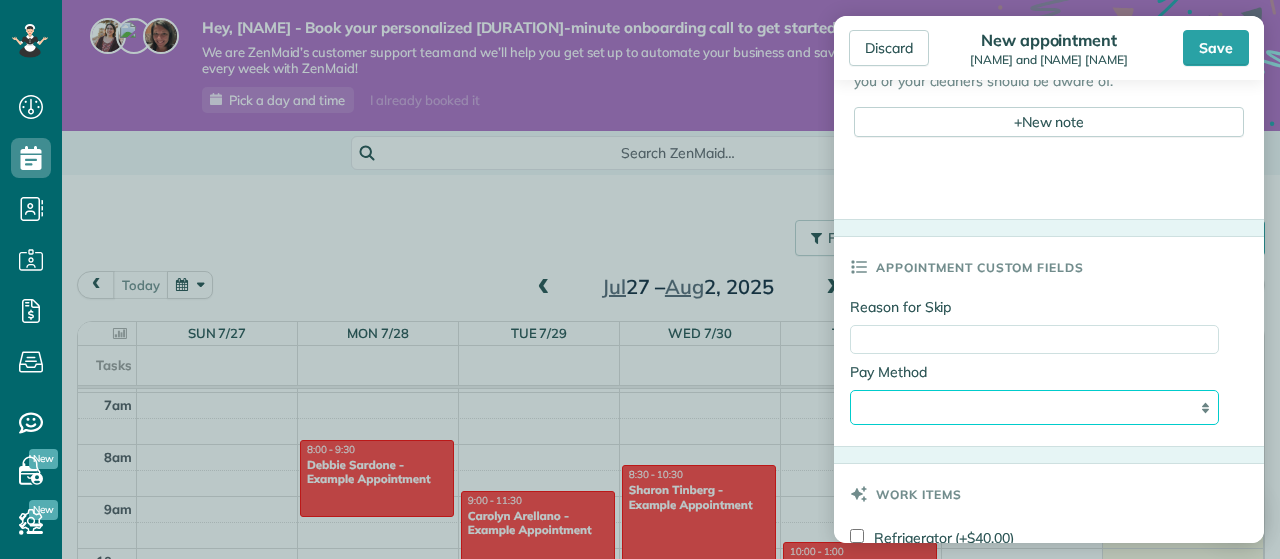 click on "**********" at bounding box center [1034, 407] 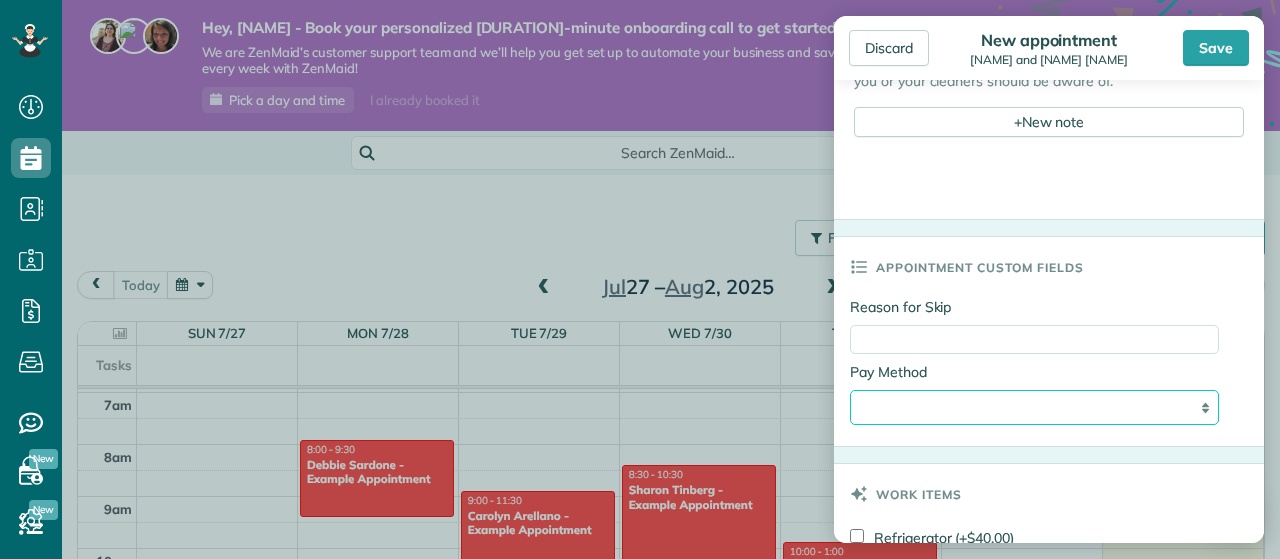 select on "**********" 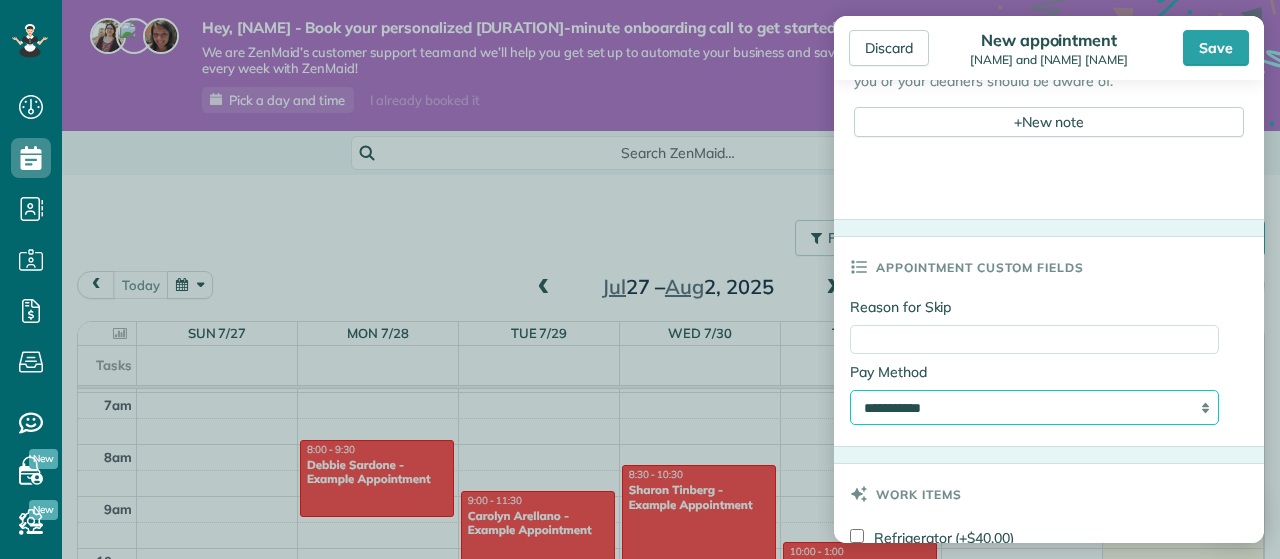 click on "**********" at bounding box center (0, 0) 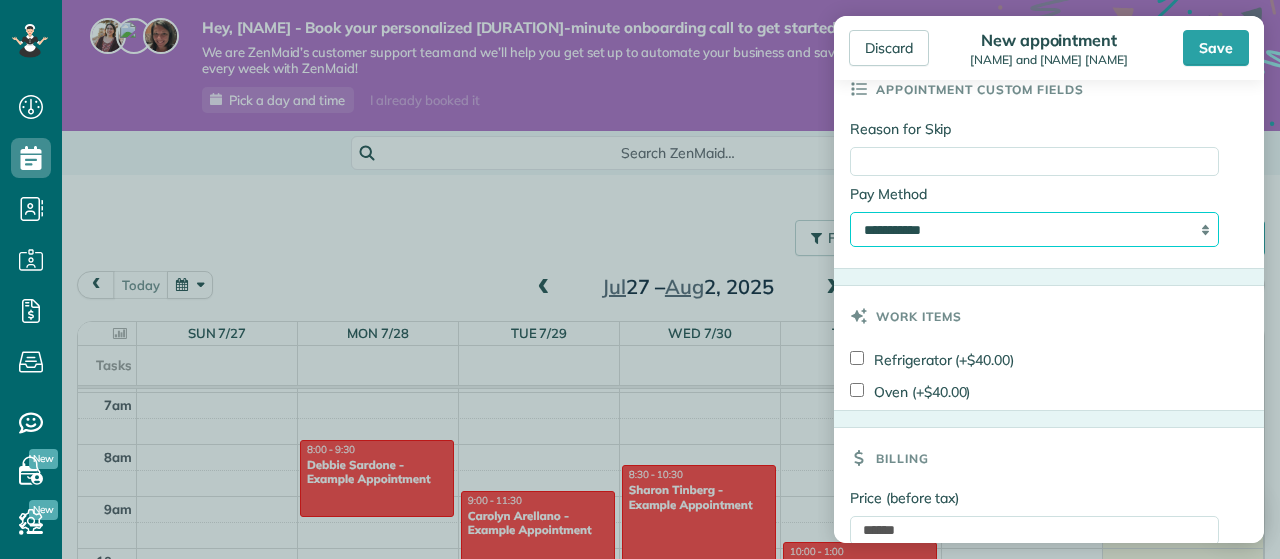 scroll, scrollTop: 1041, scrollLeft: 0, axis: vertical 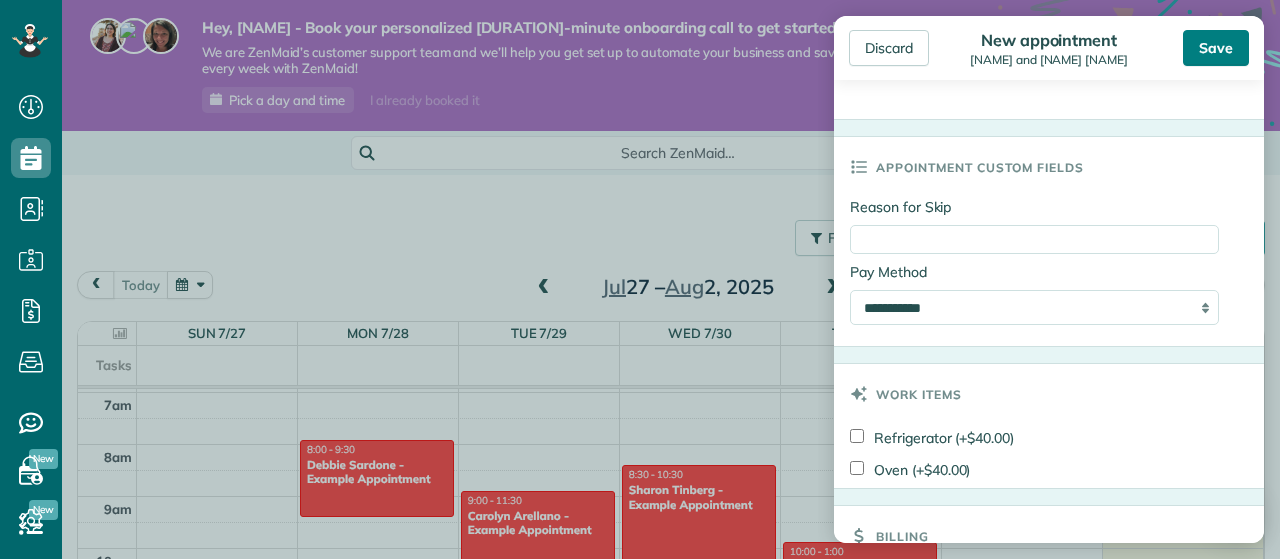 click on "Save" at bounding box center [1216, 48] 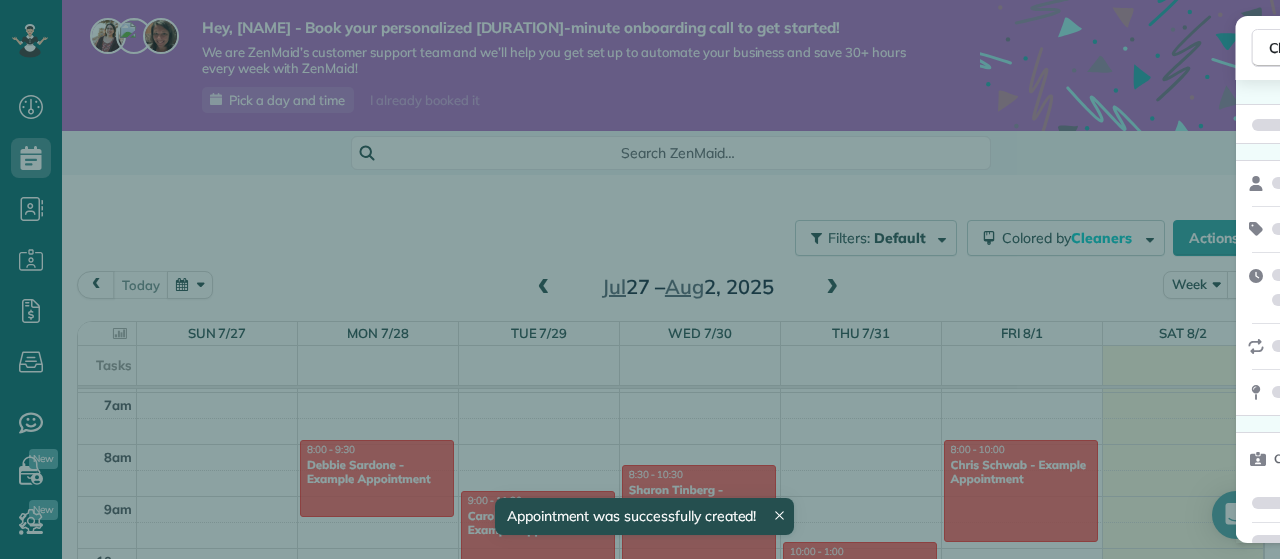 scroll, scrollTop: 360, scrollLeft: 0, axis: vertical 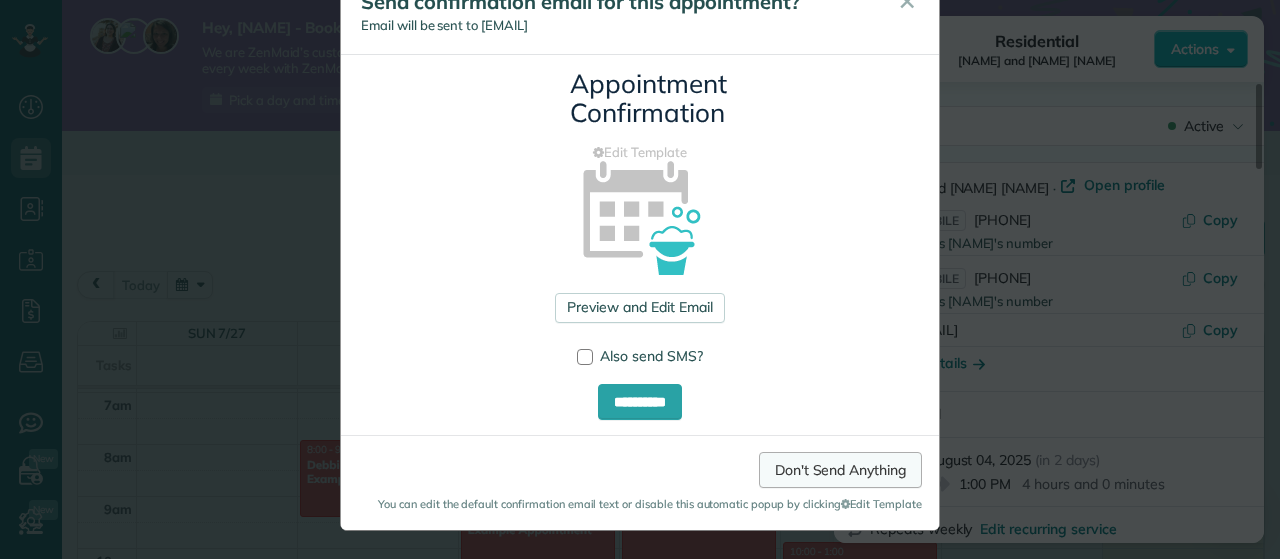 click on "Don't Send Anything" at bounding box center [840, 470] 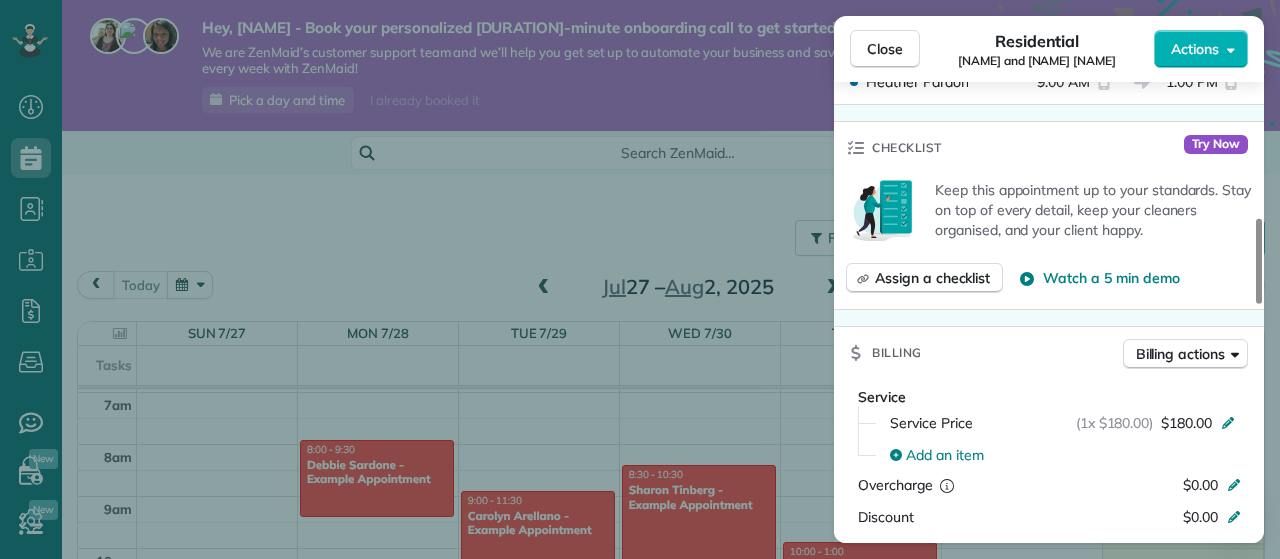 scroll, scrollTop: 729, scrollLeft: 0, axis: vertical 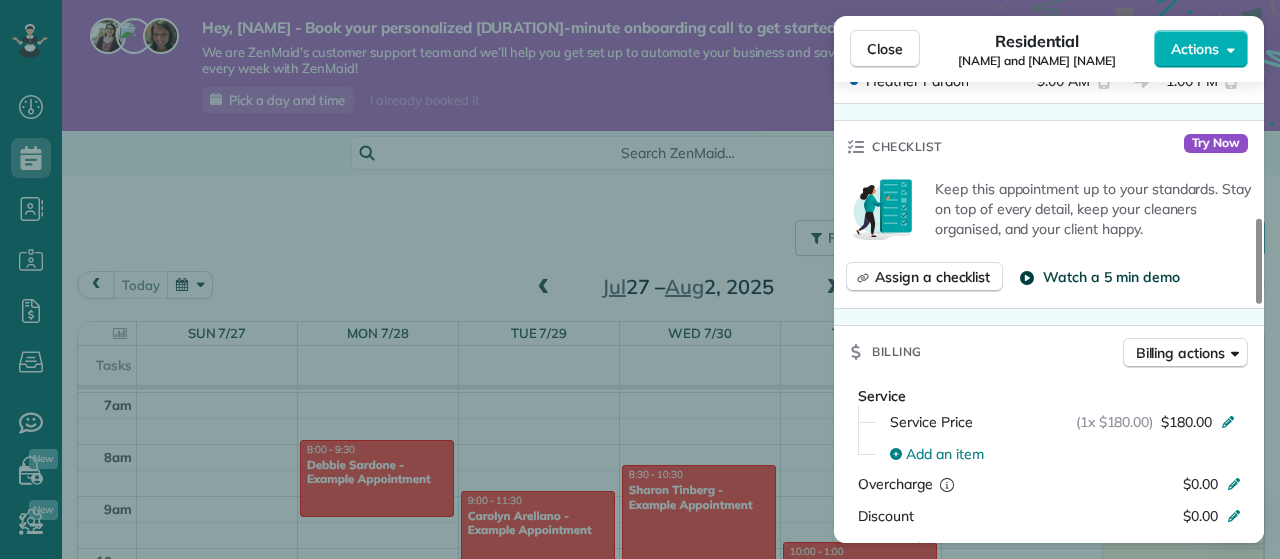 click on "Watch a 5 min demo" at bounding box center [1111, 277] 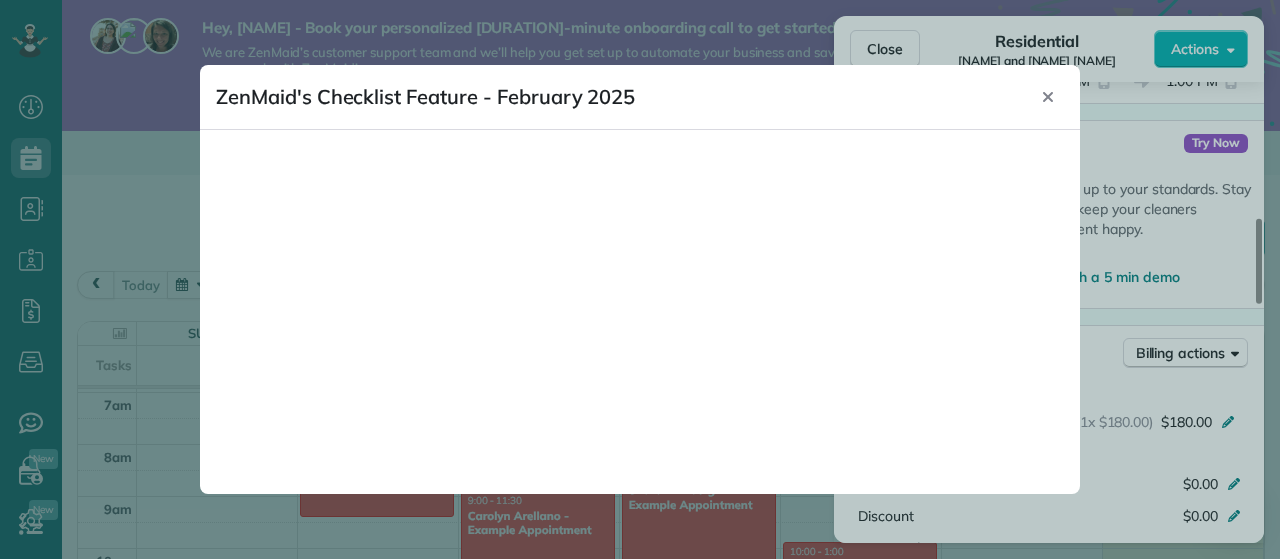 click at bounding box center [640, 279] 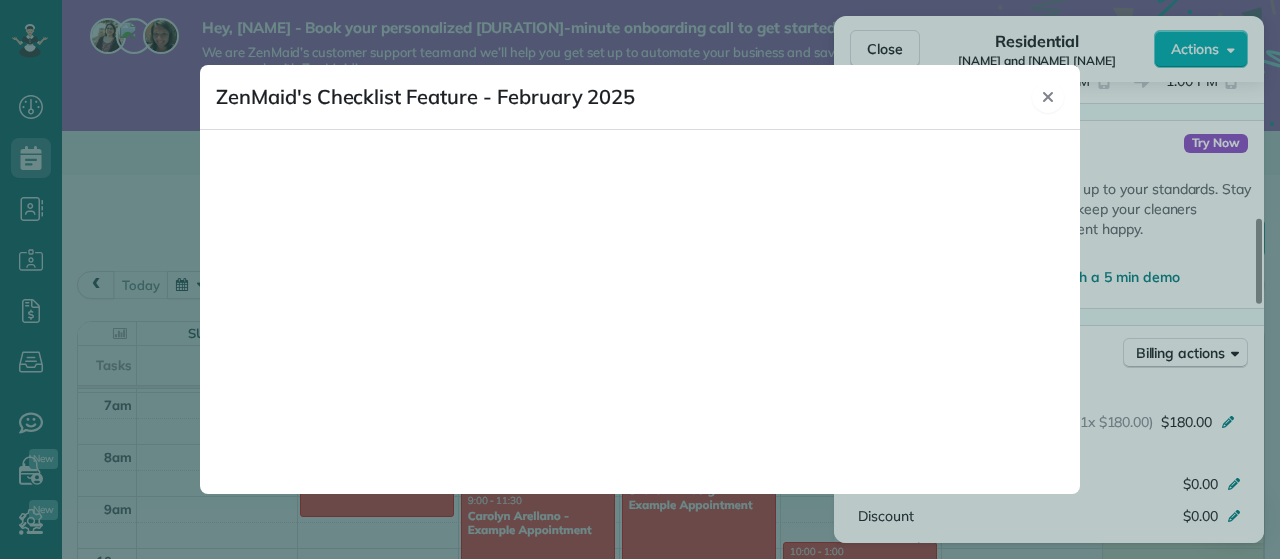 click on "Close" at bounding box center (1048, 97) 